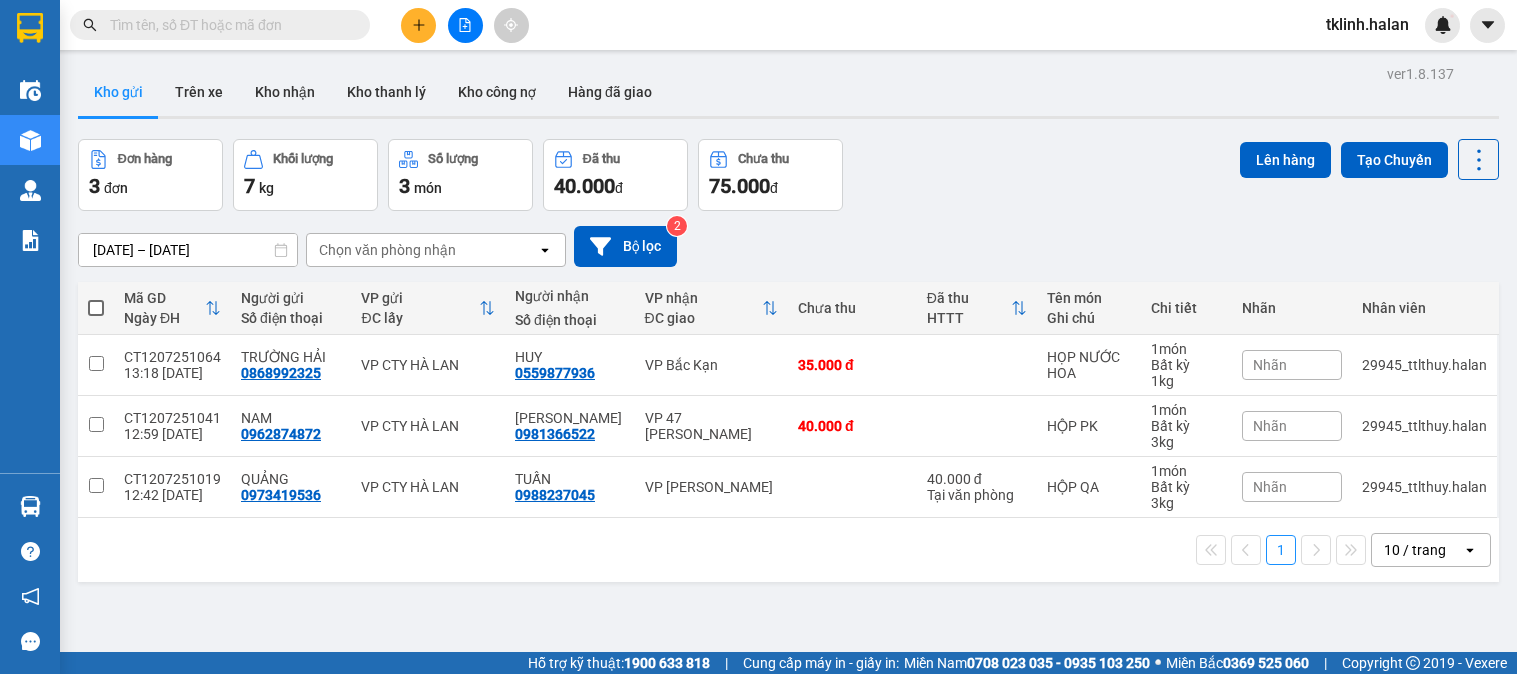 scroll, scrollTop: 0, scrollLeft: 0, axis: both 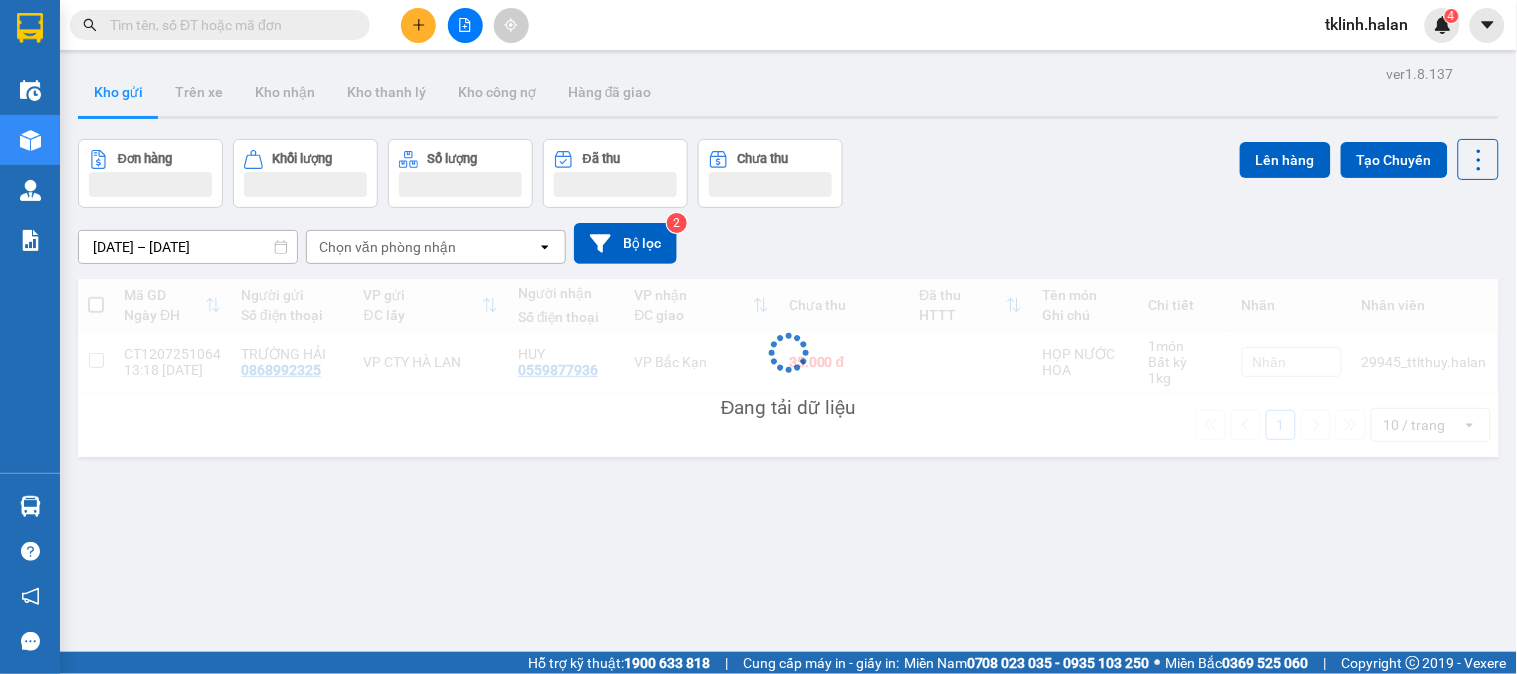click at bounding box center [1443, 25] 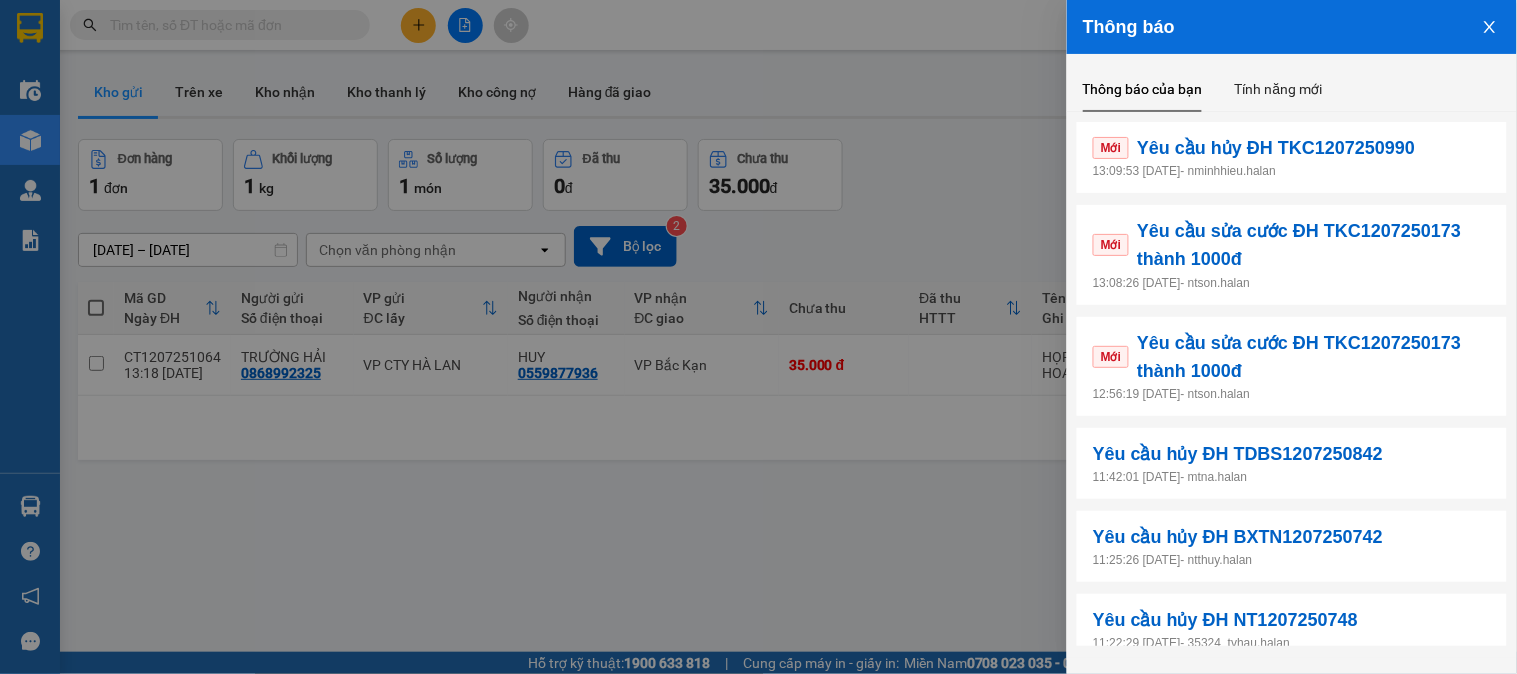 click on "12:56:19 [DATE]  - ntson.halan" at bounding box center (1292, 394) 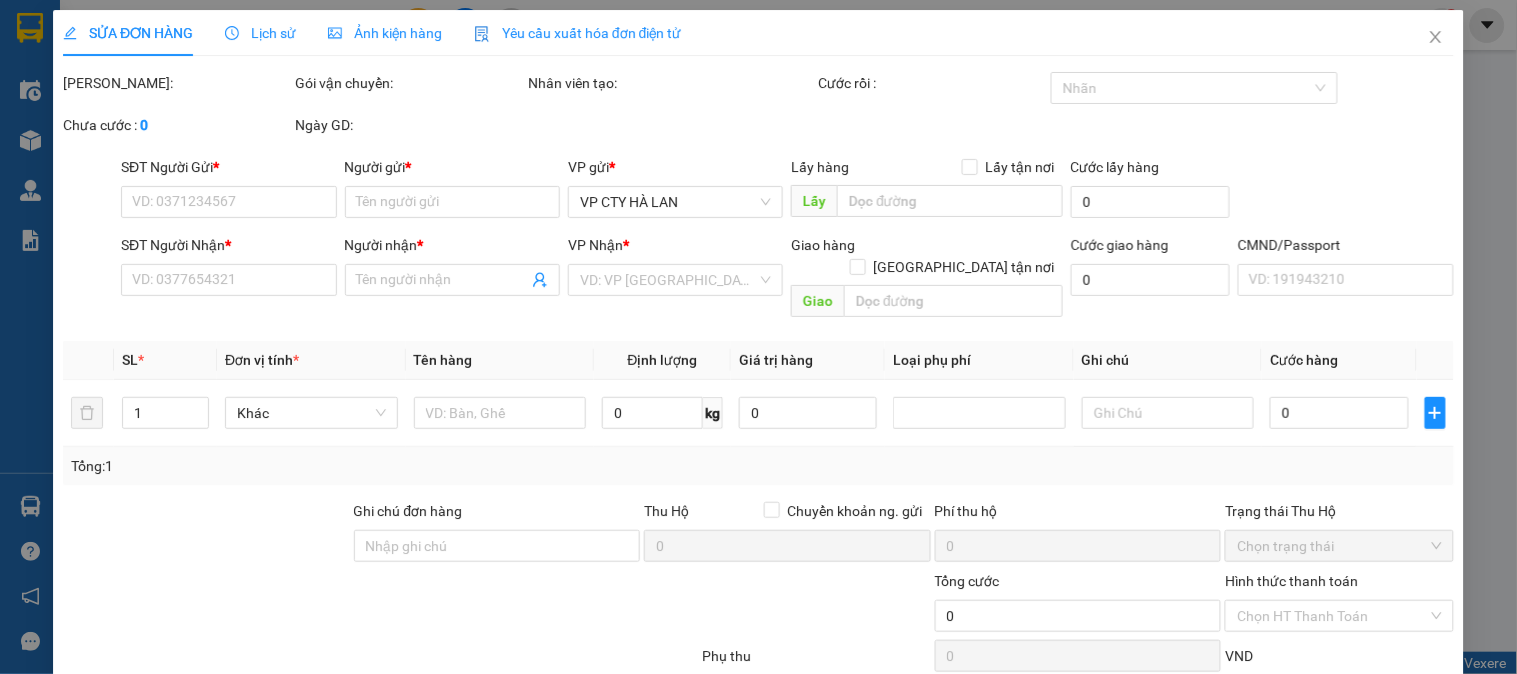 type on "0886884119" 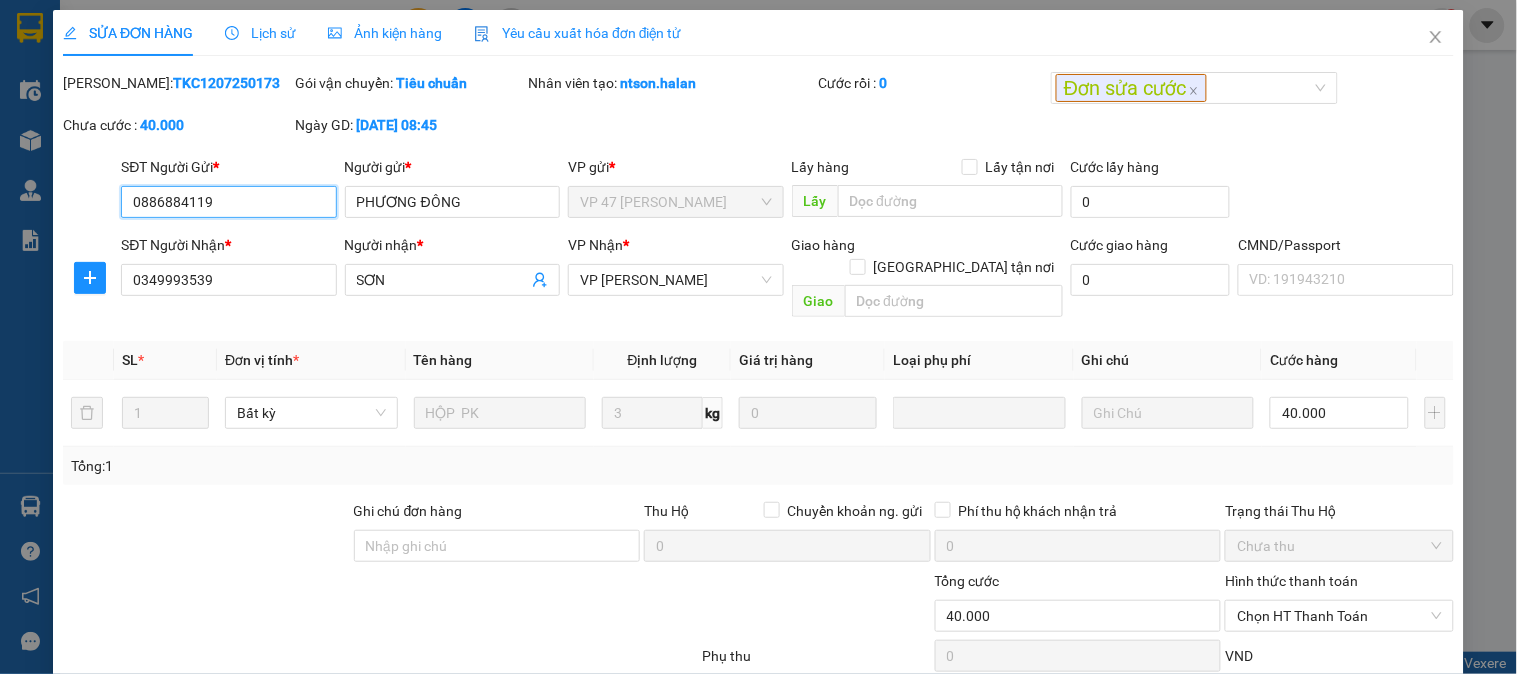 click on "0886884119" at bounding box center [228, 202] 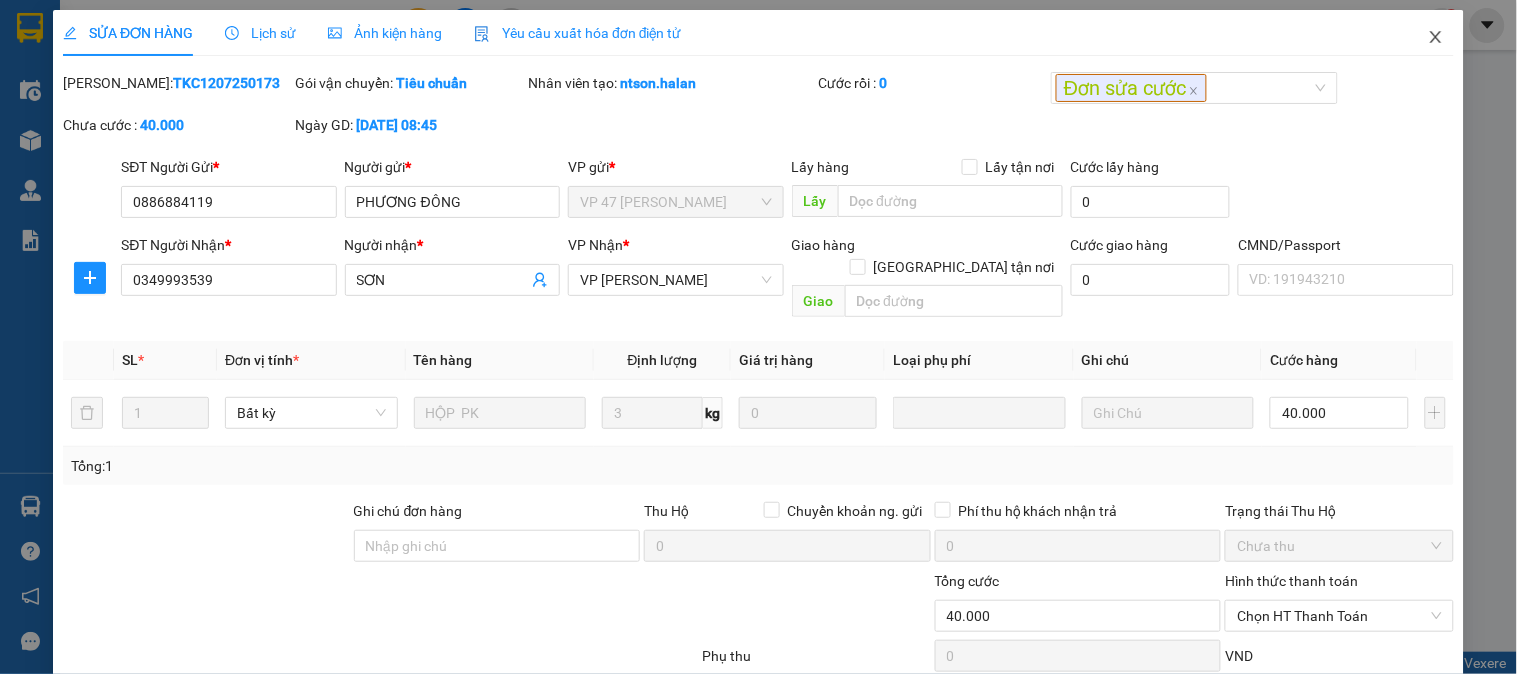 click 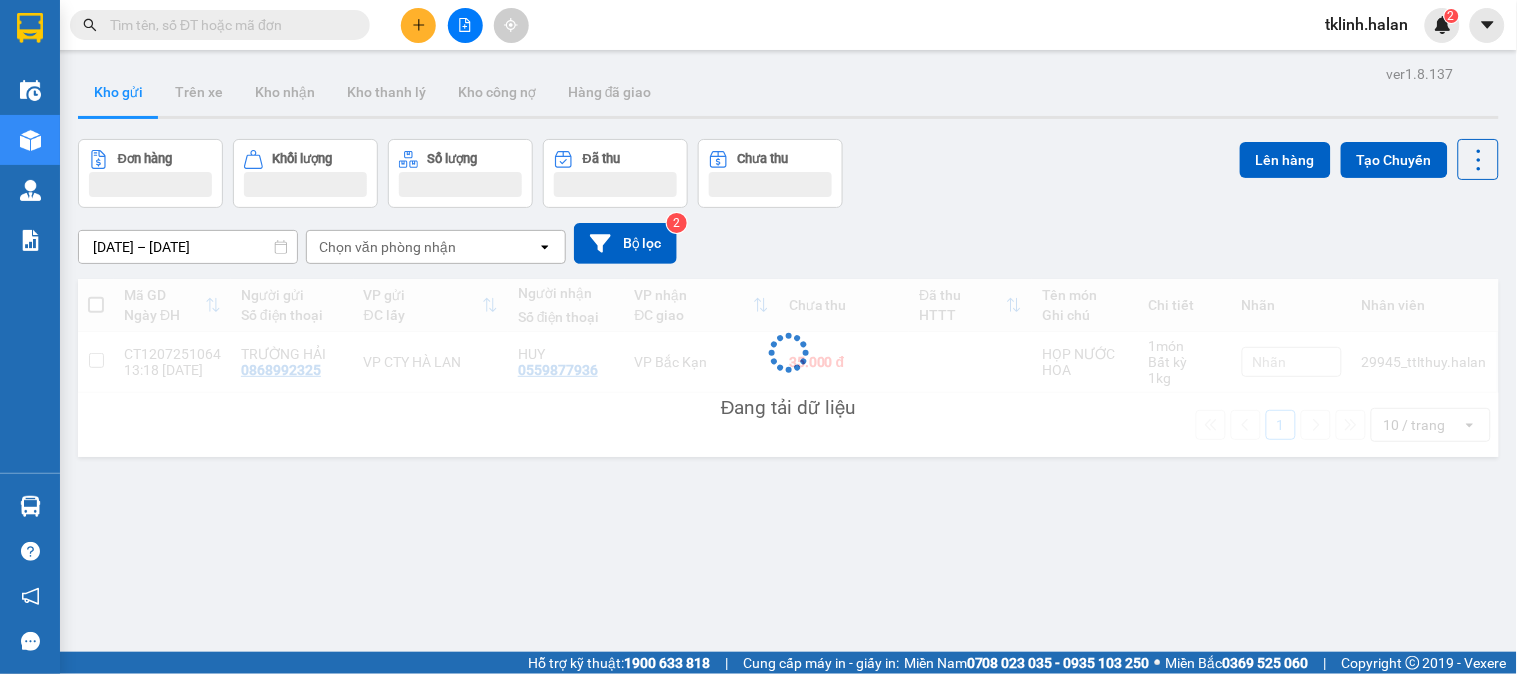 click at bounding box center (228, 25) 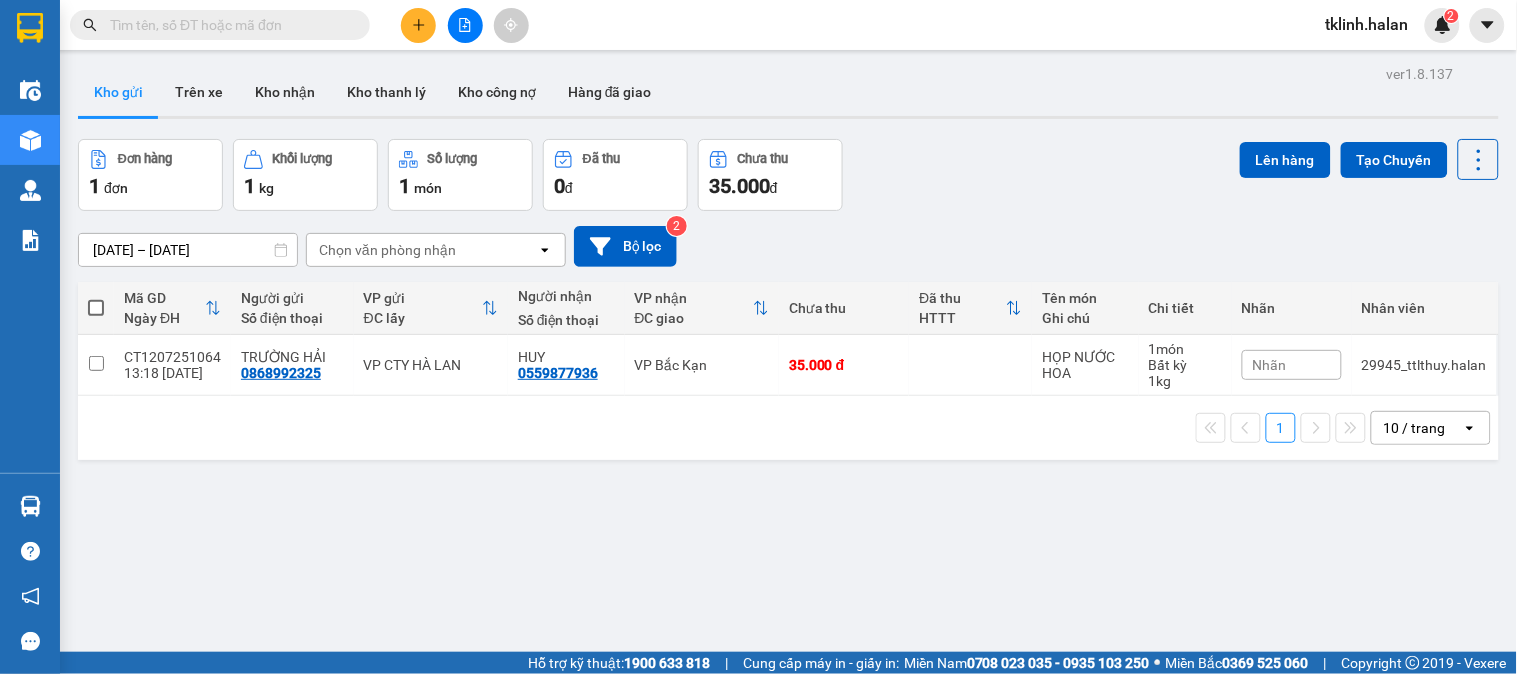paste on "0886884119" 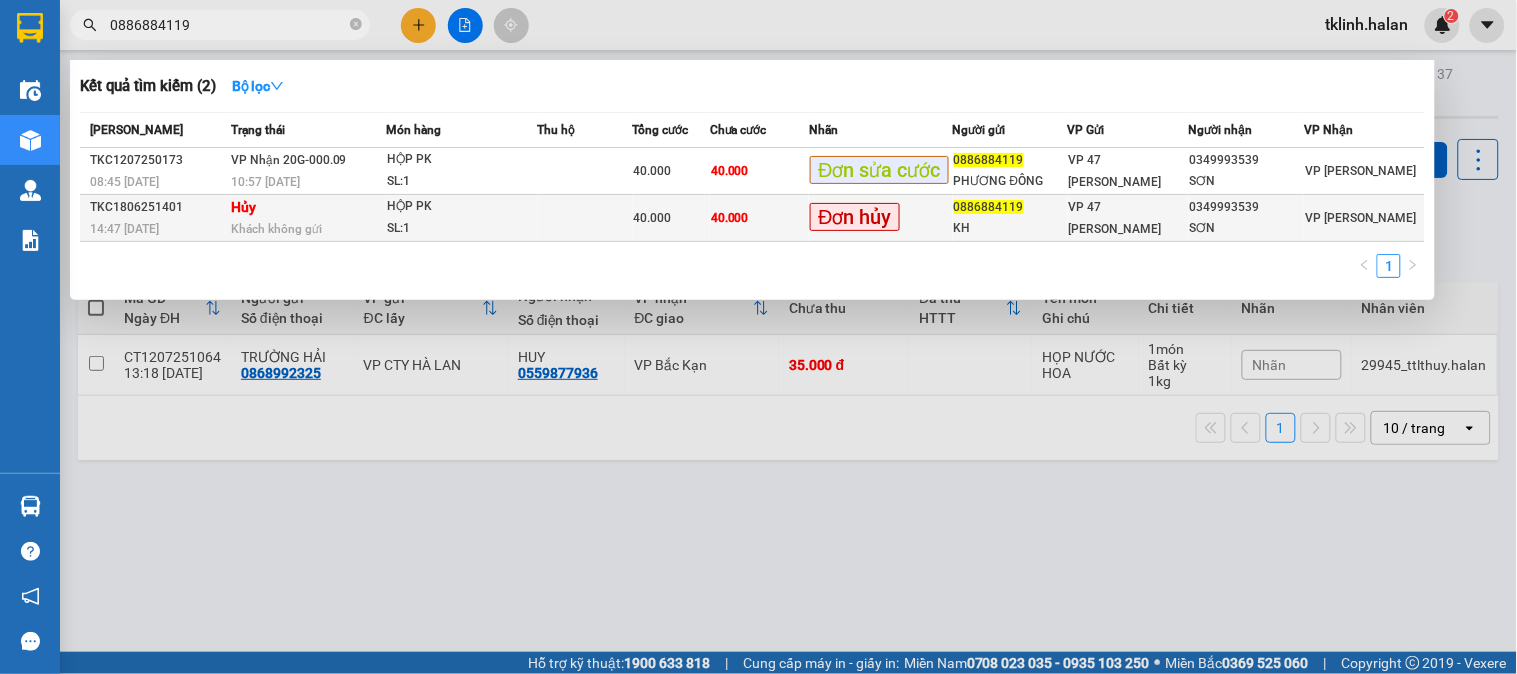type on "0886884119" 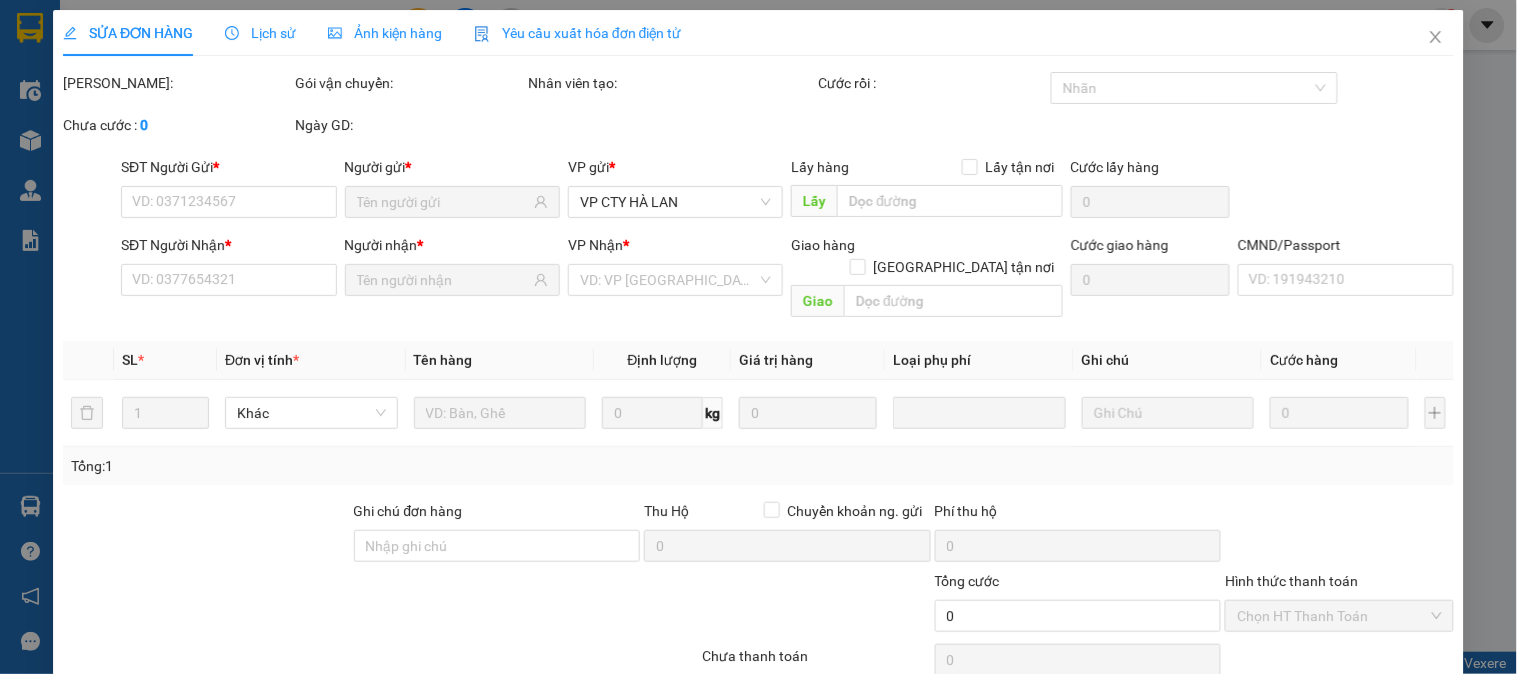 type on "0886884119" 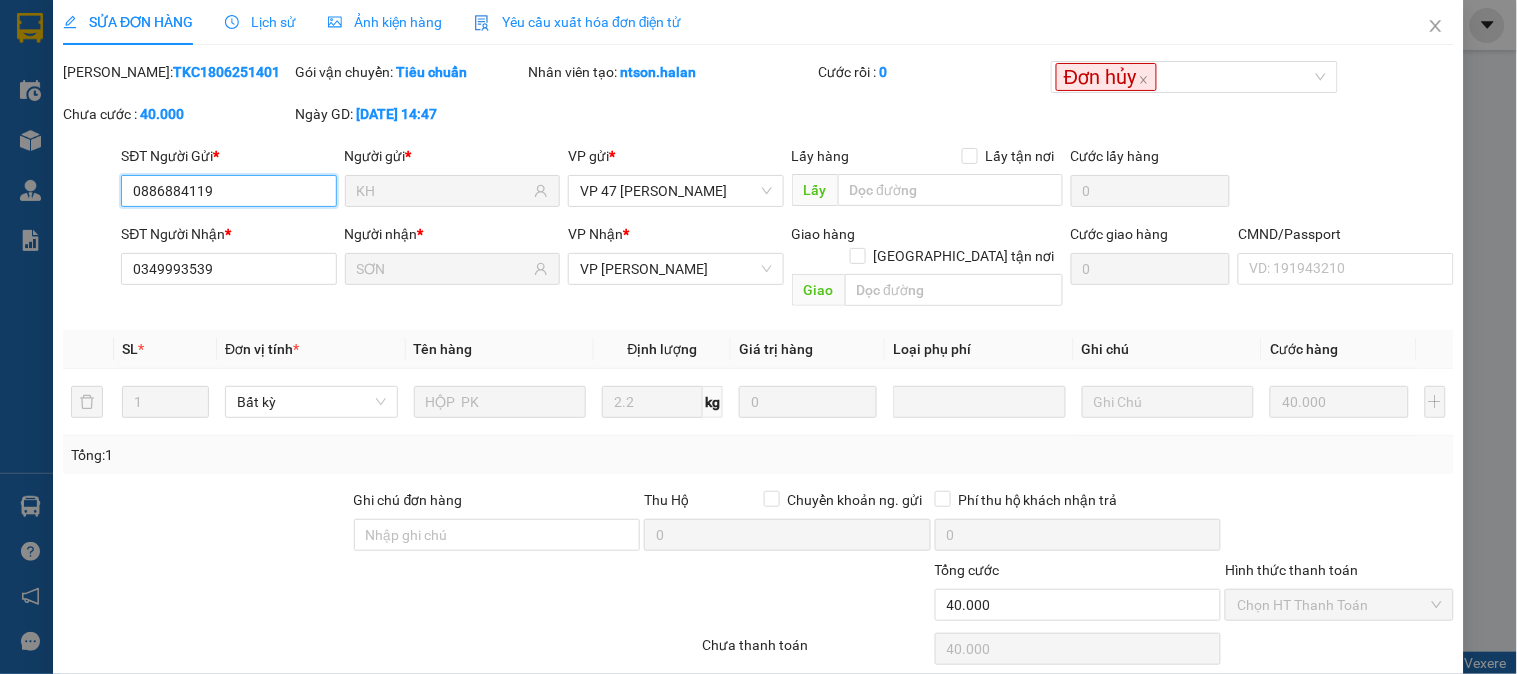 scroll, scrollTop: 0, scrollLeft: 0, axis: both 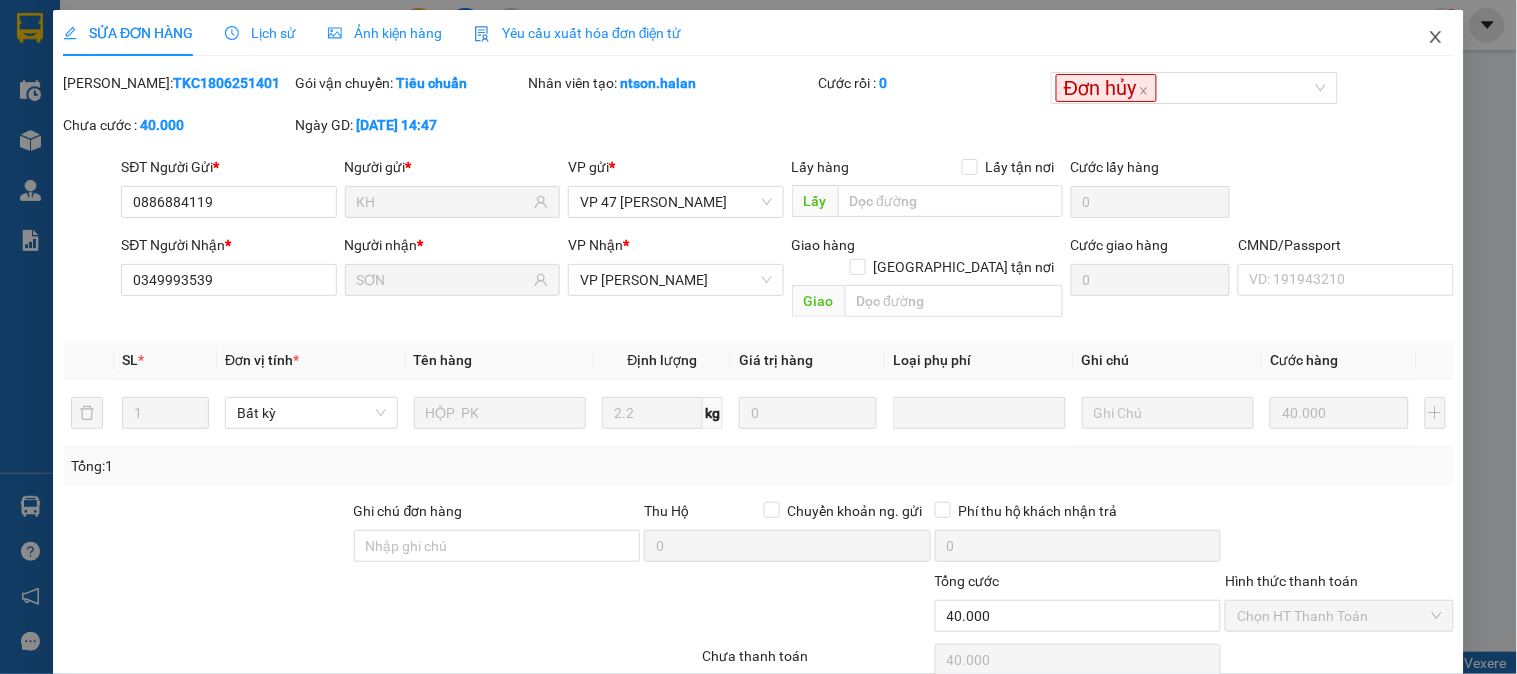 click 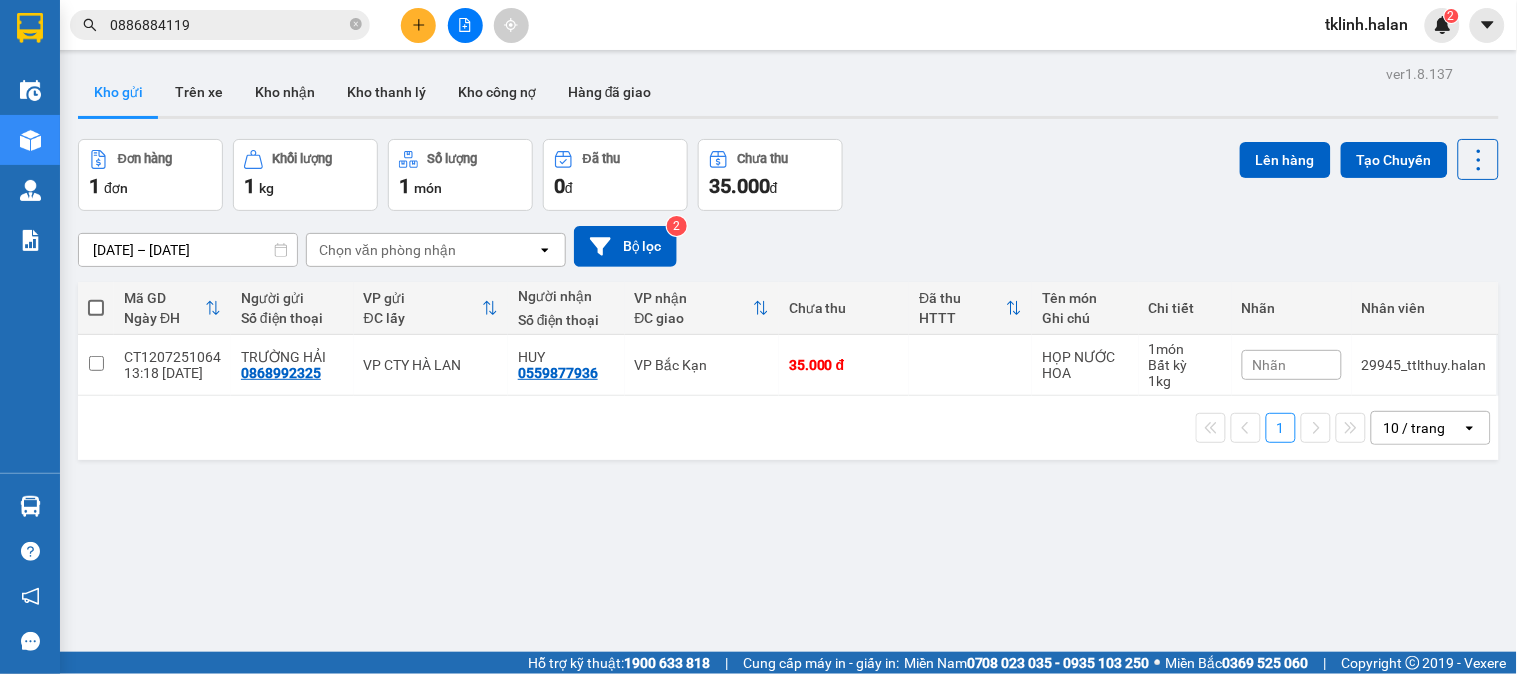 click on "0886884119" at bounding box center (228, 25) 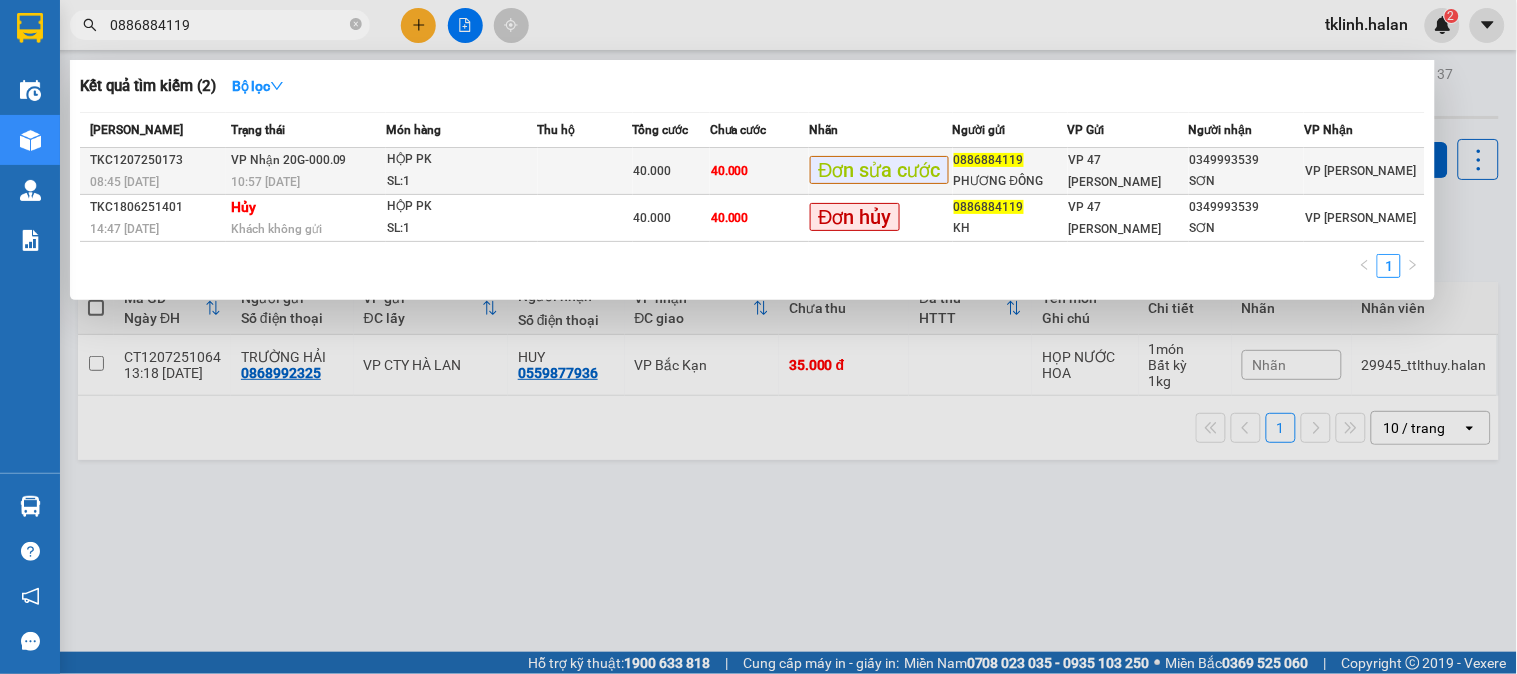 click on "Đơn sửa cước" at bounding box center [879, 170] 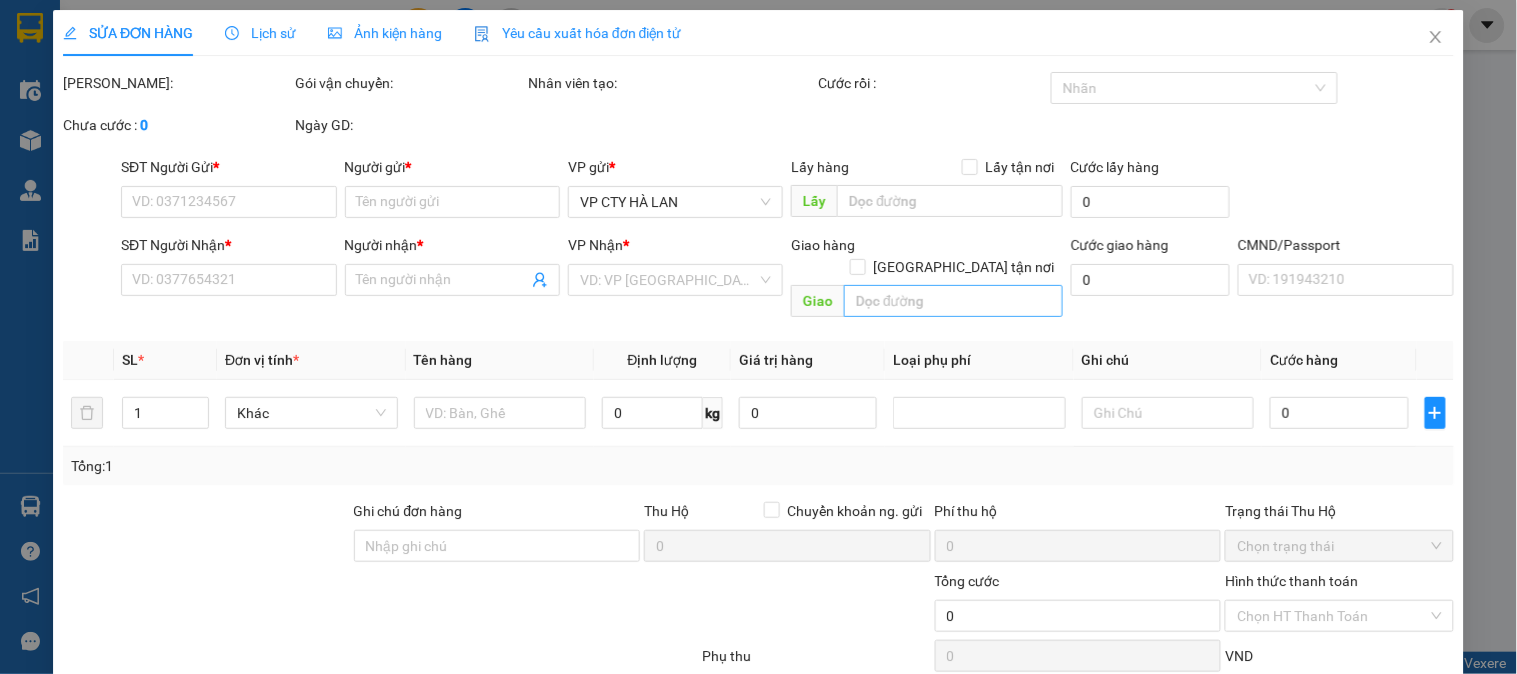 type on "0886884119" 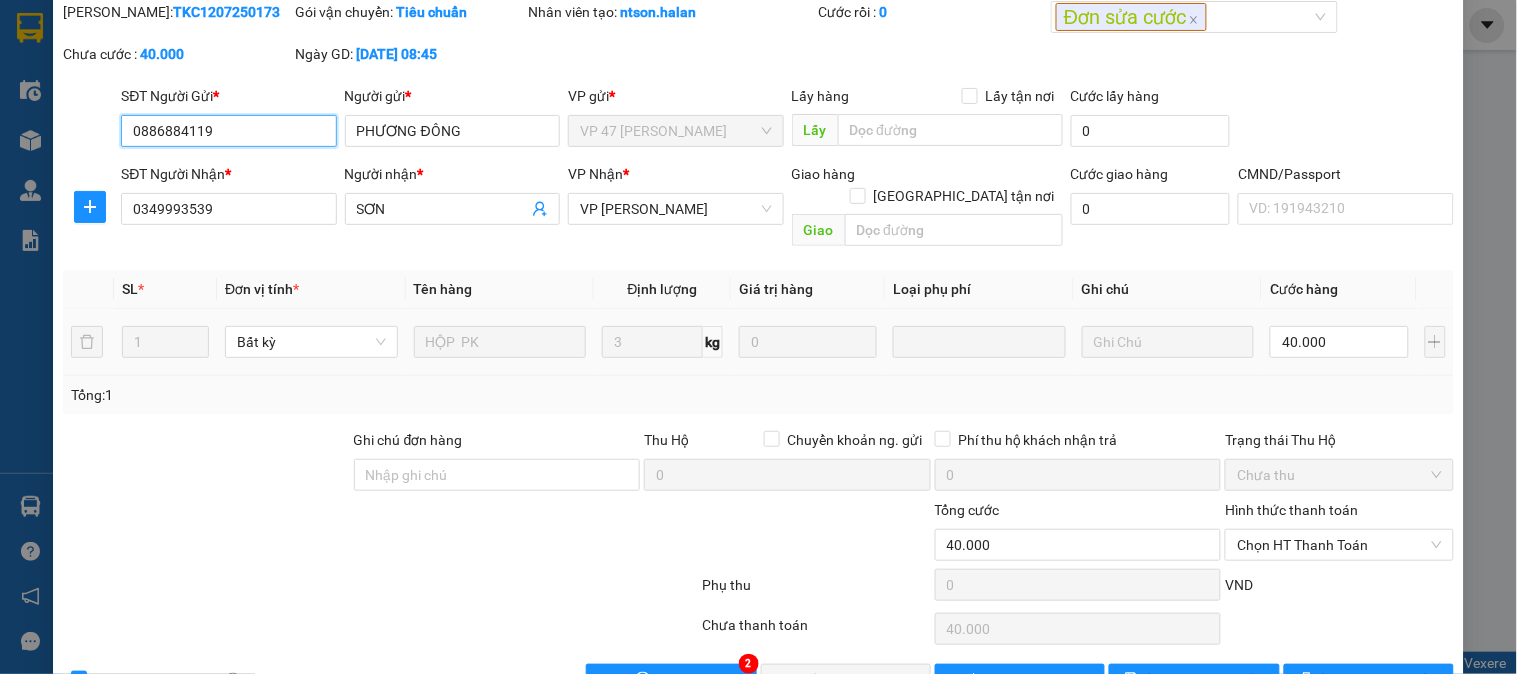 scroll, scrollTop: 110, scrollLeft: 0, axis: vertical 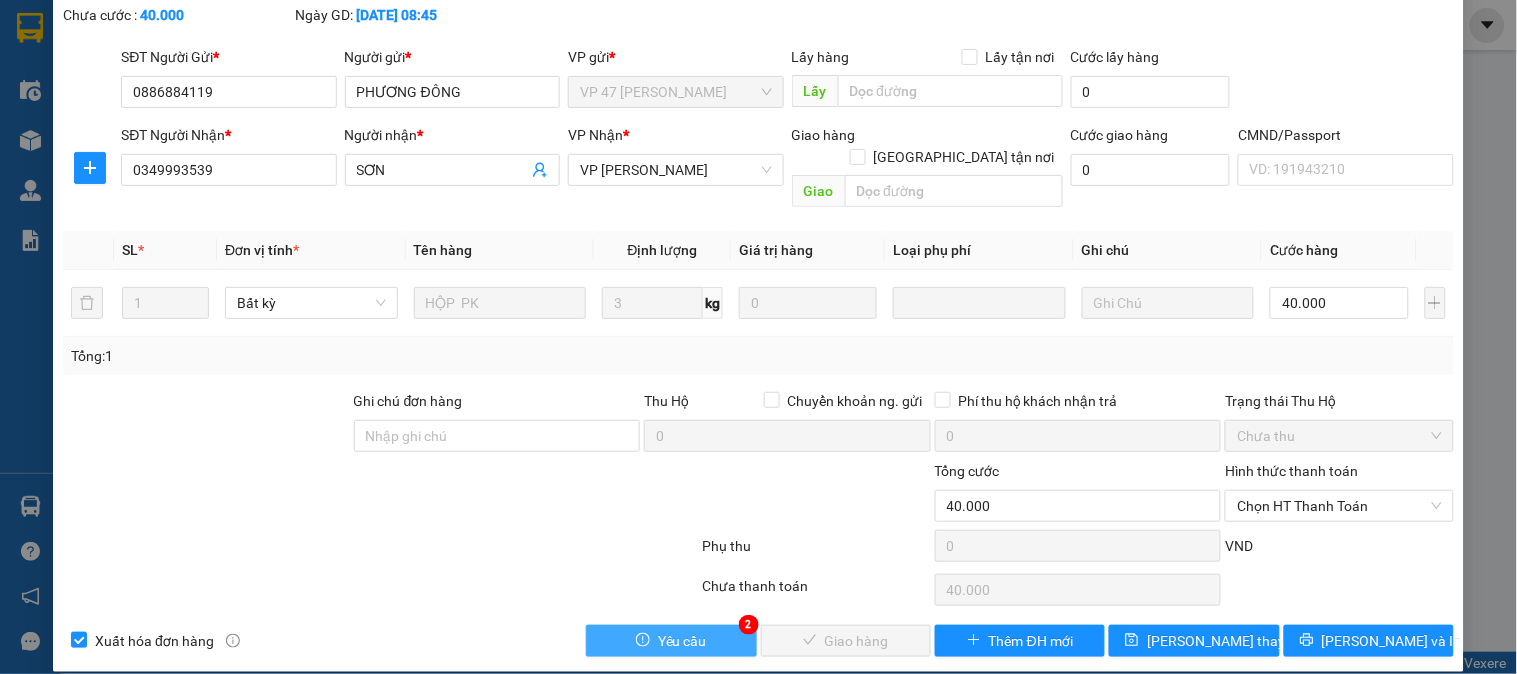 click on "Yêu cầu" at bounding box center [682, 641] 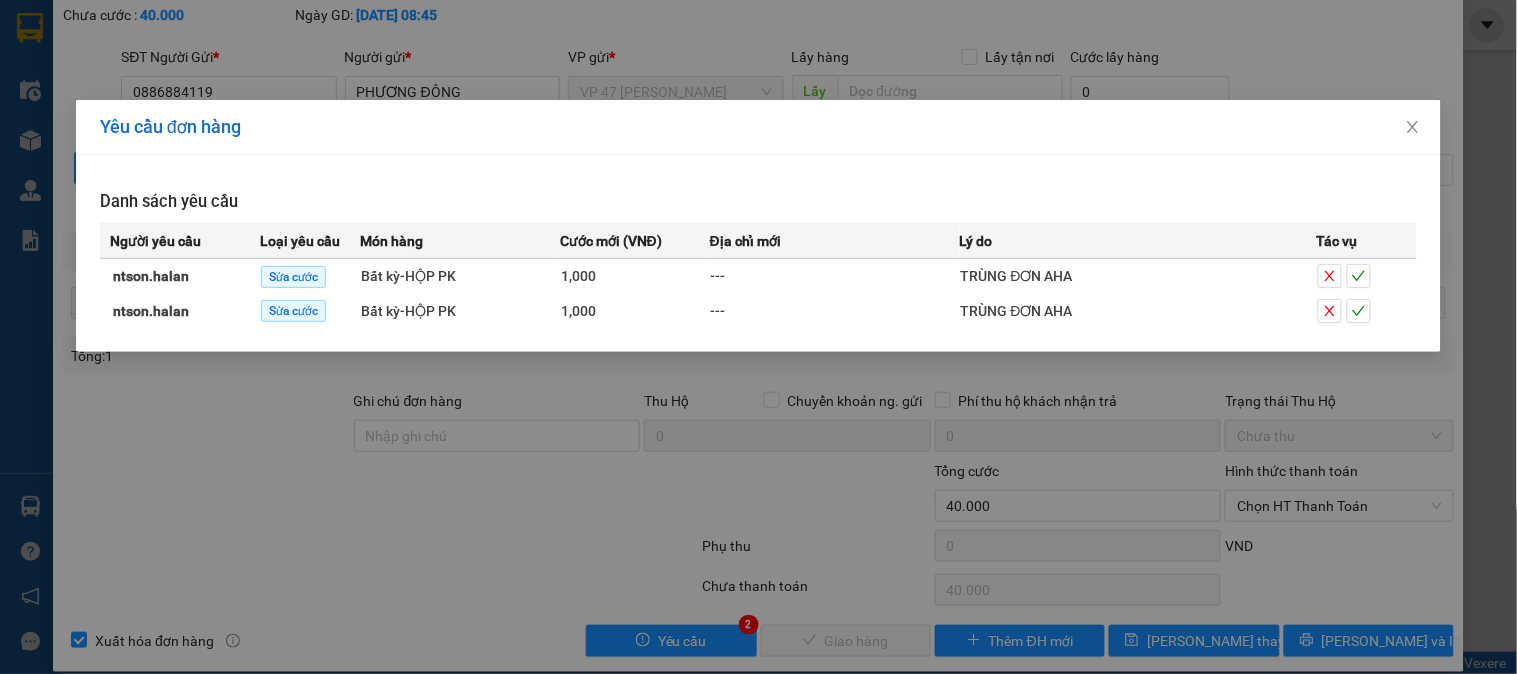 drag, startPoint x: 585, startPoint y: 514, endPoint x: 602, endPoint y: 427, distance: 88.64536 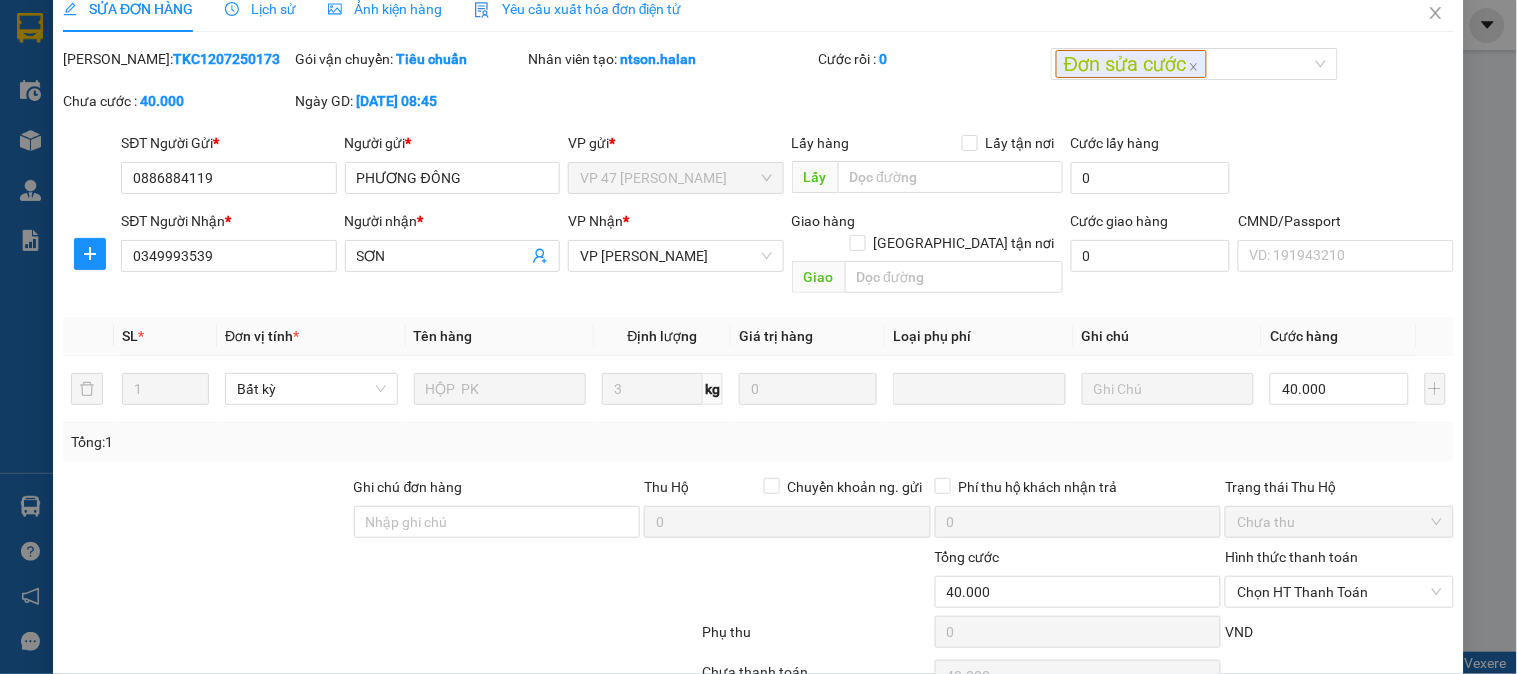 scroll, scrollTop: 0, scrollLeft: 0, axis: both 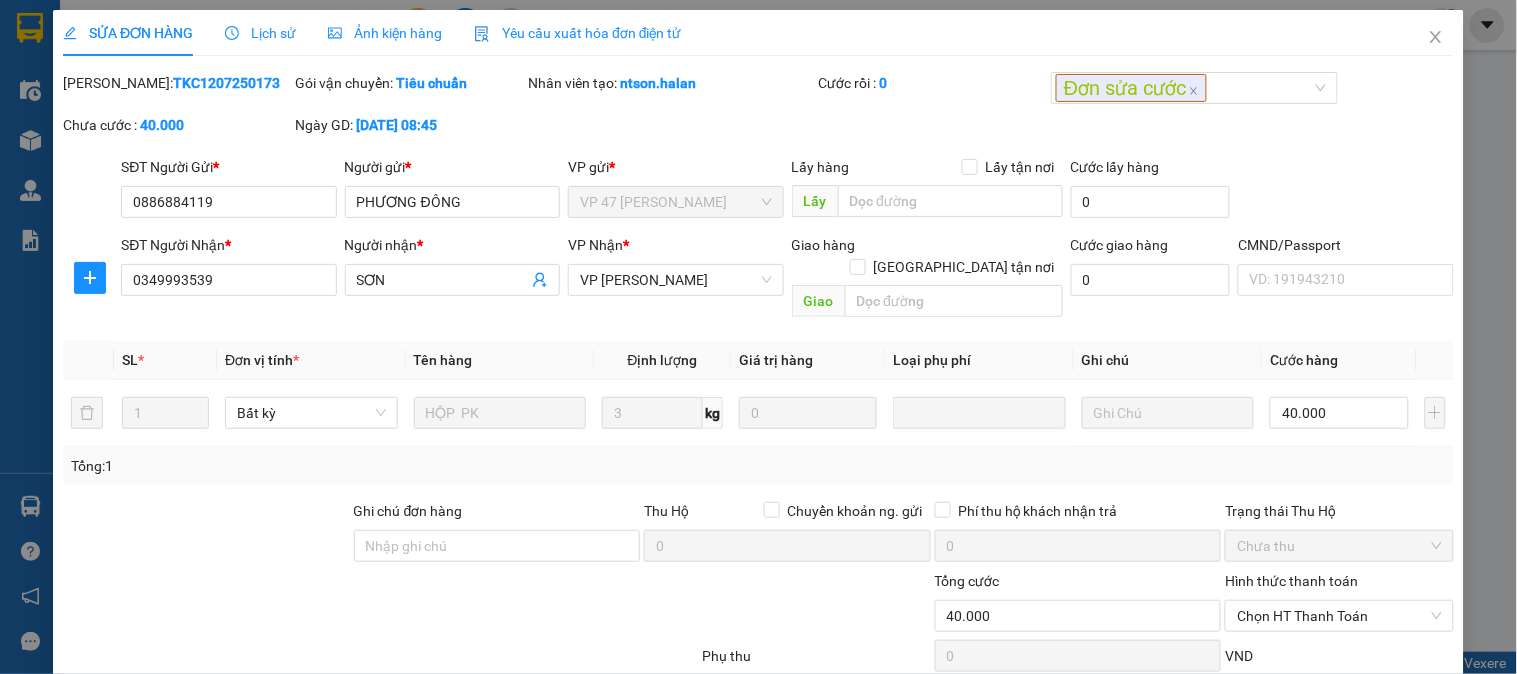 click on "Lịch sử" at bounding box center (260, 33) 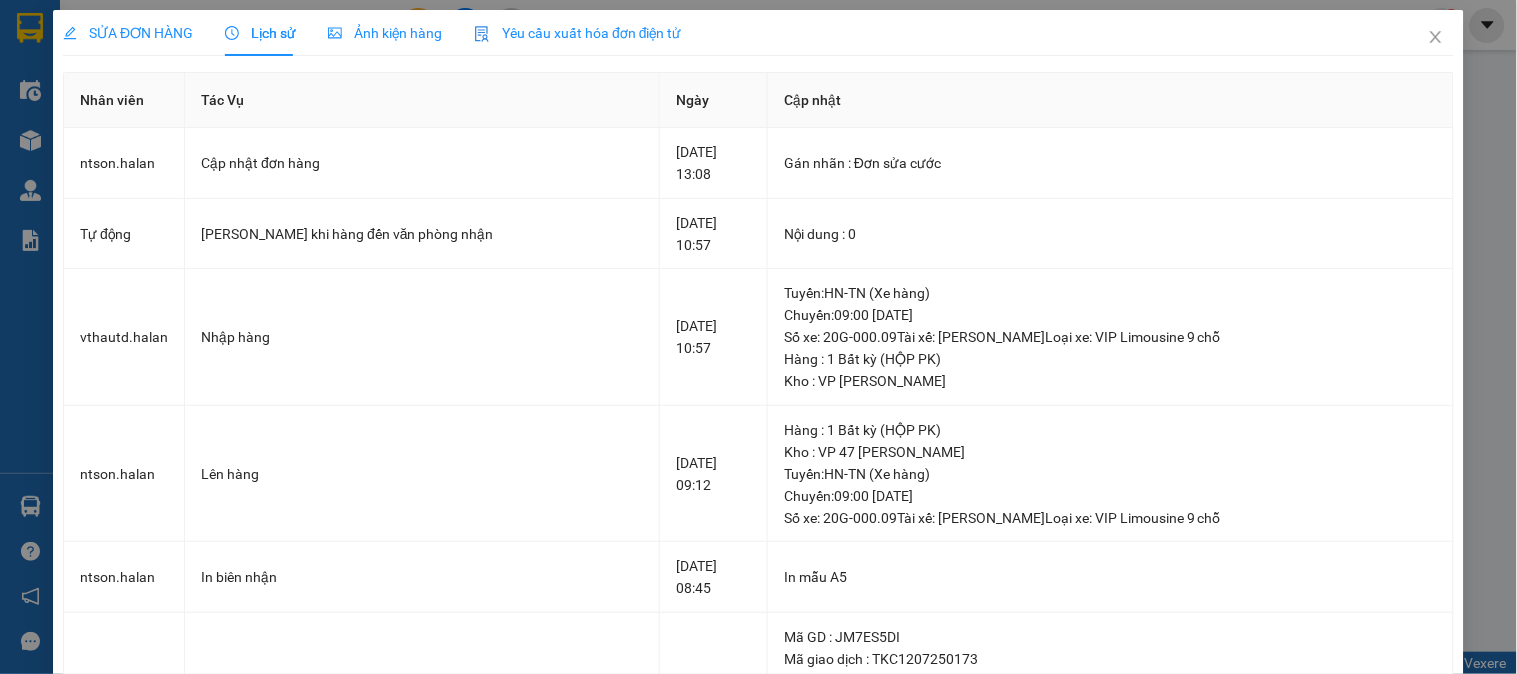 click on "SỬA ĐƠN HÀNG" at bounding box center (128, 33) 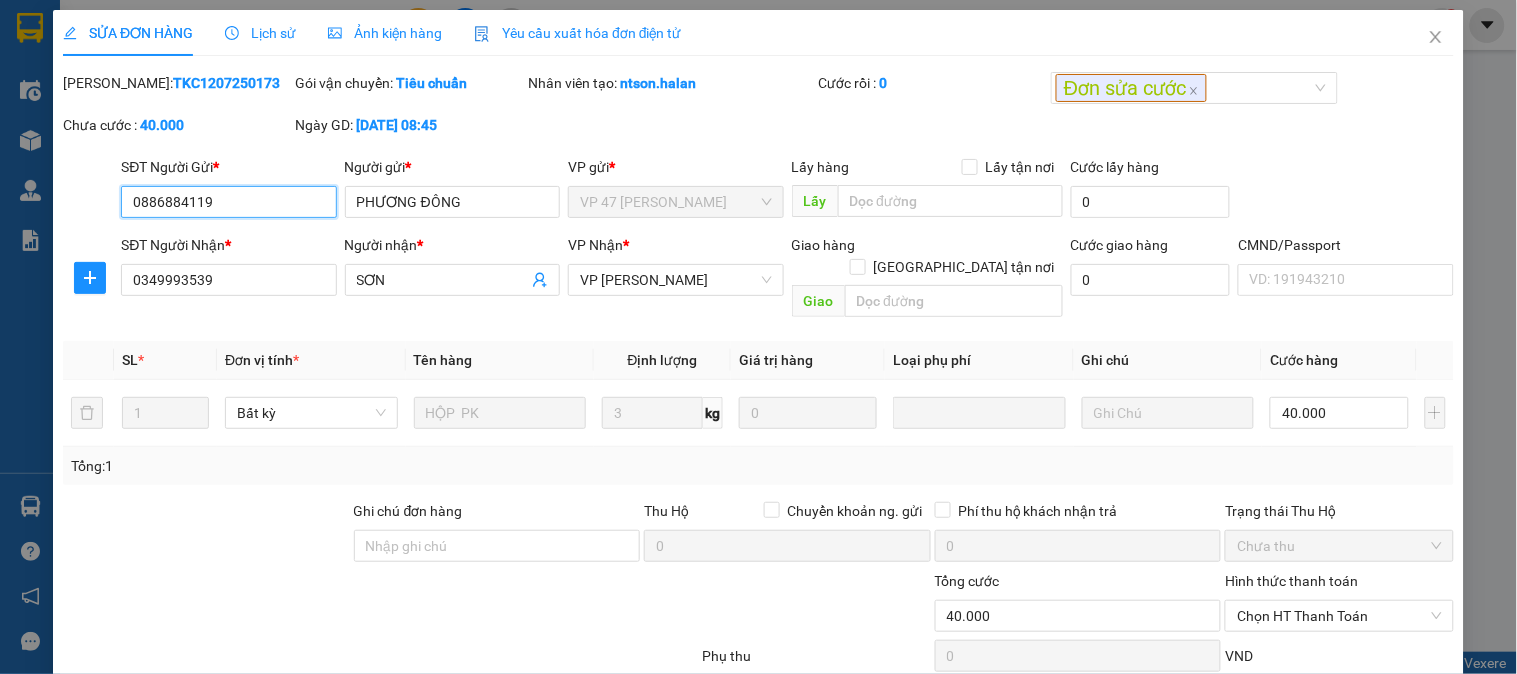 click on "0886884119" at bounding box center [228, 202] 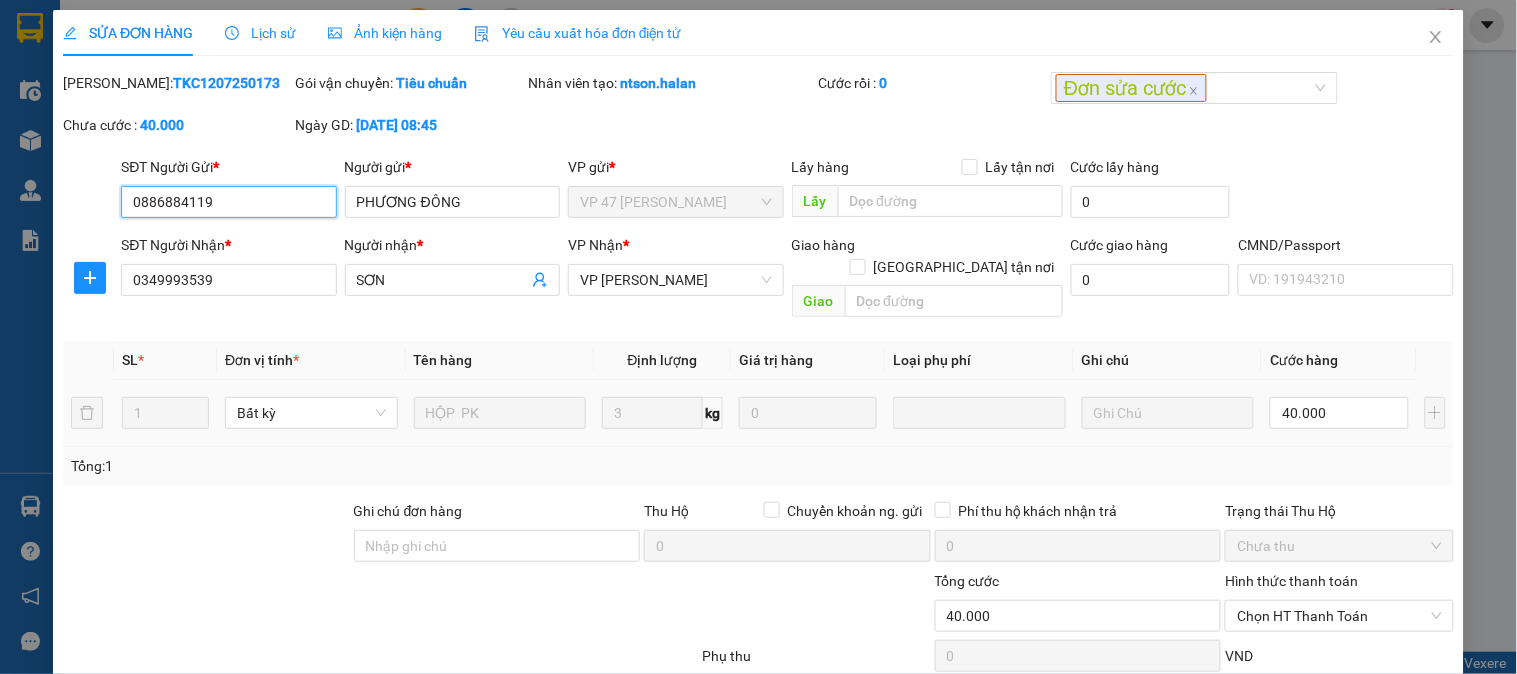 scroll, scrollTop: 110, scrollLeft: 0, axis: vertical 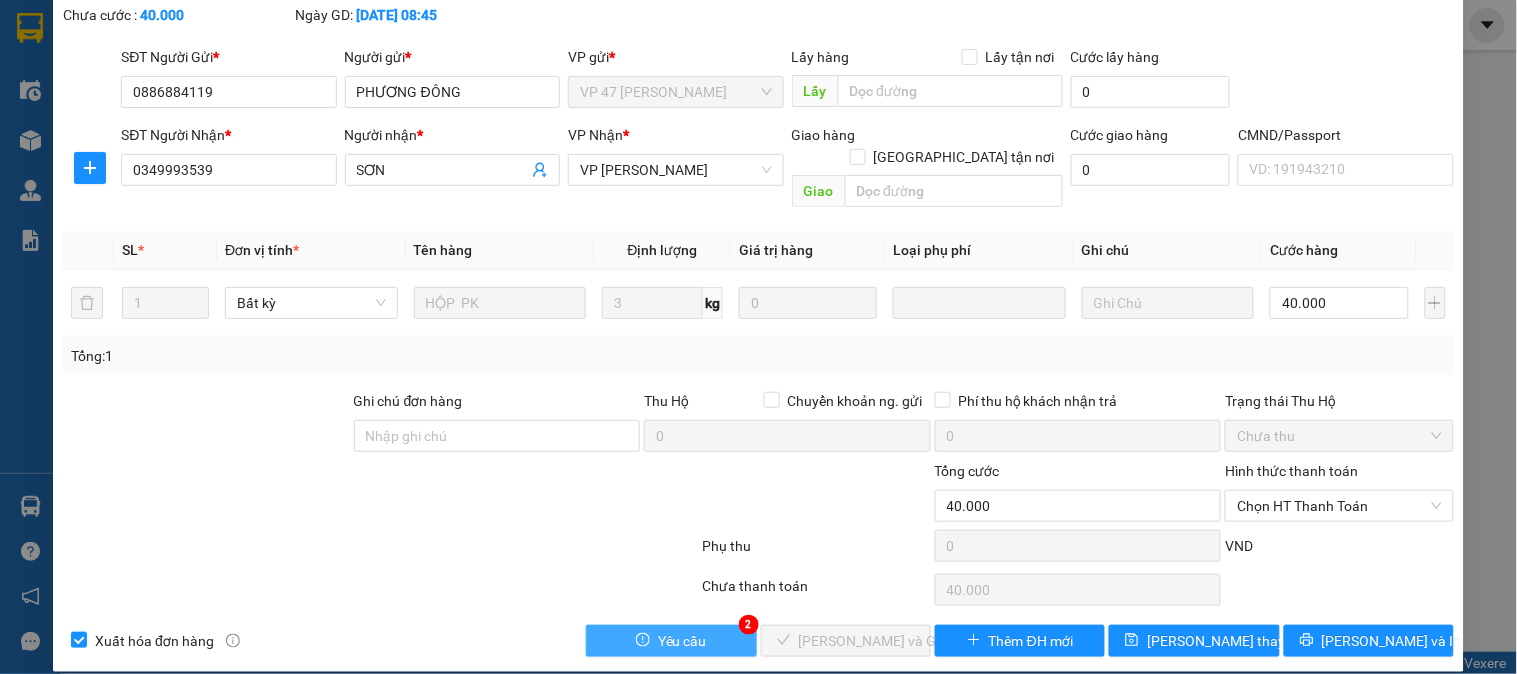 click on "Yêu cầu" at bounding box center (682, 641) 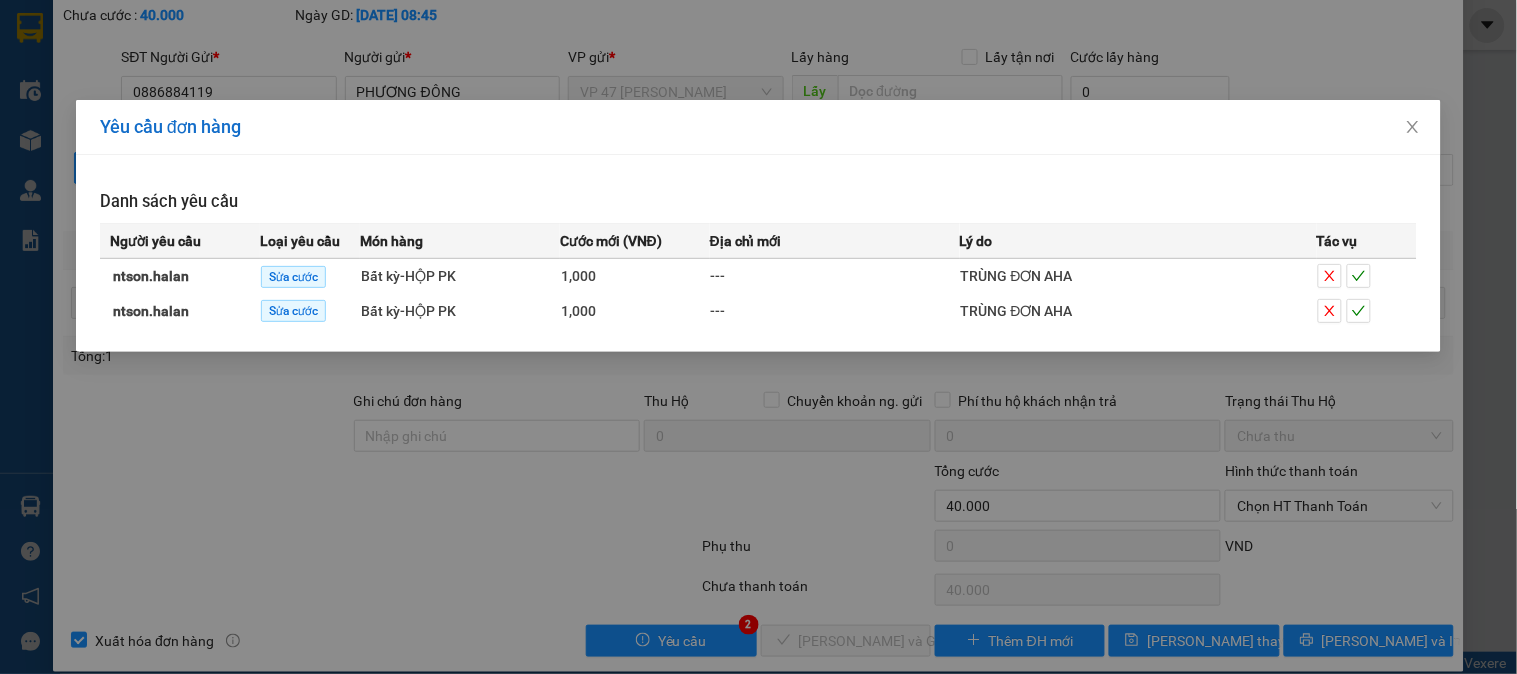 click on "Yêu cầu đơn hàng Danh sách yêu cầu Người yêu cầu Loại yêu cầu Món hàng Cước mới (VNĐ) Địa chỉ mới Lý do Tác vụ ntson.halan Sửa cước Bất kỳ  -  HỘP  PK 1,000 --- TRÙNG ĐƠN AHA ntson.halan Sửa cước Bất kỳ  -  HỘP  PK 1,000 --- TRÙNG ĐƠN AHA" at bounding box center (758, 337) 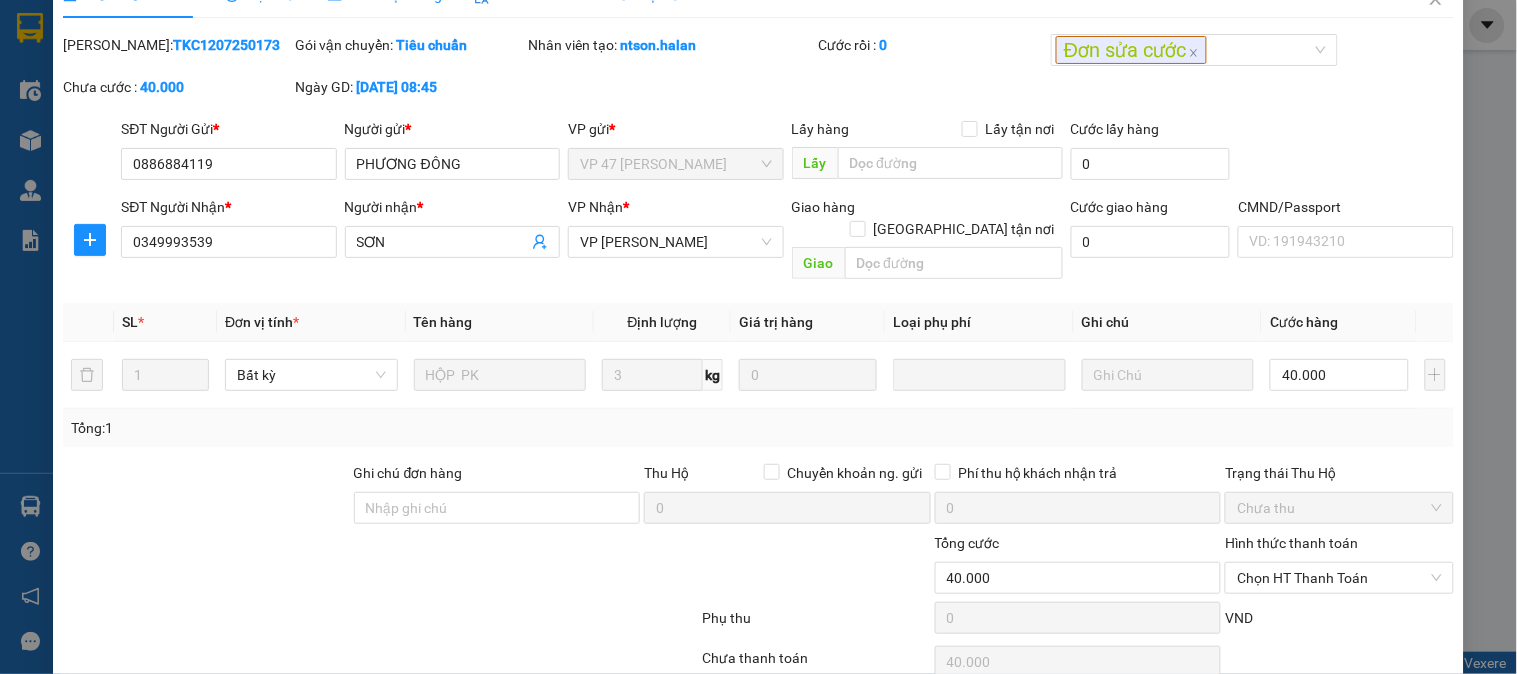 scroll, scrollTop: 0, scrollLeft: 0, axis: both 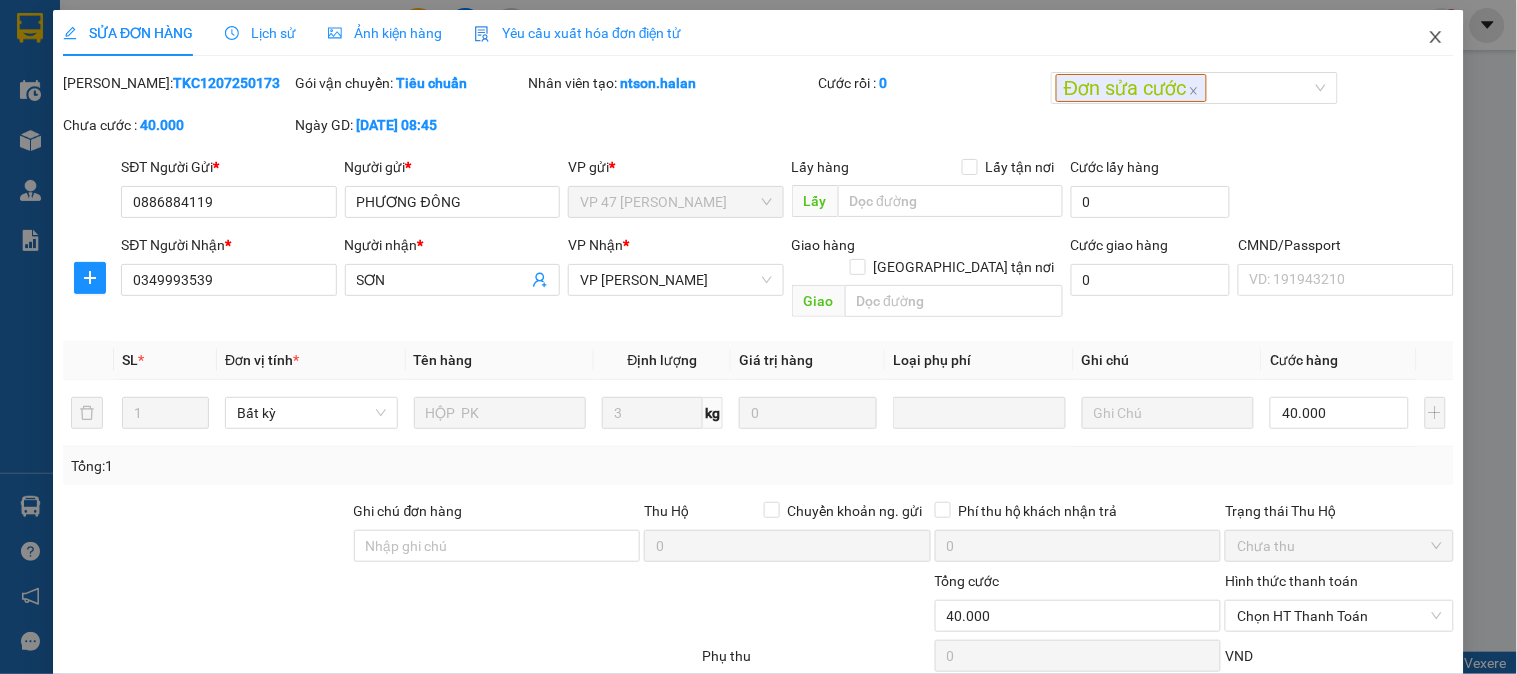 click 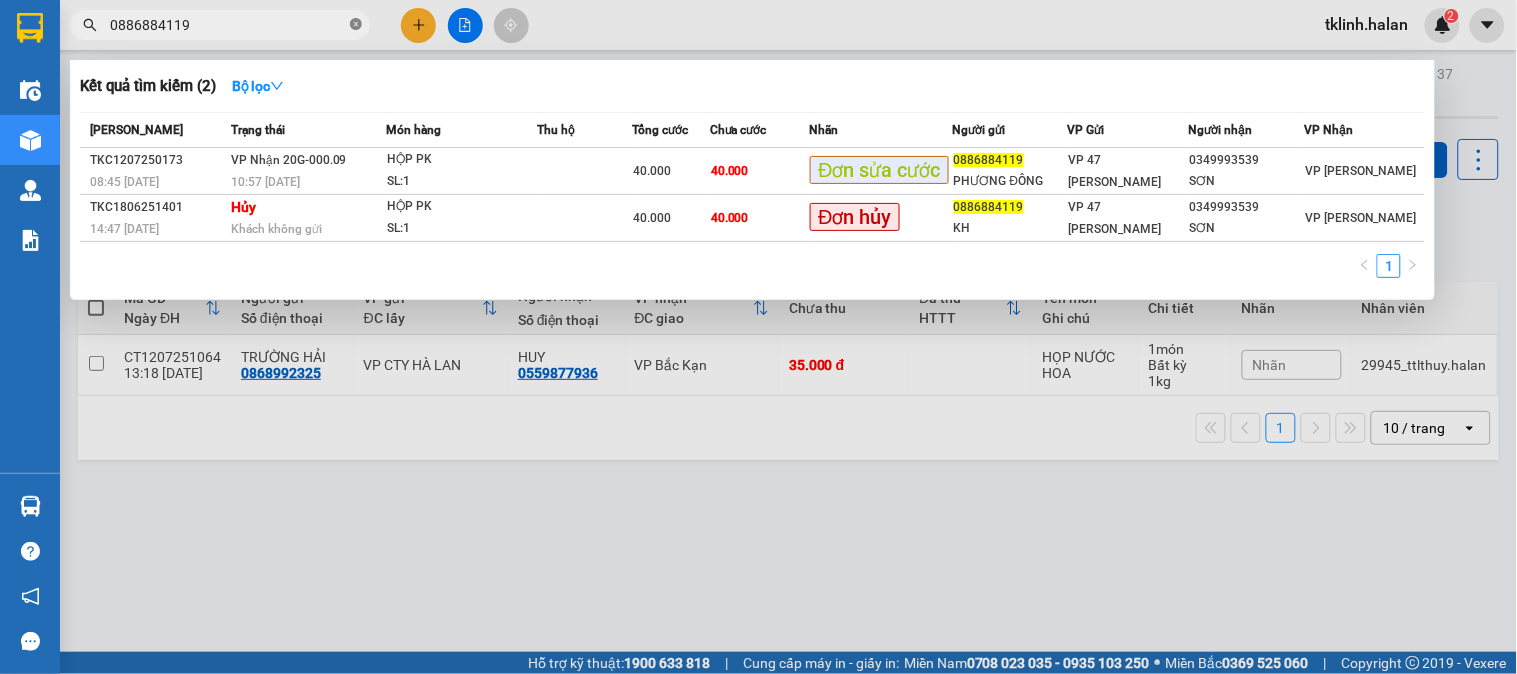 click 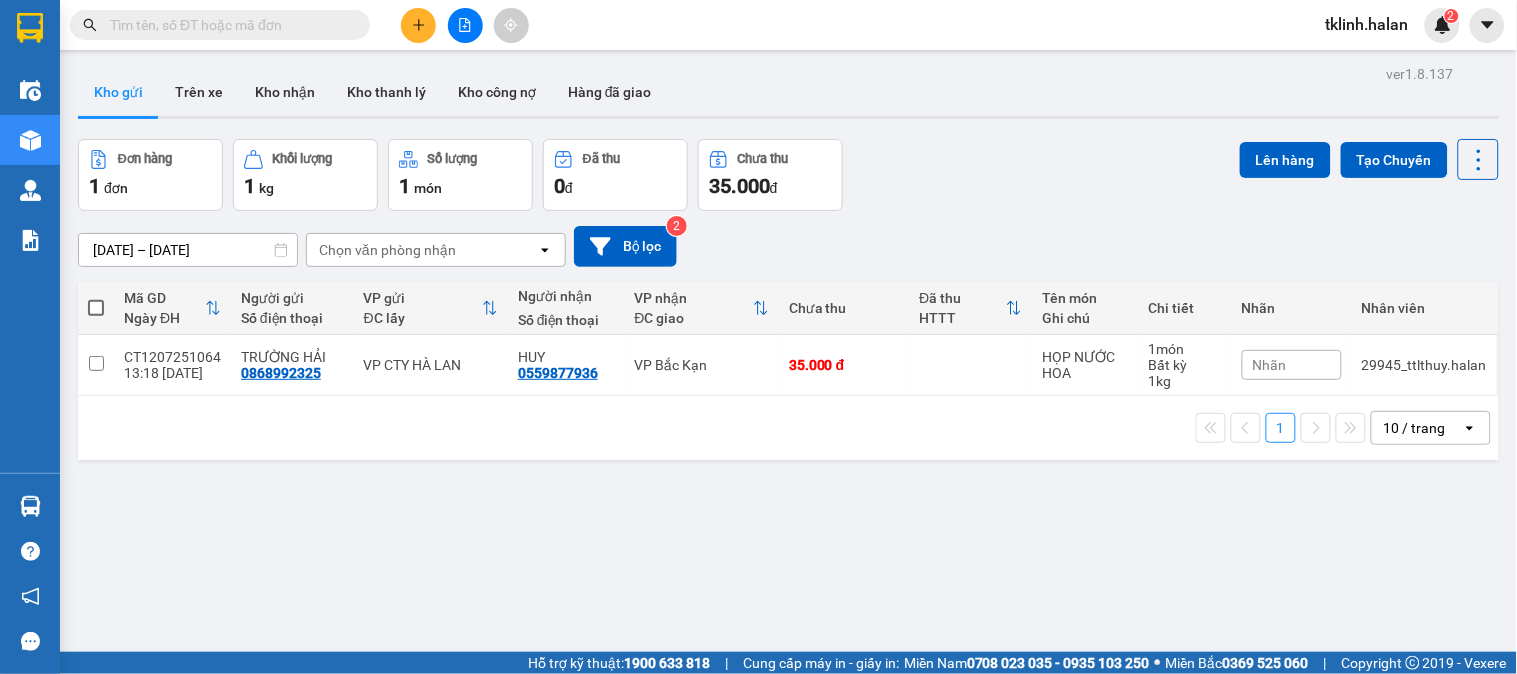 paste on "0886884119" 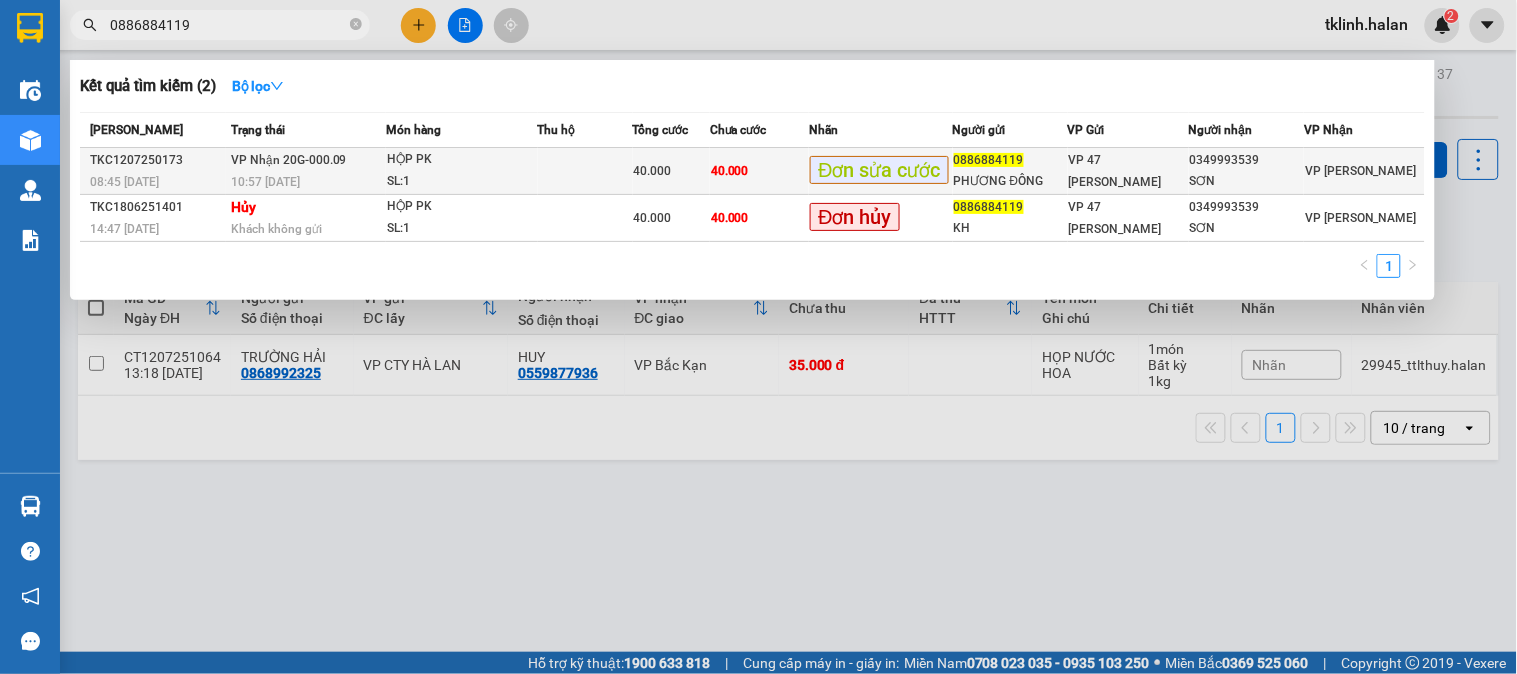 type on "0886884119" 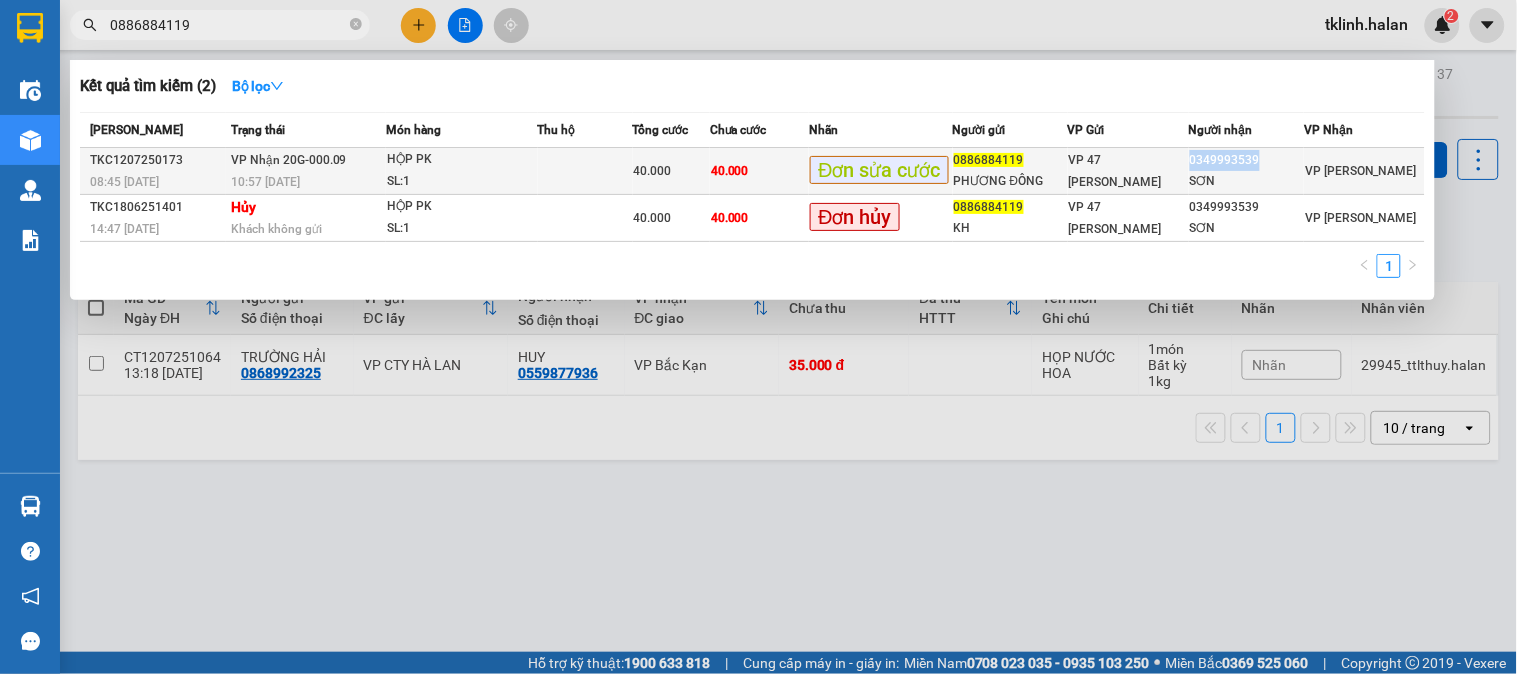 copy on "0349993539" 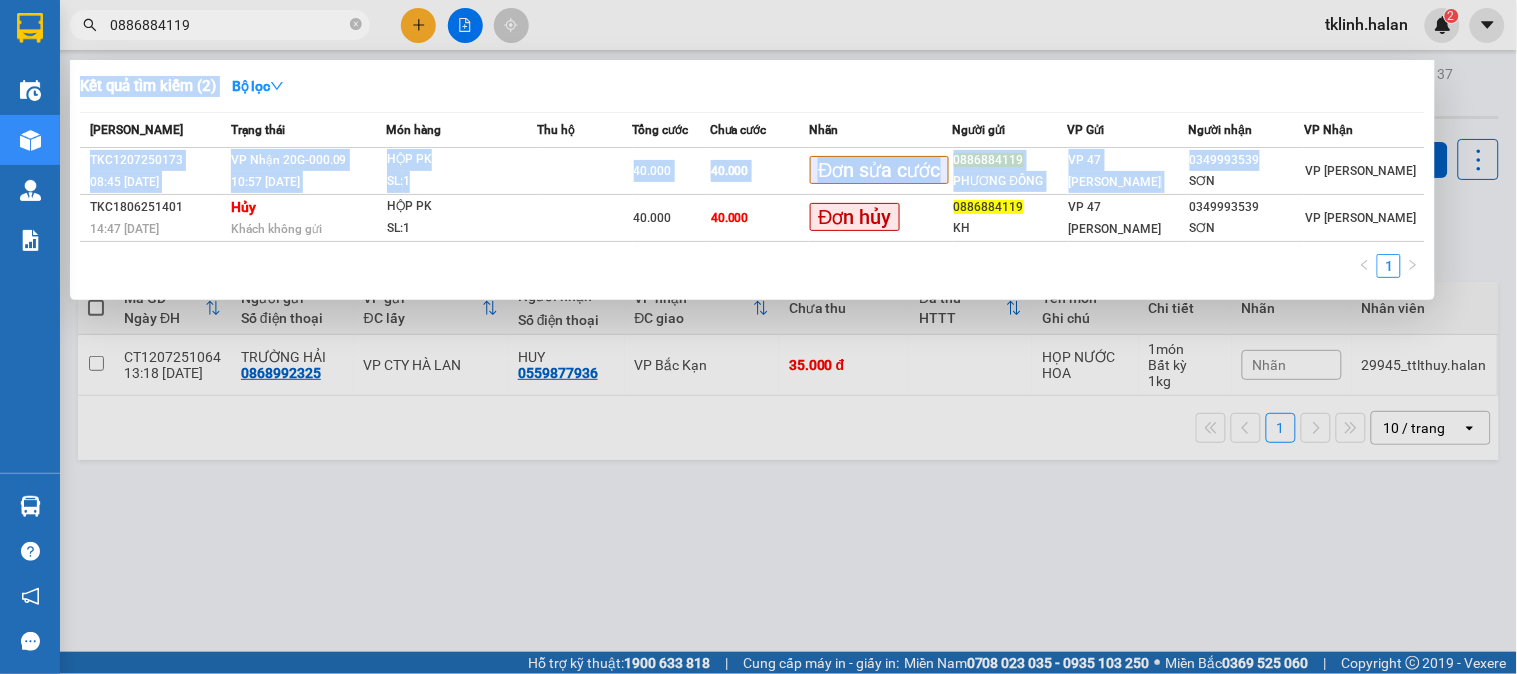 drag, startPoint x: 1266, startPoint y: 160, endPoint x: 491, endPoint y: 52, distance: 782.48895 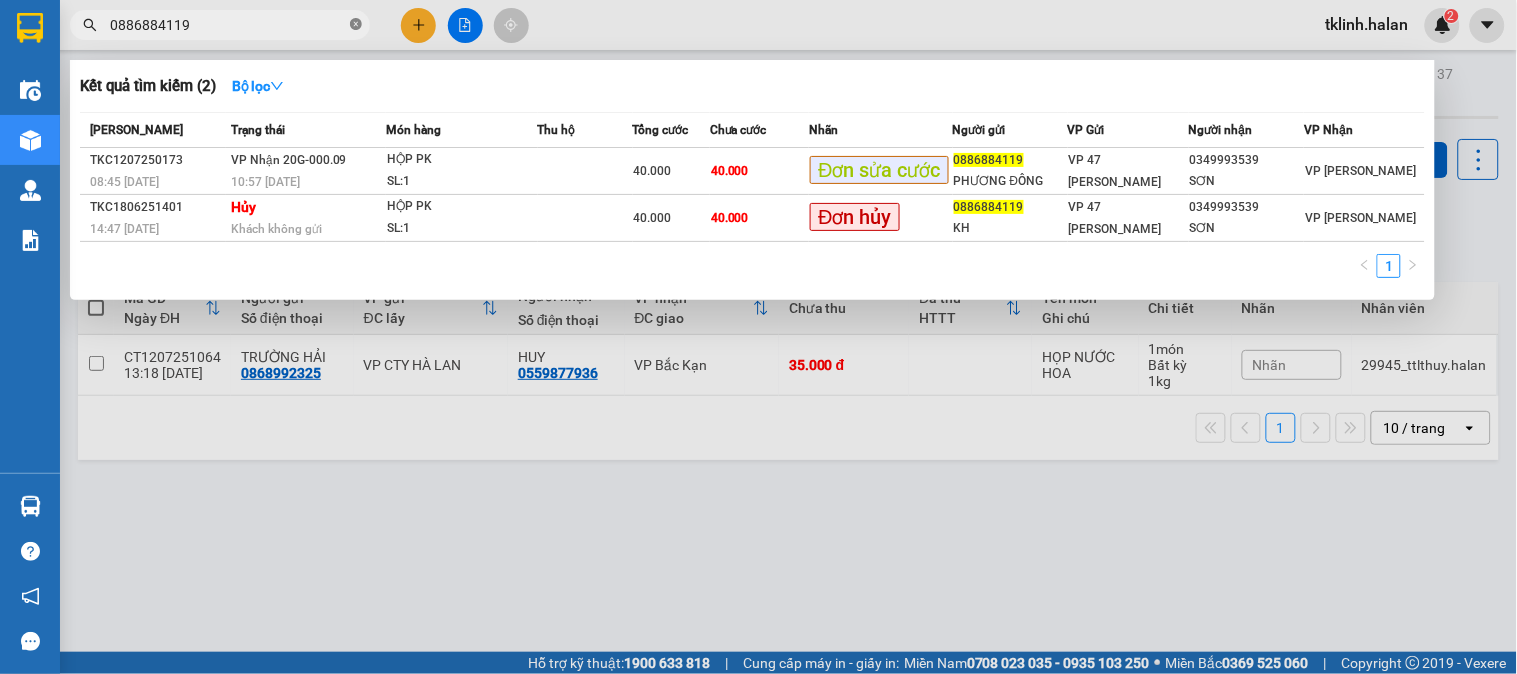 click 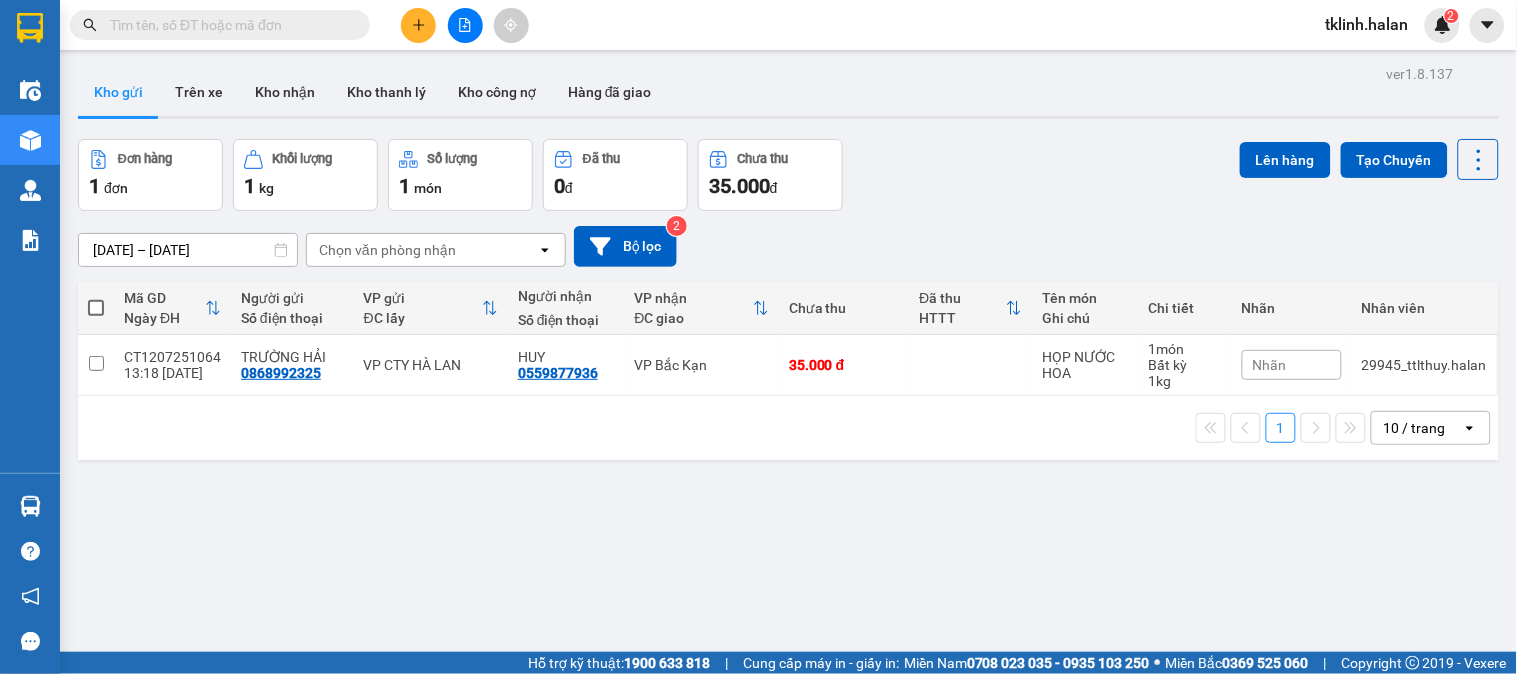 paste on "0349993539" 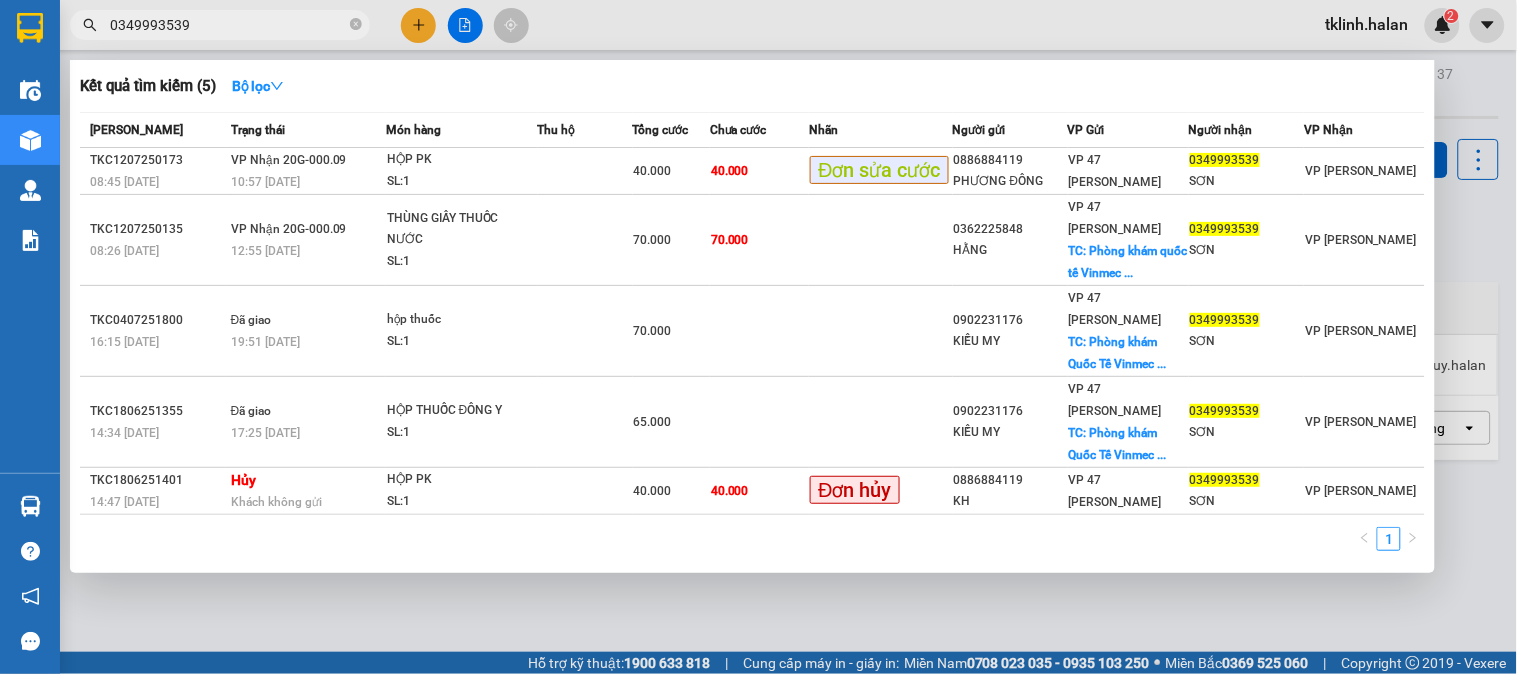 type on "0349993539" 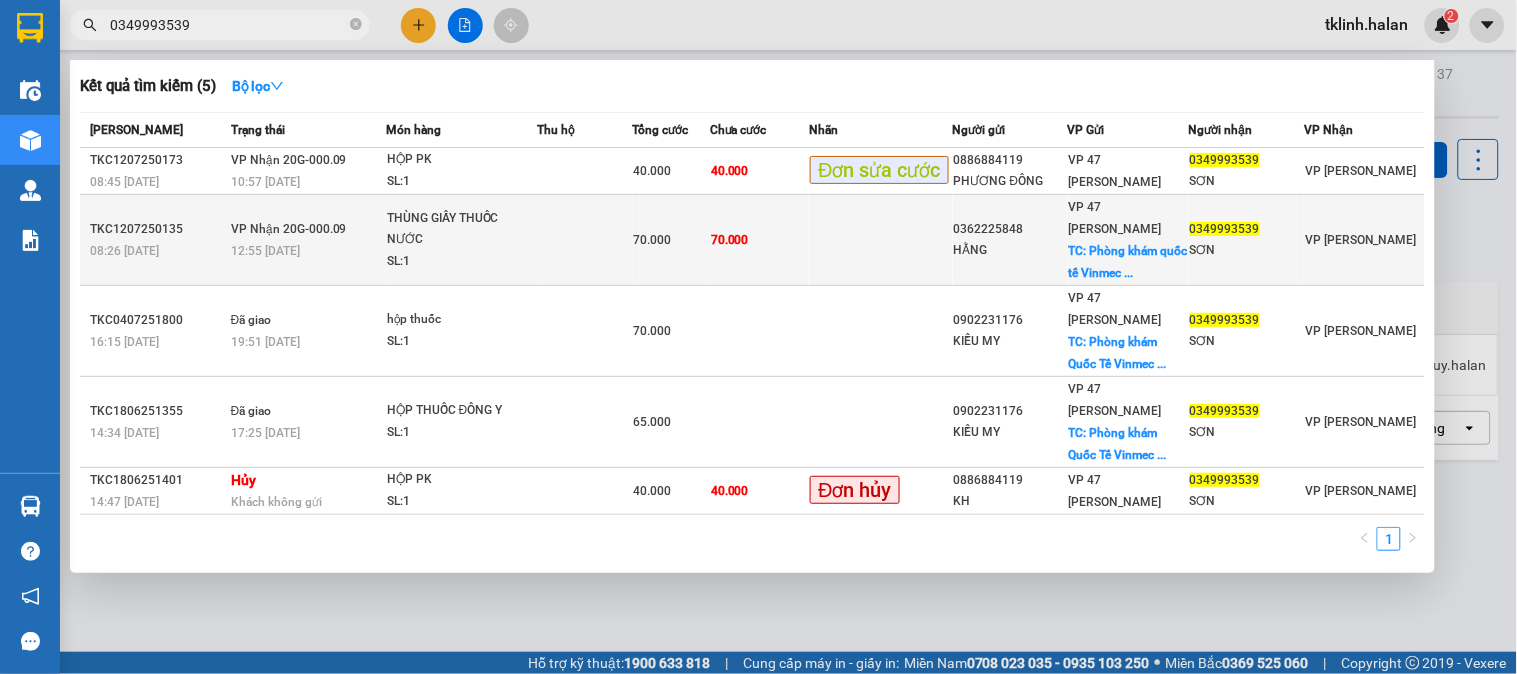 click at bounding box center (880, 240) 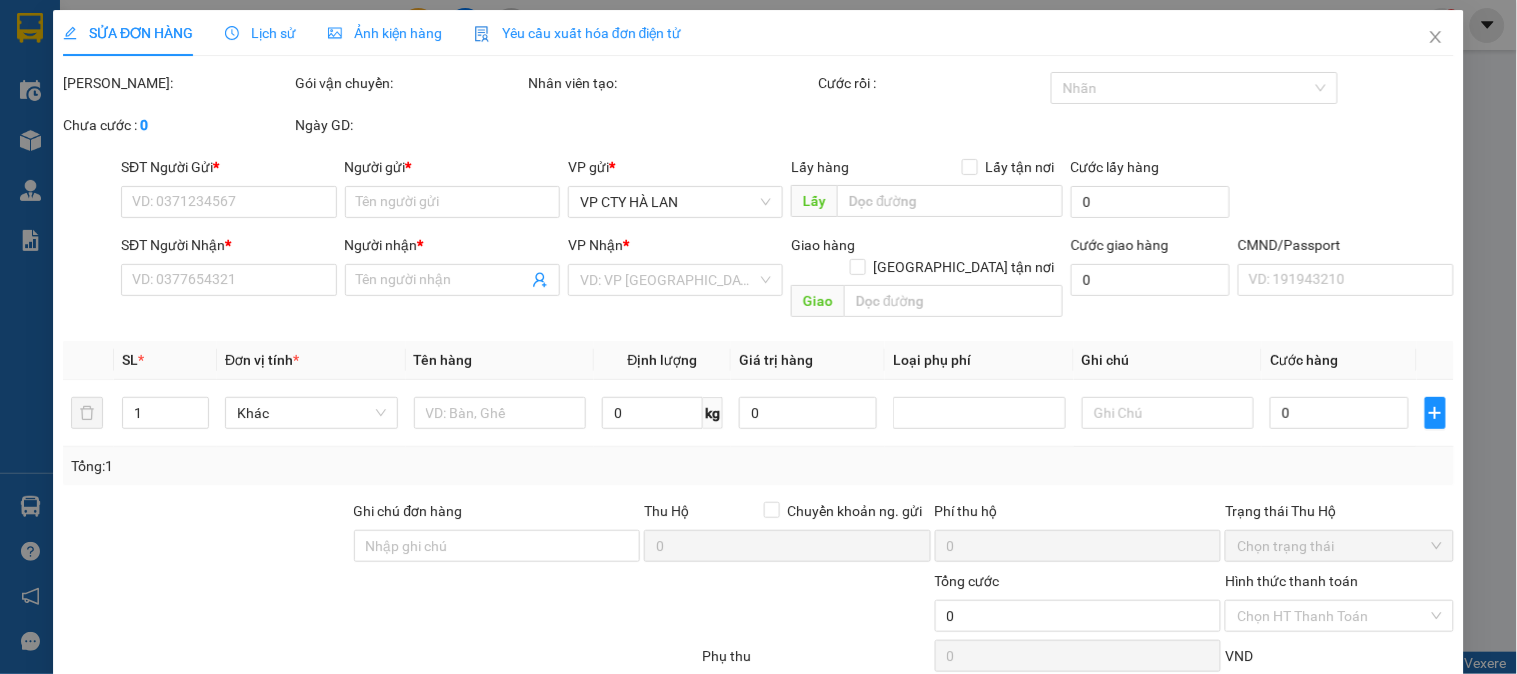 type on "0362225848" 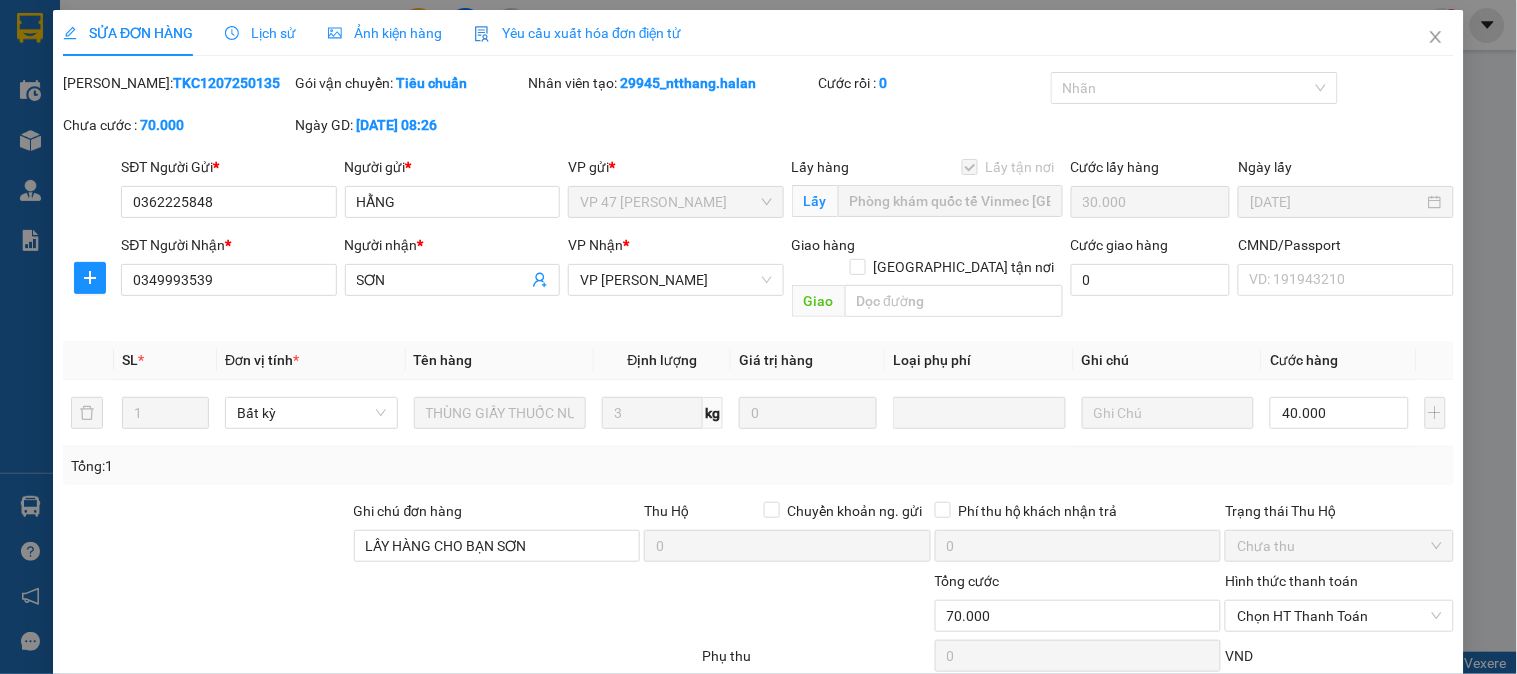 click on "Lịch sử" at bounding box center [260, 33] 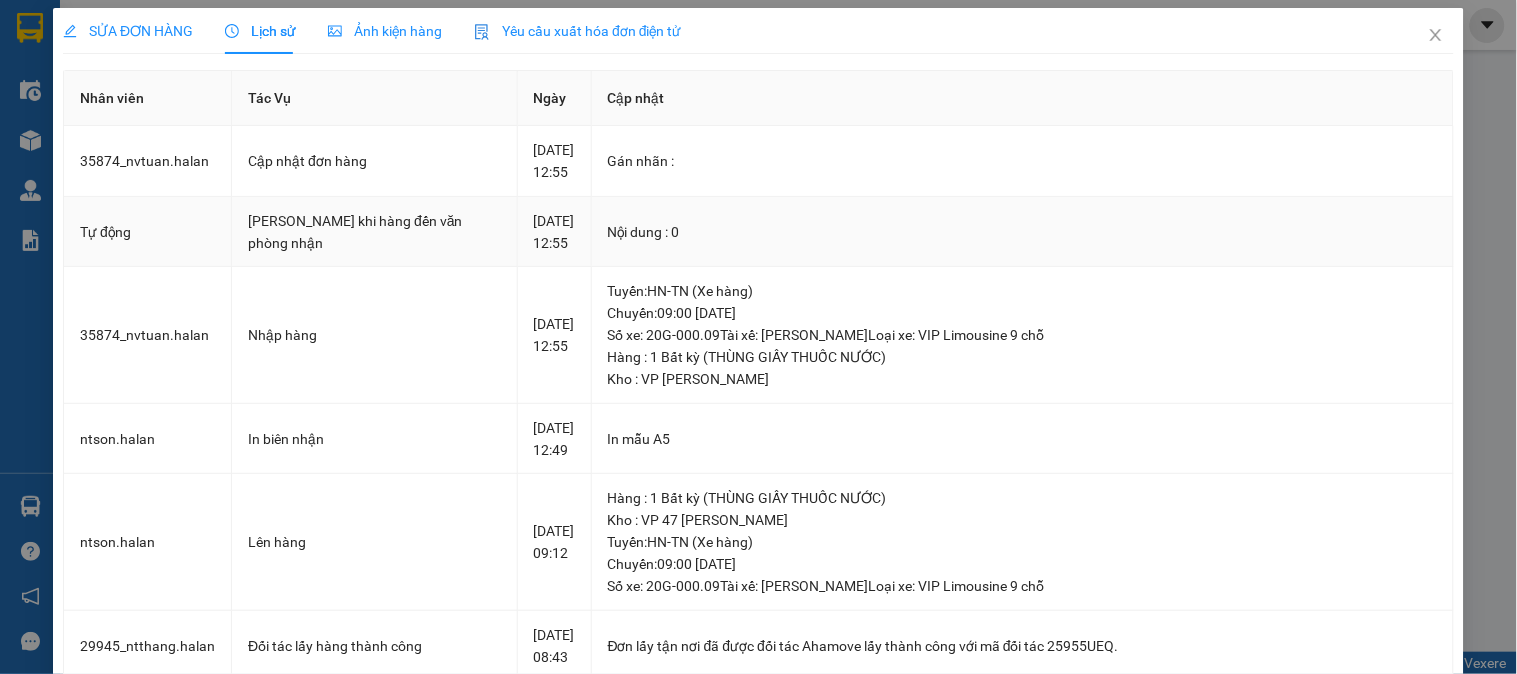 scroll, scrollTop: 0, scrollLeft: 0, axis: both 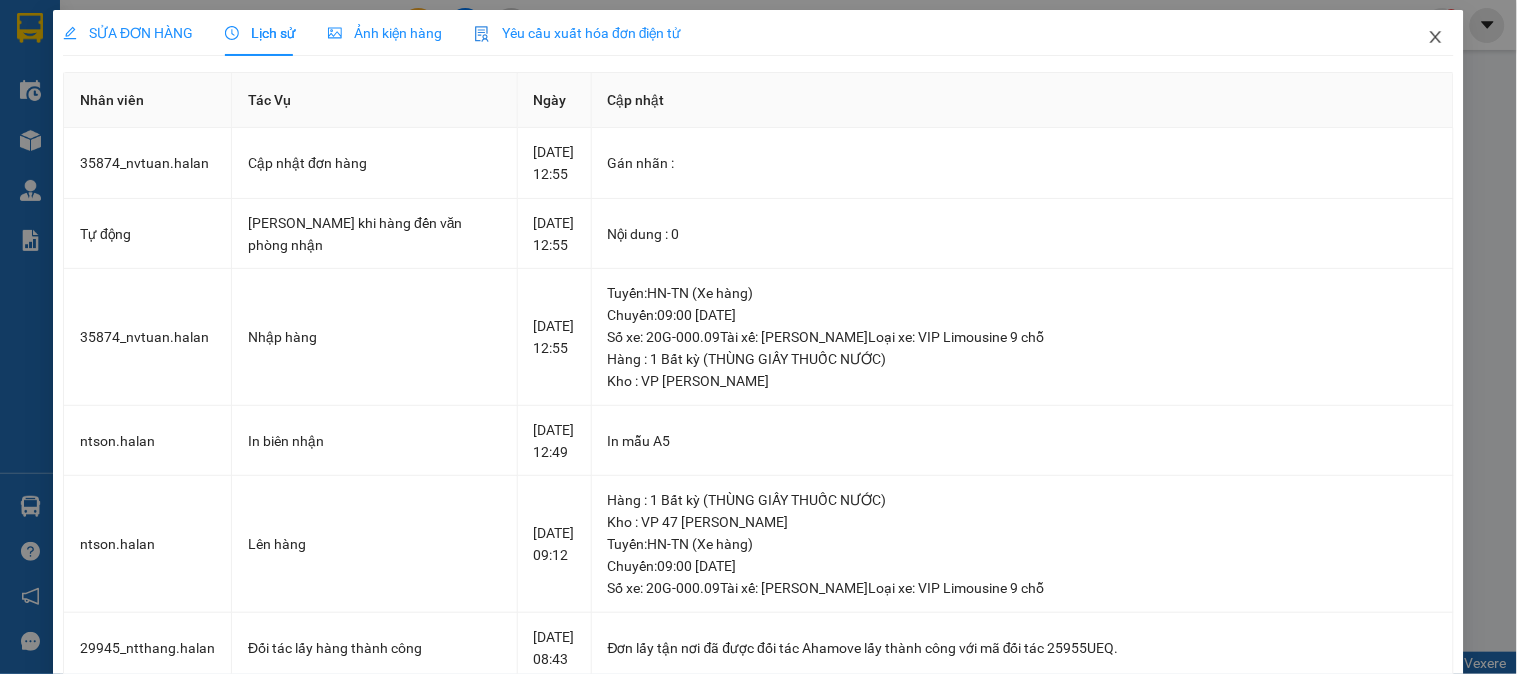 click 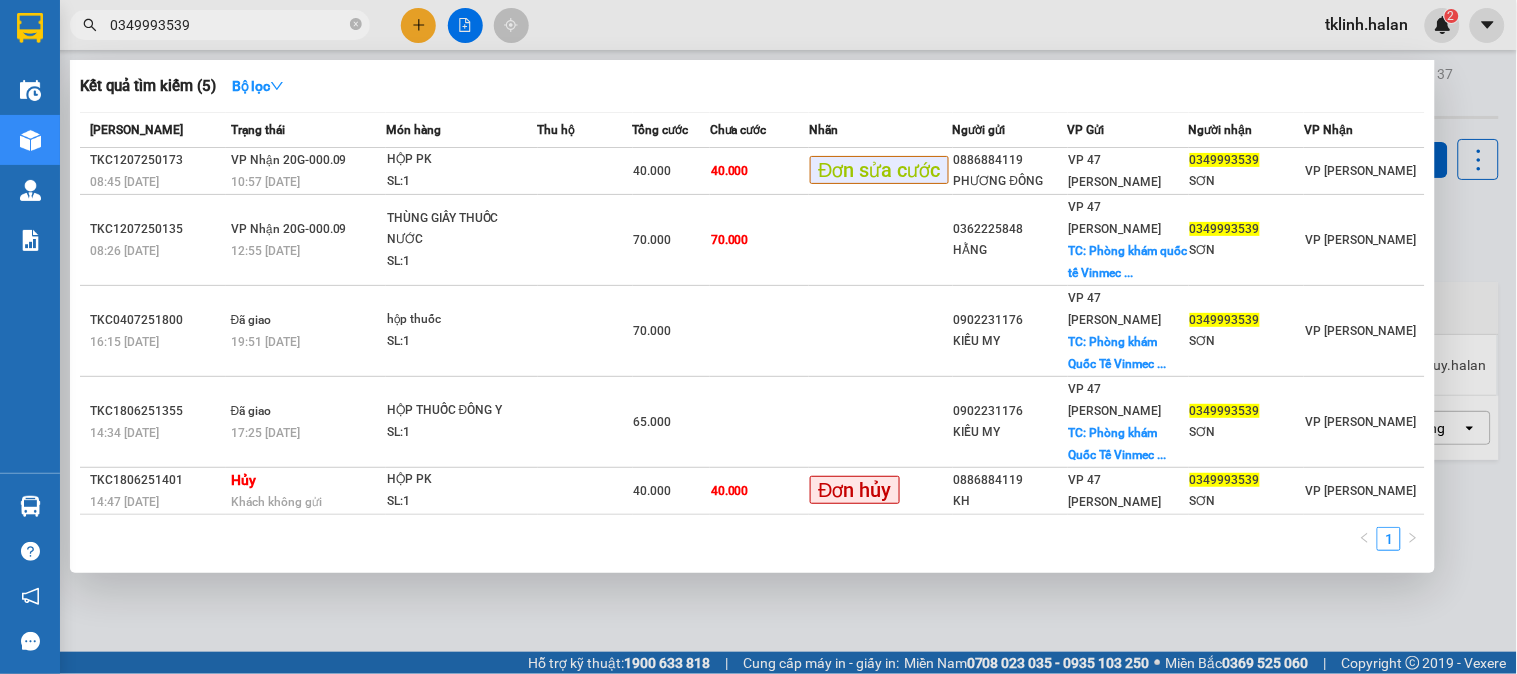 click on "0349993539" at bounding box center [228, 25] 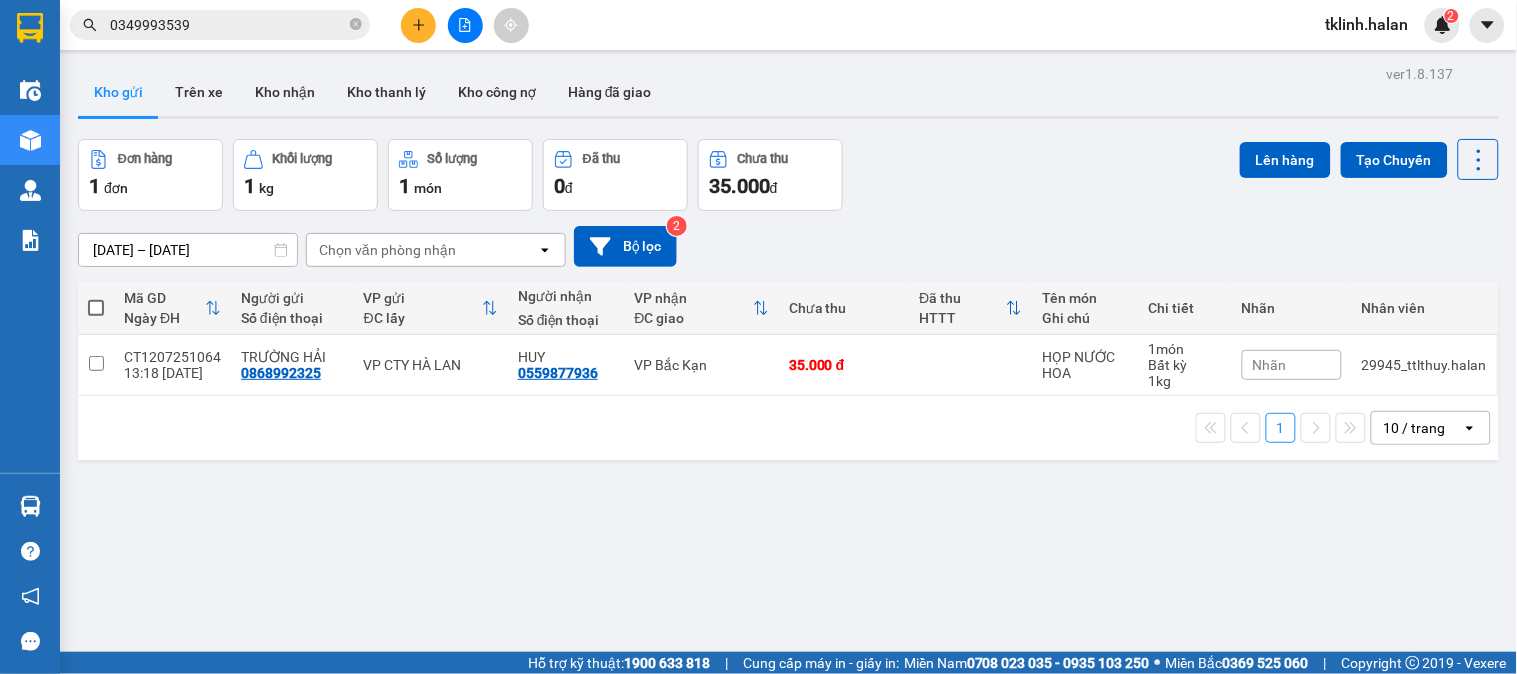 click on "0349993539" at bounding box center [228, 25] 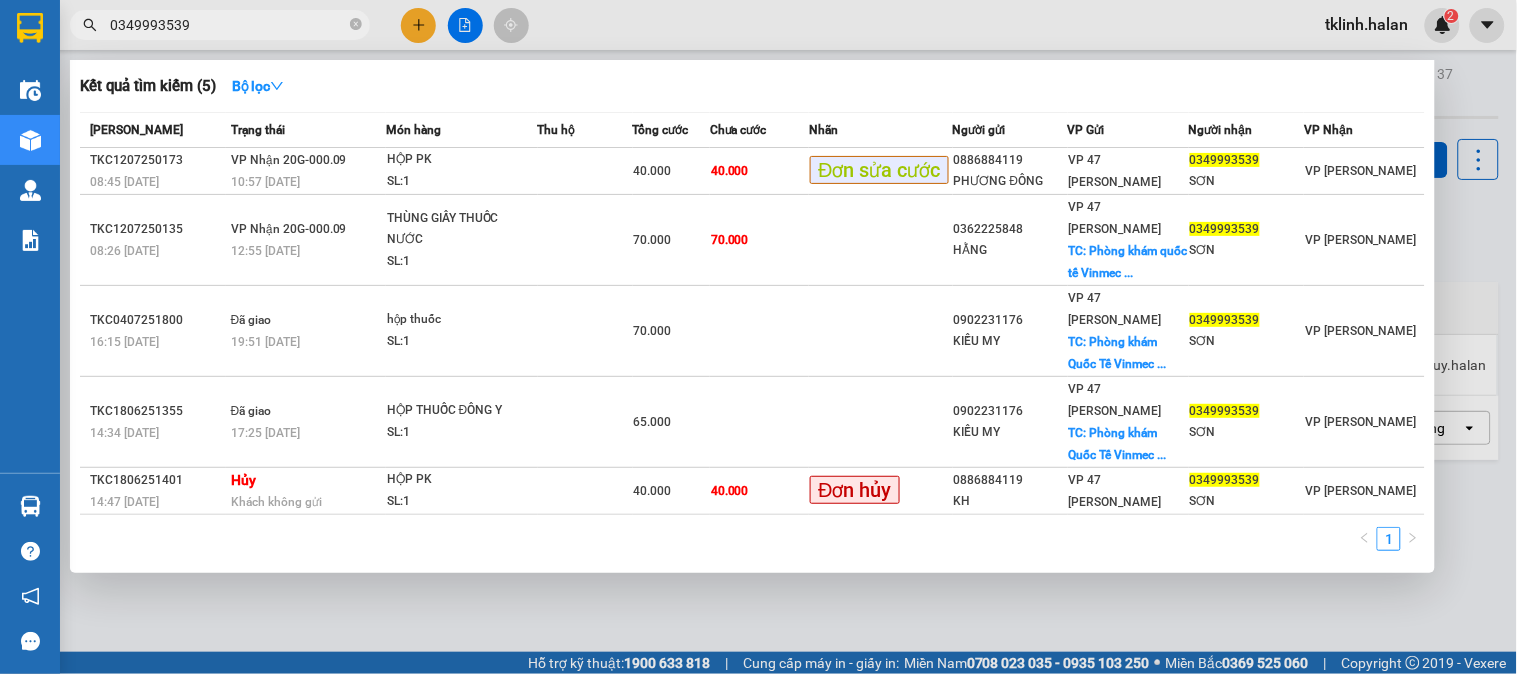 click at bounding box center (758, 337) 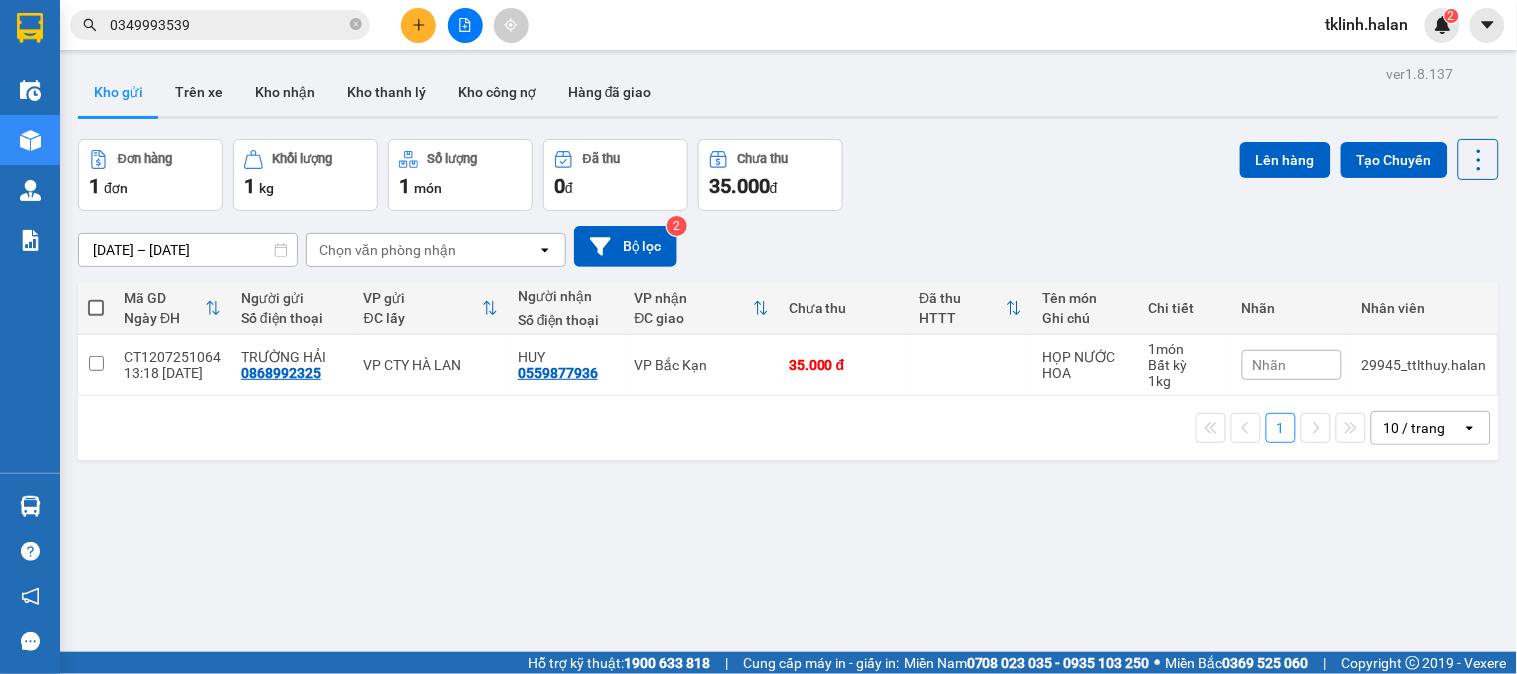 click on "ver  1.8.137 Kho gửi Trên xe Kho nhận Kho thanh lý Kho công nợ Hàng đã giao Đơn hàng 1 đơn Khối lượng 1 kg Số lượng 1 món Đã thu 0  đ Chưa thu 35.000  đ Lên hàng Tạo Chuyến [DATE] – [DATE] Press the down arrow key to interact with the calendar and select a date. Press the escape button to close the calendar. Selected date range is from [DATE] to [DATE]. Chọn văn phòng nhận open Bộ lọc 2 Mã GD Ngày ĐH Người gửi Số điện thoại VP gửi ĐC lấy Người nhận Số điện thoại VP nhận ĐC giao Chưa thu Đã thu HTTT Tên món Ghi chú Chi tiết Nhãn Nhân viên CT1207251064 13:18 [DATE] TRƯỜNG HẢI 0868992325 VP CTY HÀ LAN HUY 0559877936 VP Bắc Kạn 35.000 đ HỌP NƯỚC HOA 1  món Bất kỳ 1  kg Nhãn 29945_ttlthuy.halan 1 10 / trang open Đang tải dữ liệu" at bounding box center (788, 397) 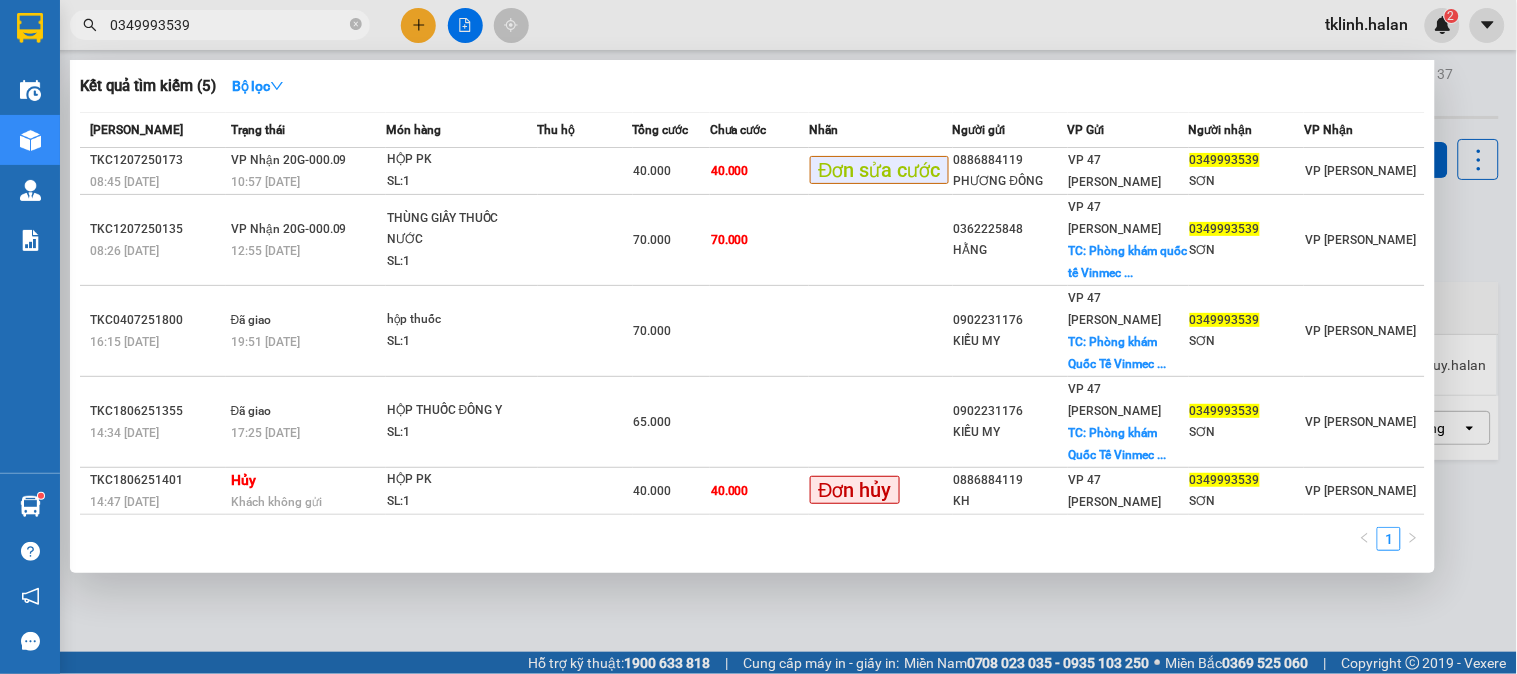 click on "0349993539" at bounding box center (220, 25) 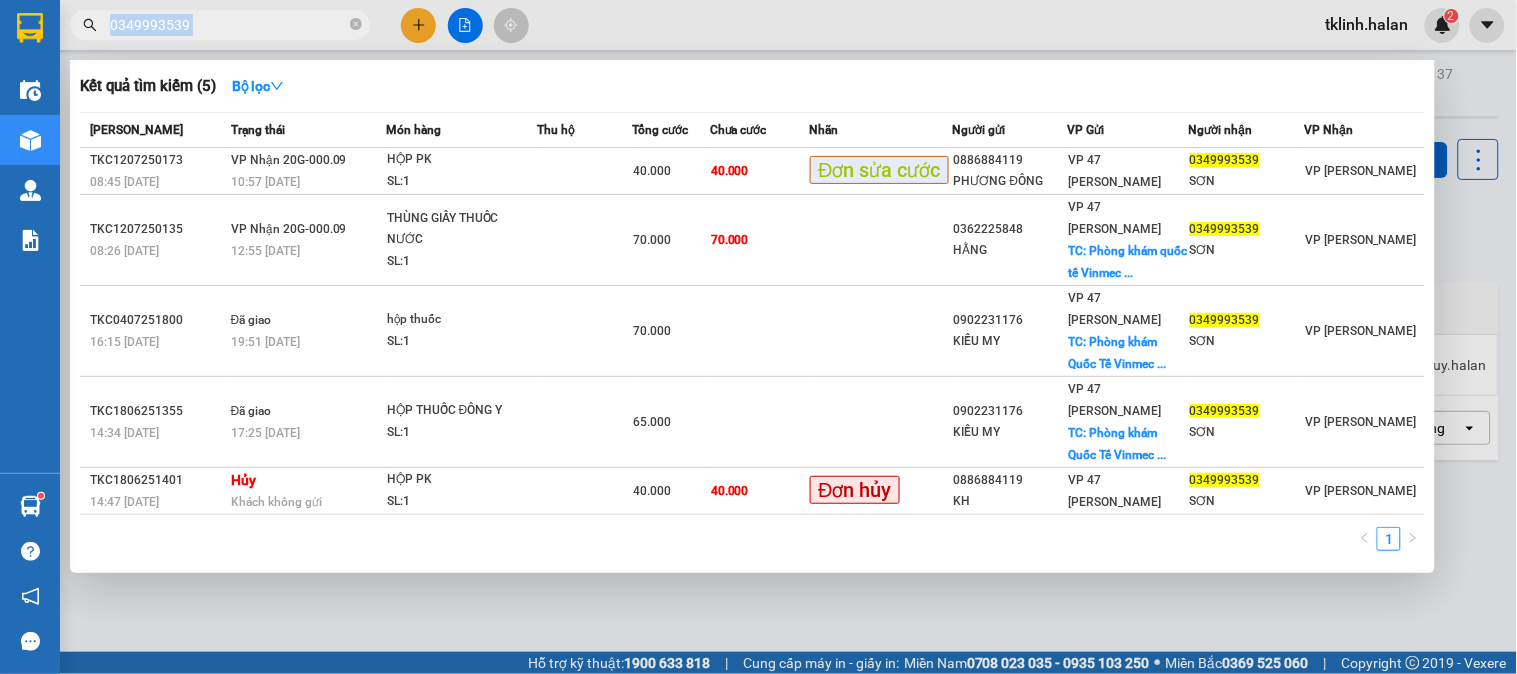click on "0349993539" at bounding box center [220, 25] 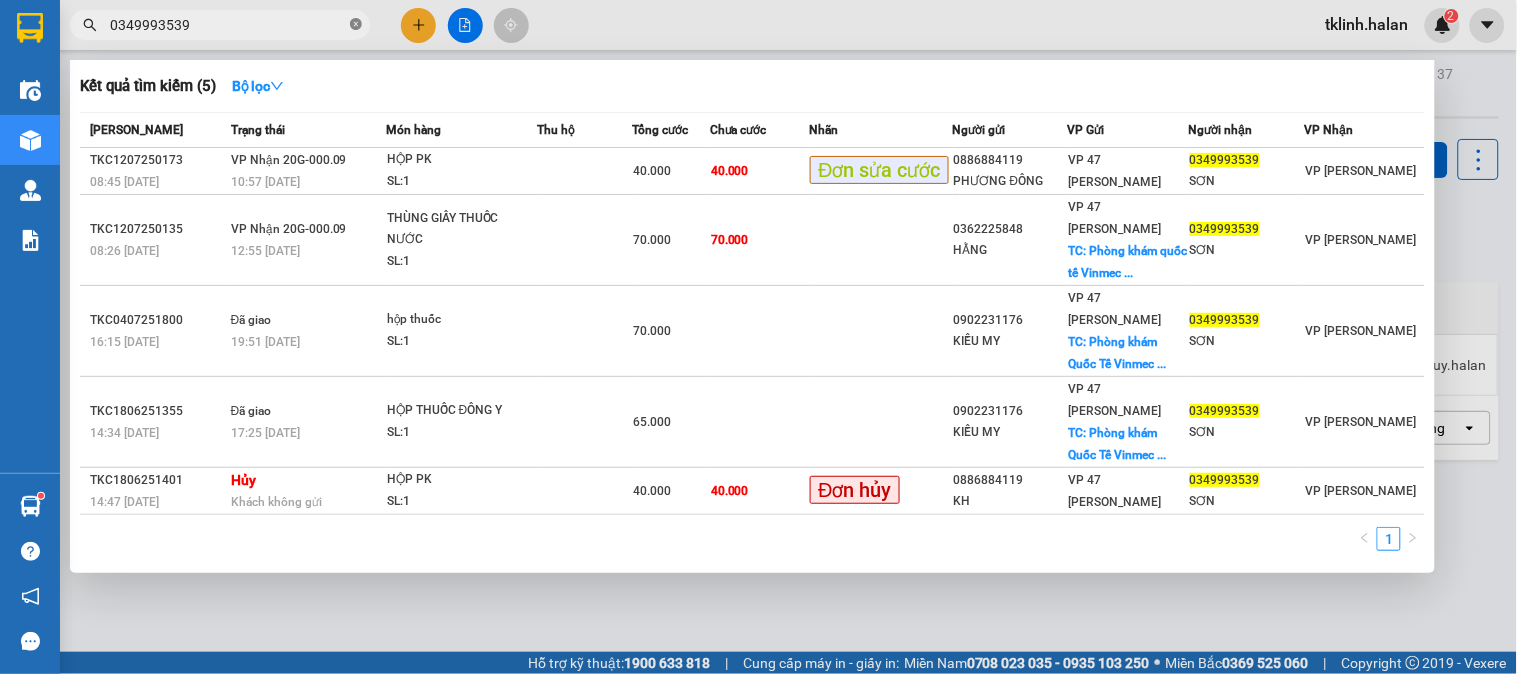 click 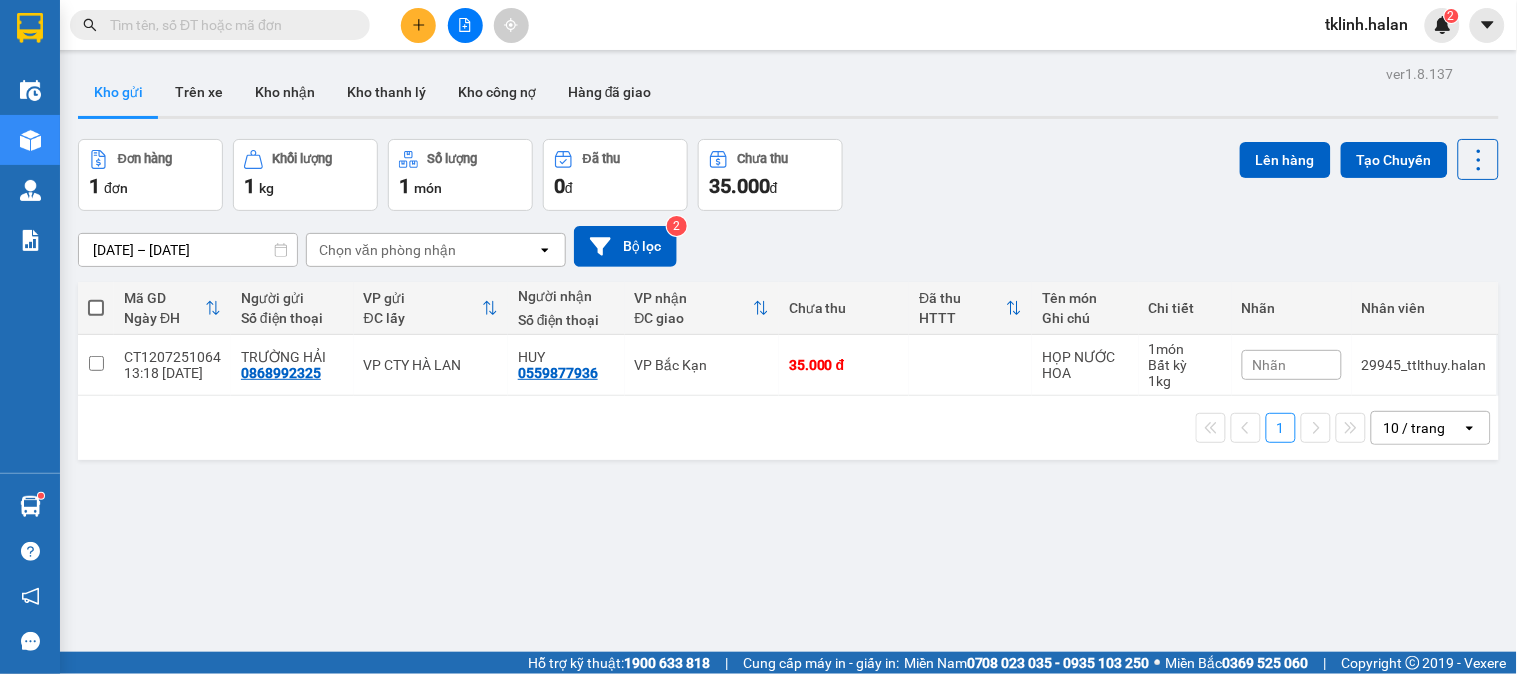 paste on "TKC1207250990" 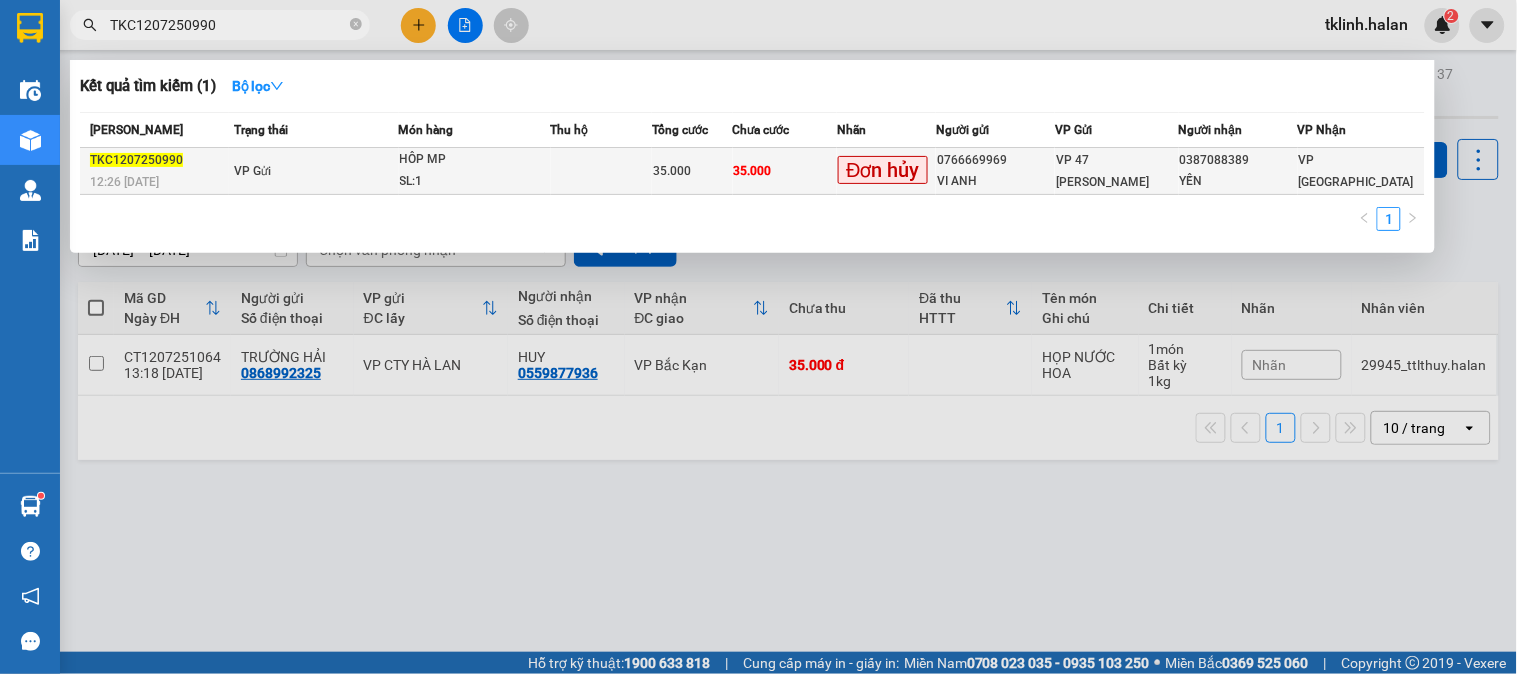 type on "TKC1207250990" 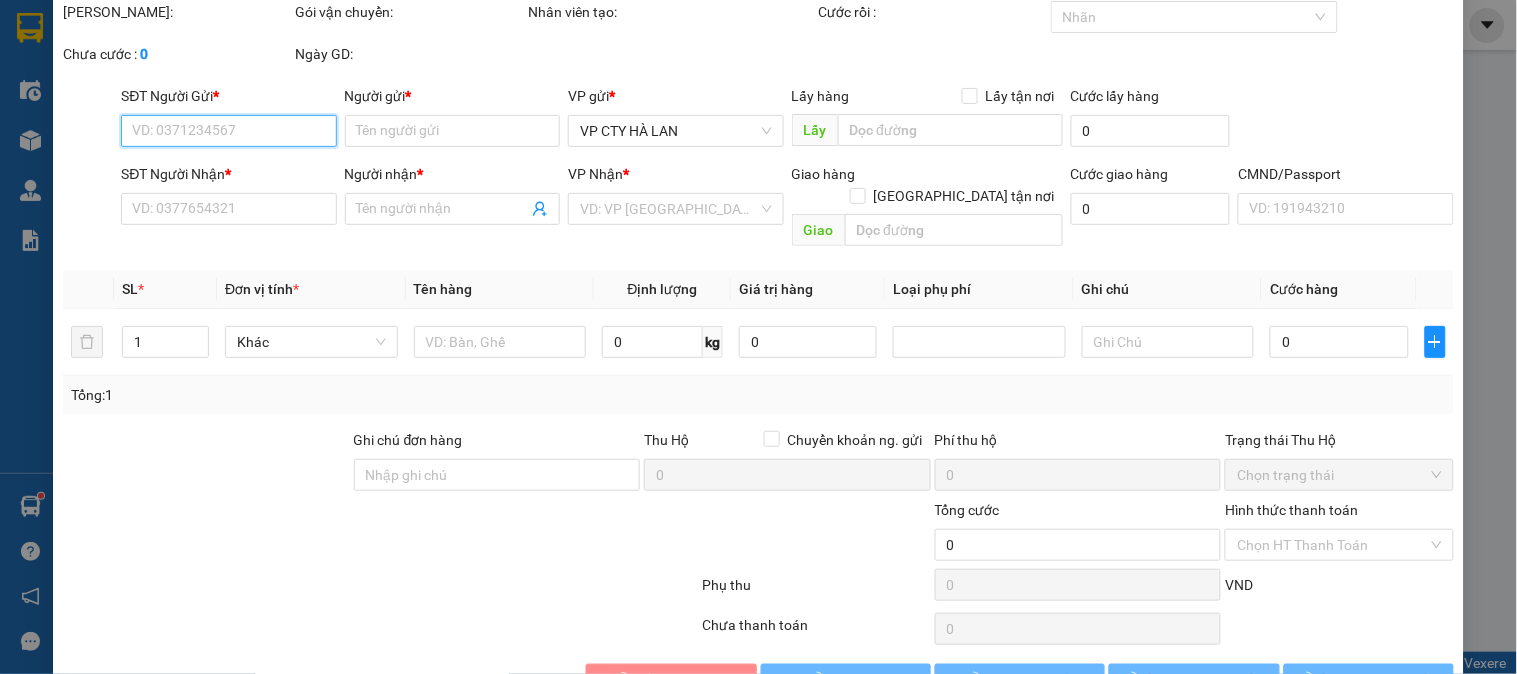 type on "0766669969" 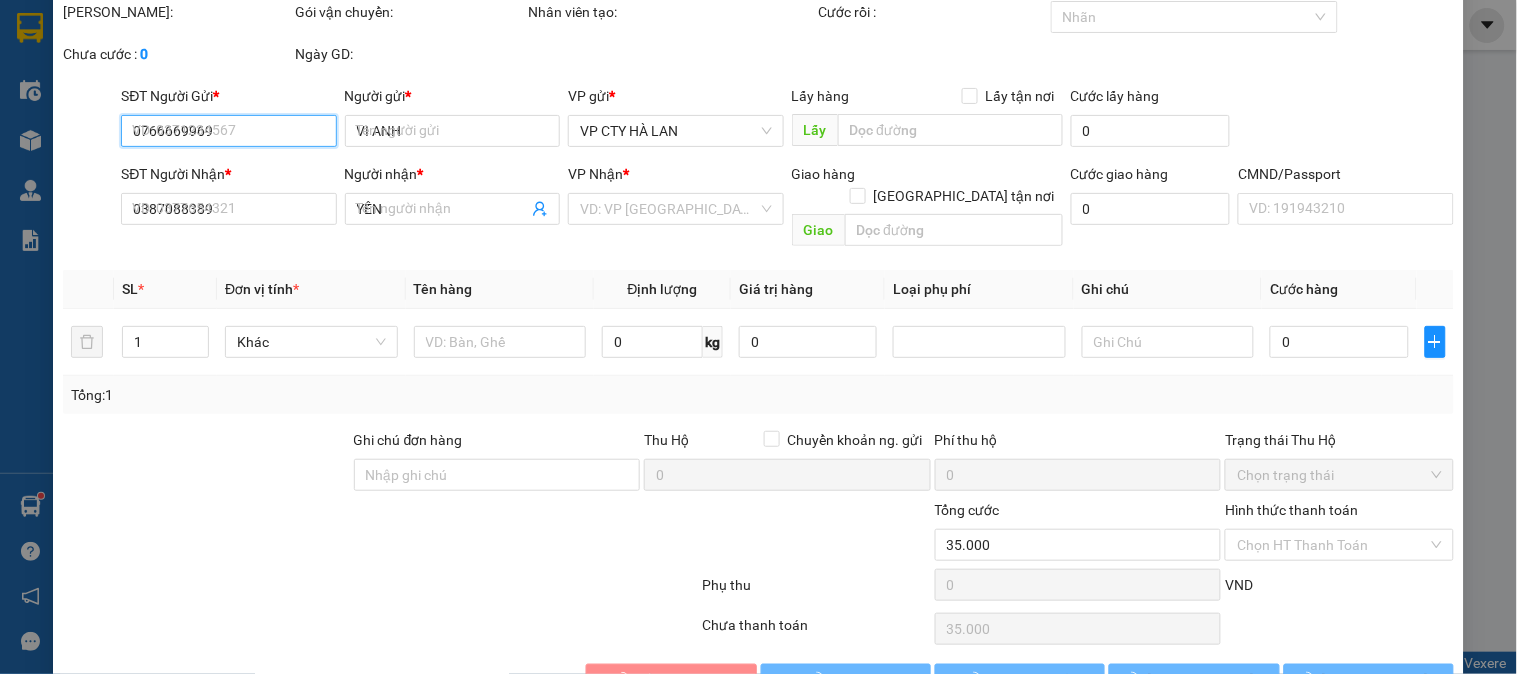 scroll, scrollTop: 110, scrollLeft: 0, axis: vertical 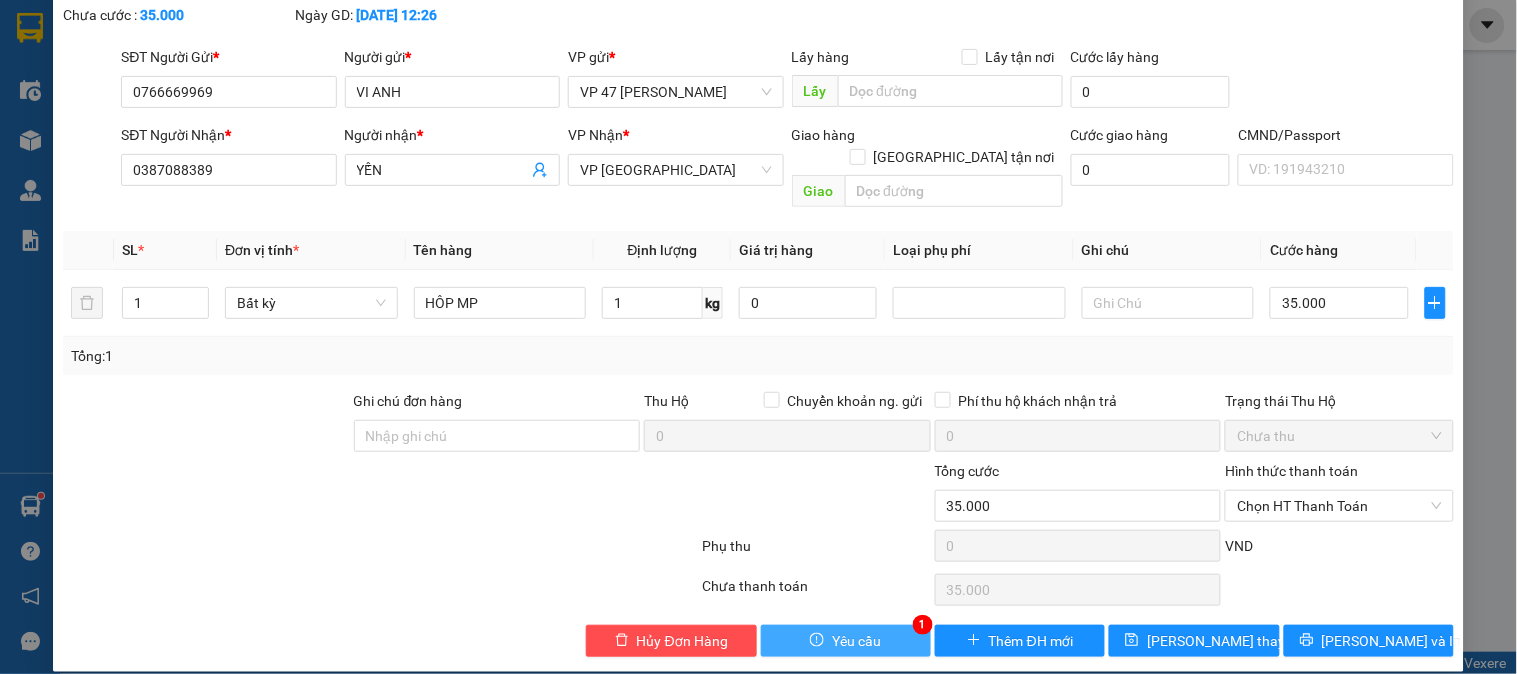 click on "Yêu cầu" at bounding box center [856, 641] 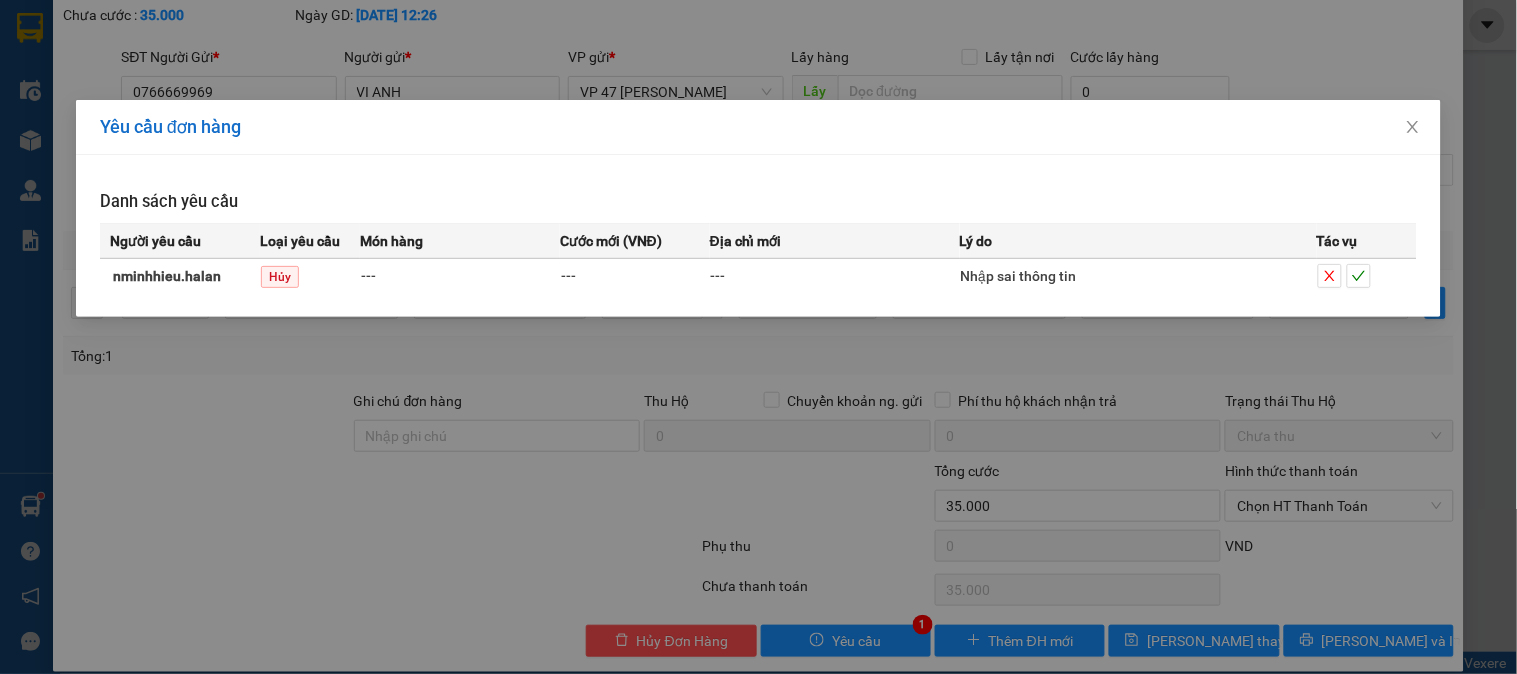 click on "Yêu cầu đơn hàng Danh sách yêu cầu Người yêu cầu Loại yêu cầu Món hàng Cước mới (VNĐ) Địa chỉ mới Lý do Tác vụ nminhhieu.halan Hủy --- --- --- Nhập sai thông tin" at bounding box center (758, 337) 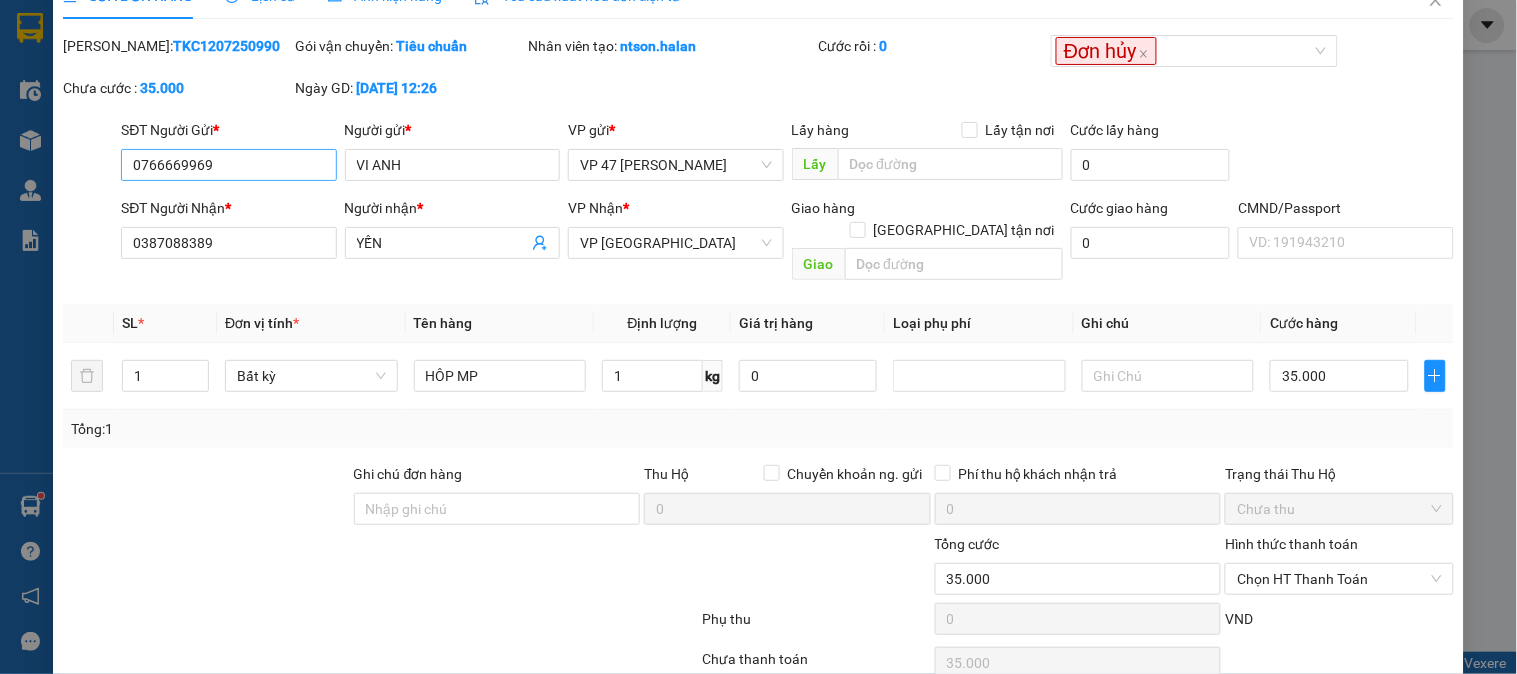 scroll, scrollTop: 0, scrollLeft: 0, axis: both 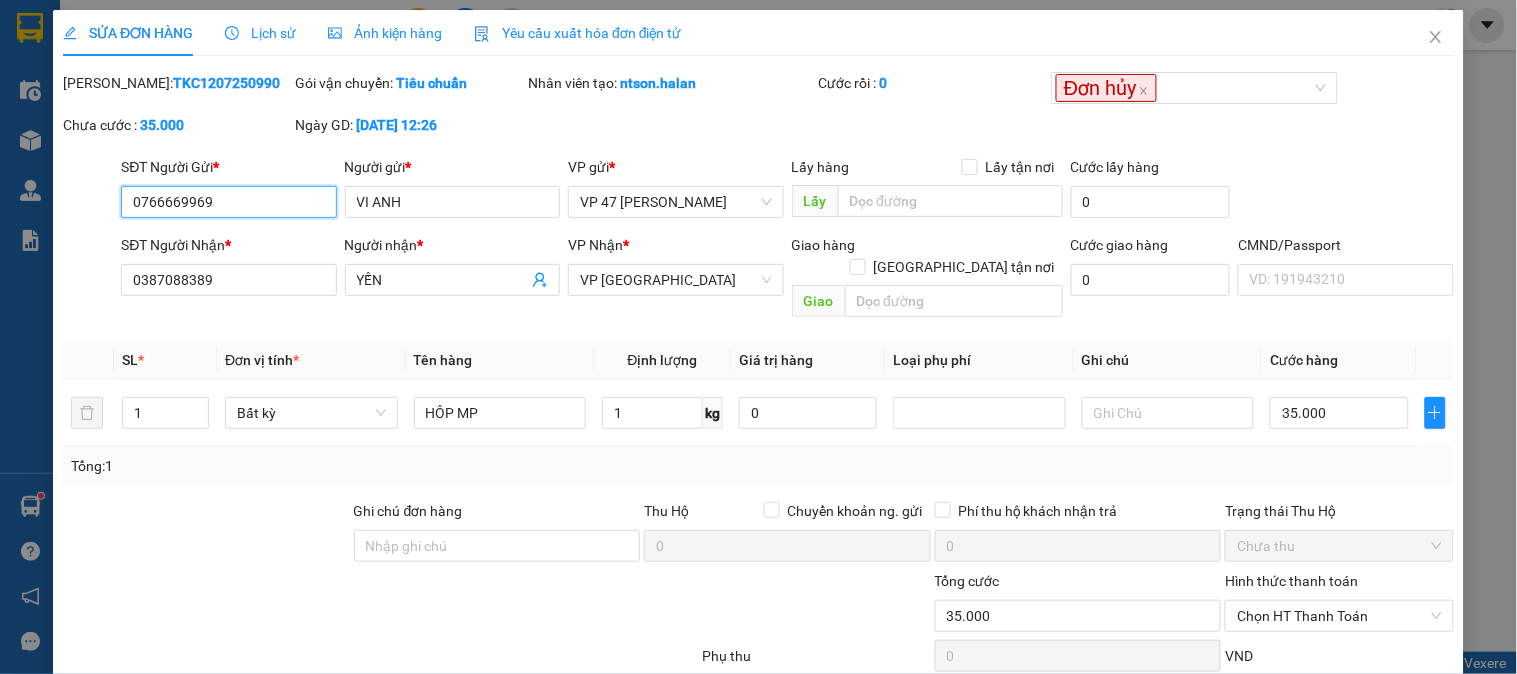 click on "0766669969" at bounding box center [228, 202] 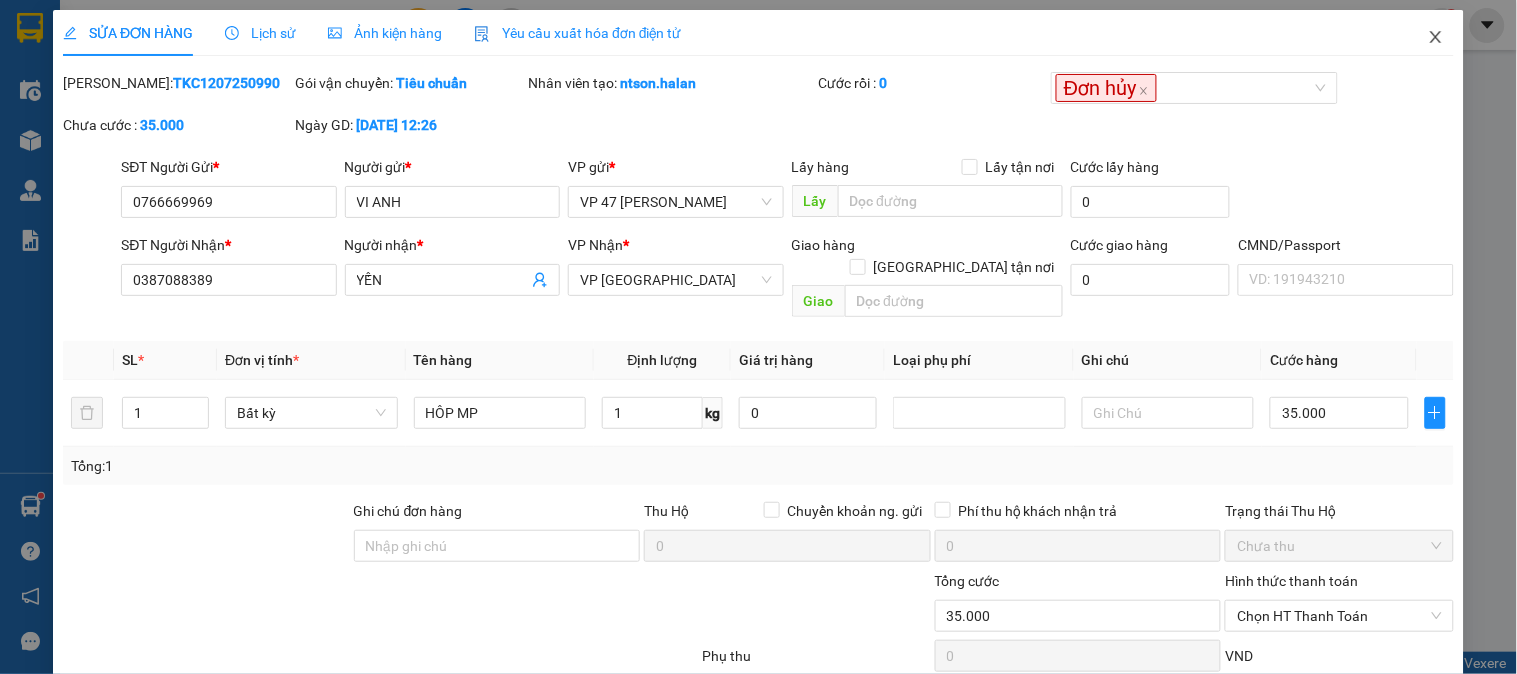 click at bounding box center (1436, 38) 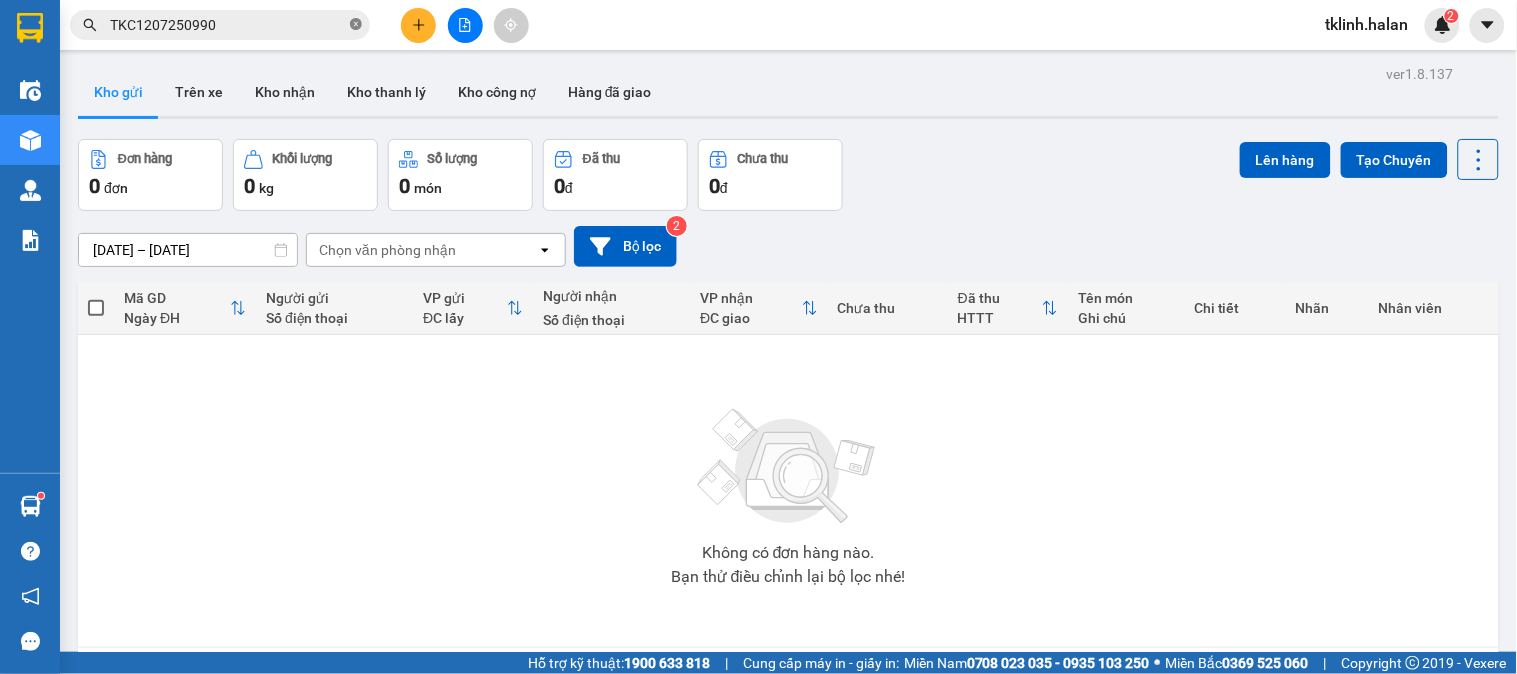 click 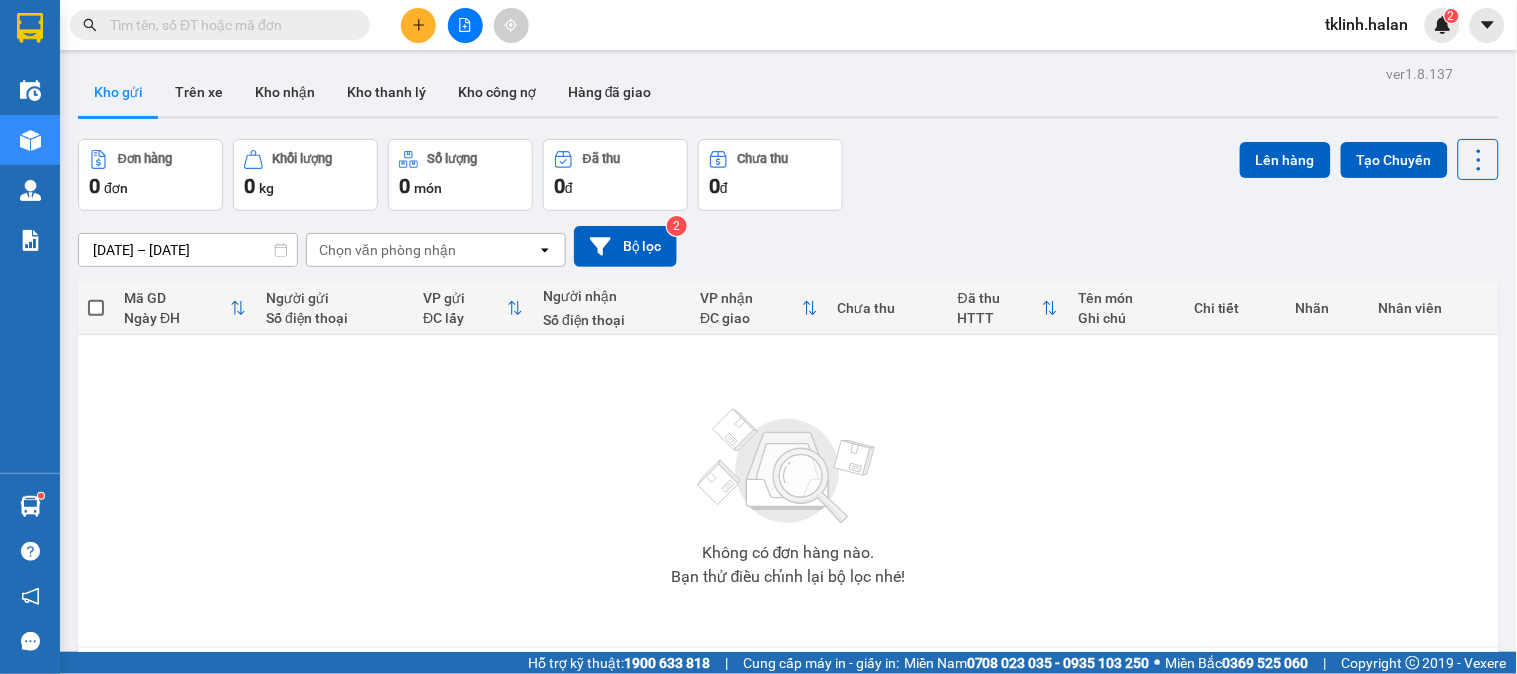 paste on "0766669969" 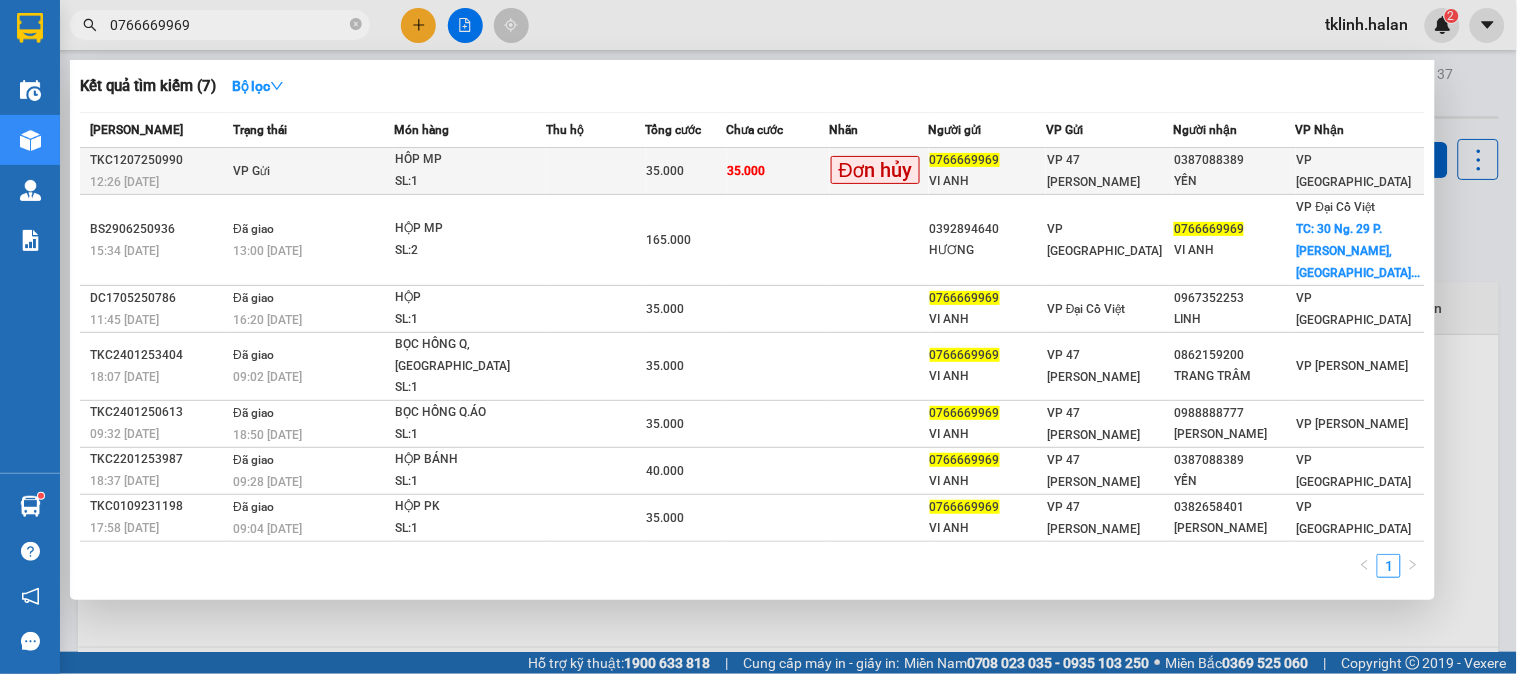 type on "0766669969" 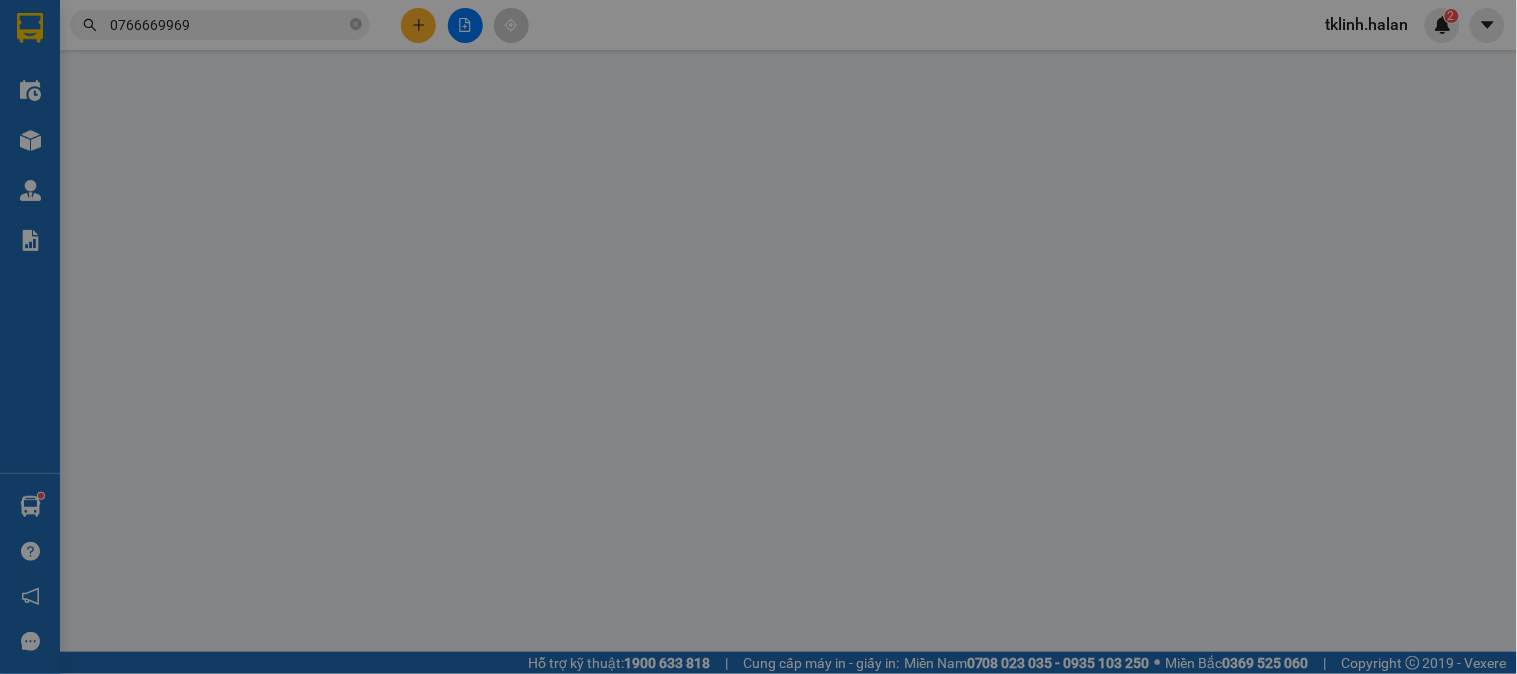 type on "0766669969" 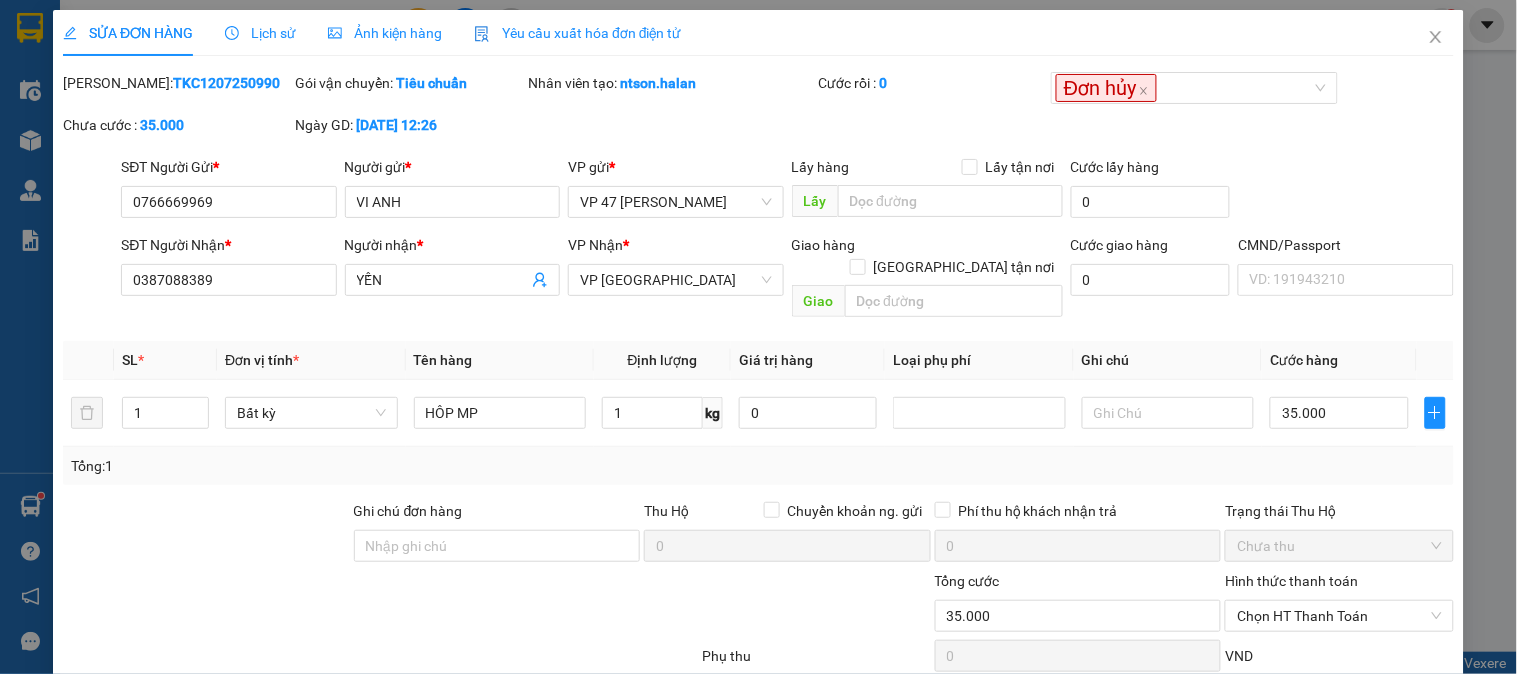 click on "SĐT Người Nhận  * 0387088389" at bounding box center (228, 269) 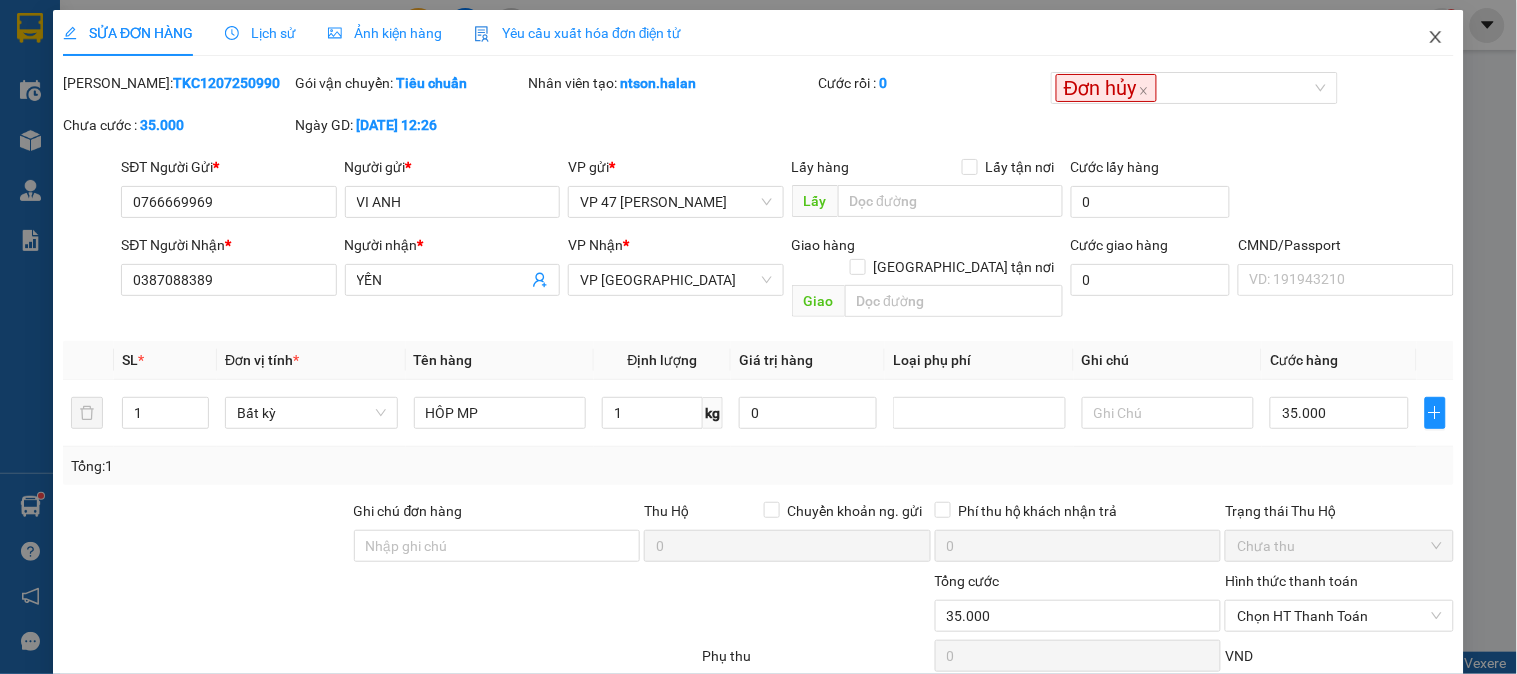 click 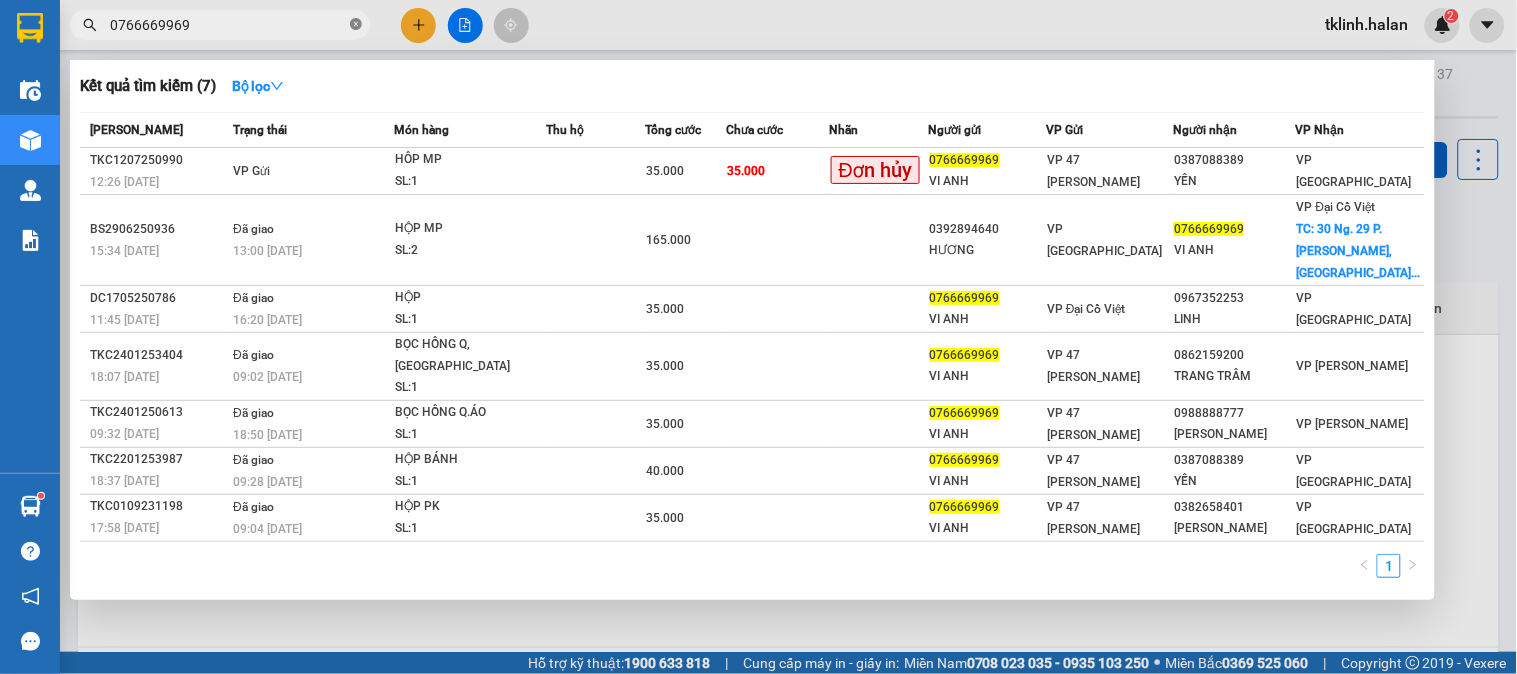 click 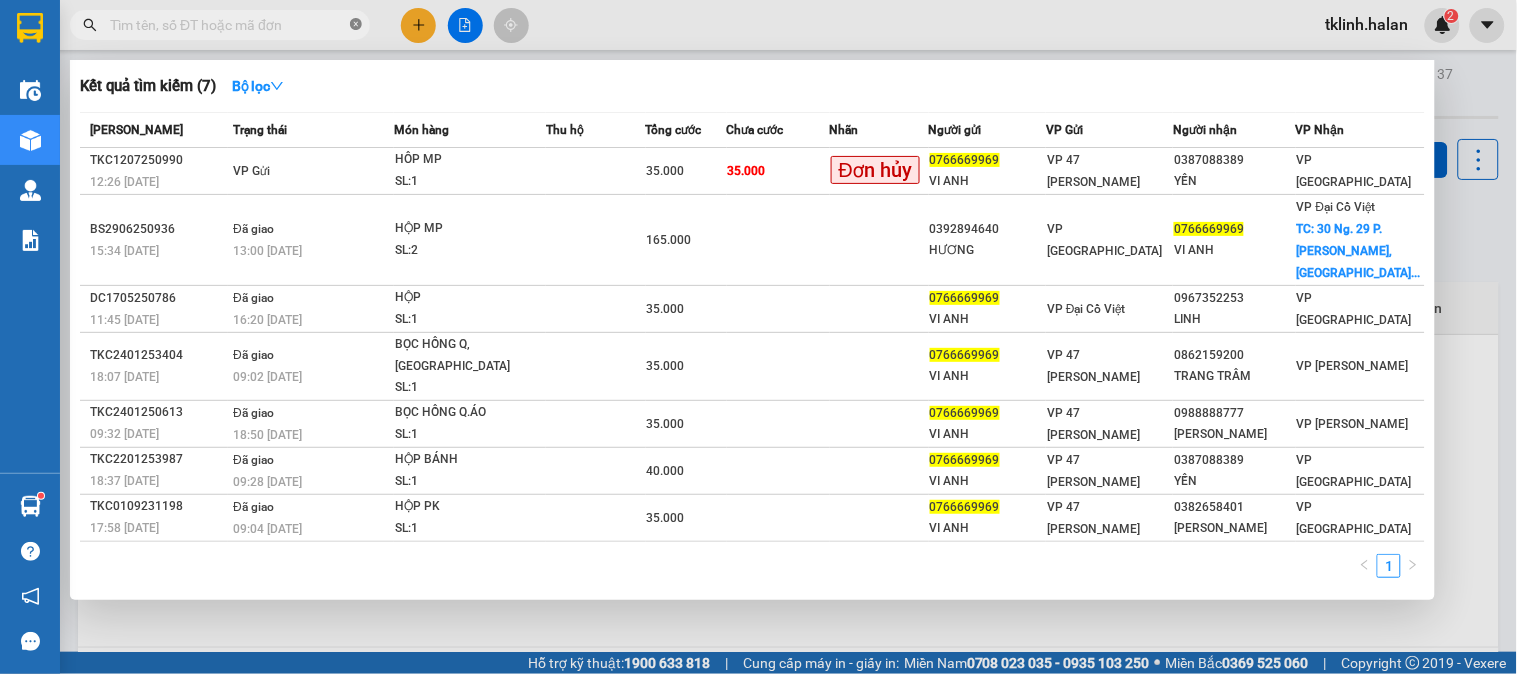 paste on "0387088389" 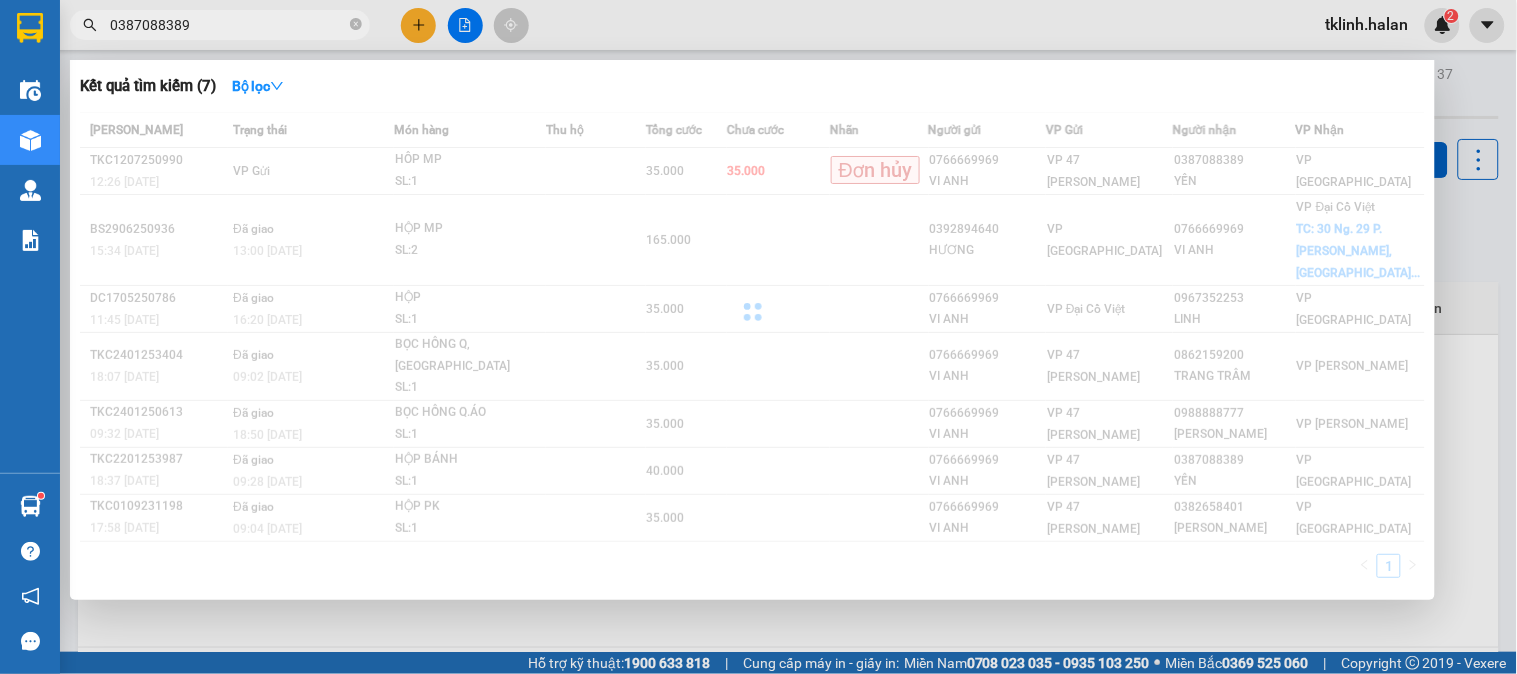 type on "0387088389" 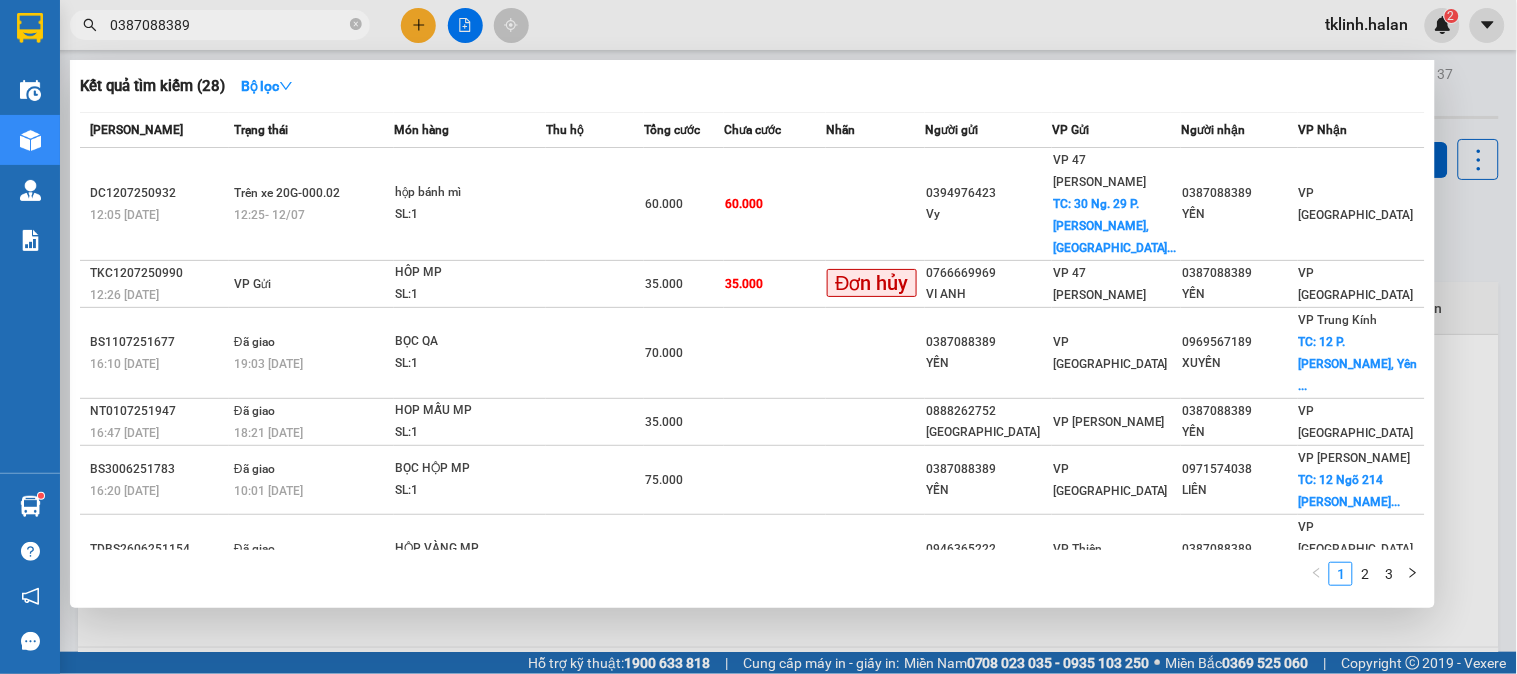 click on "0387088389" at bounding box center [228, 25] 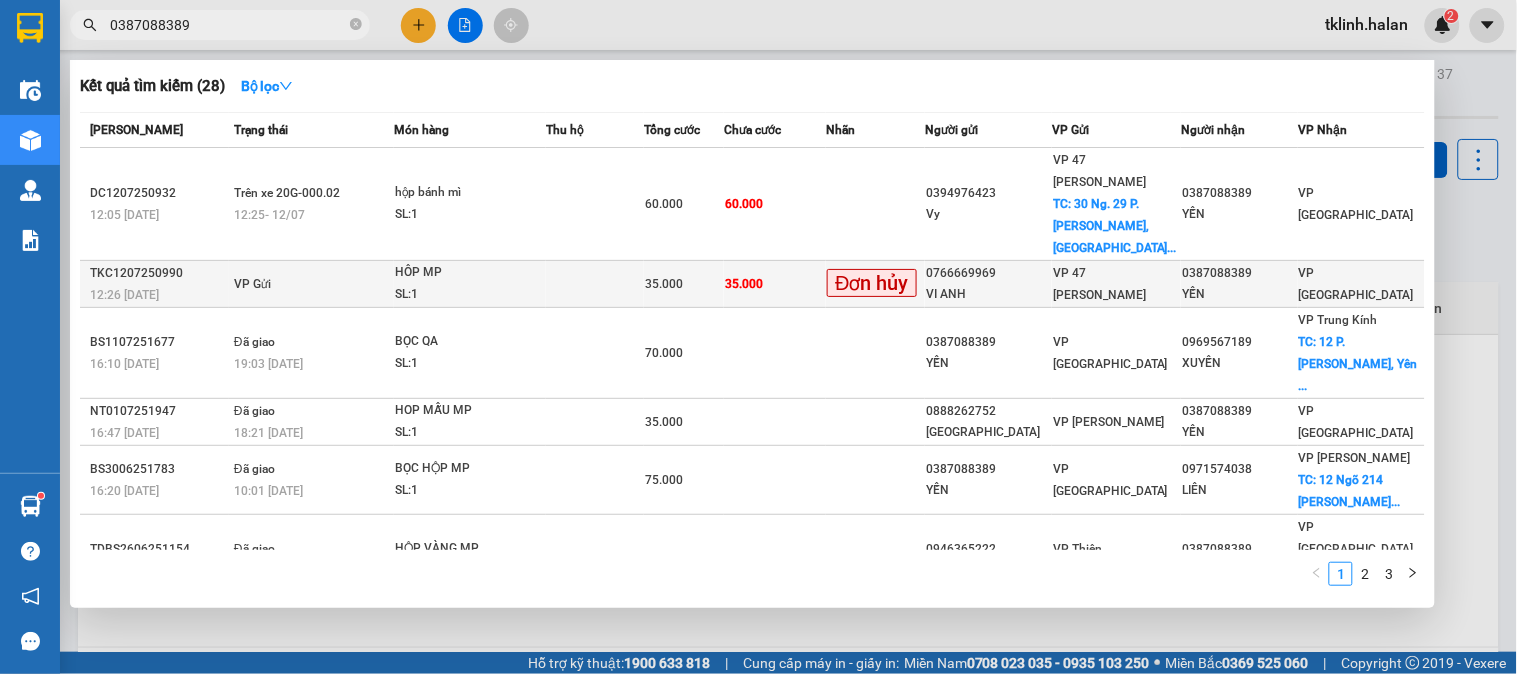 click on "35.000" at bounding box center [775, 284] 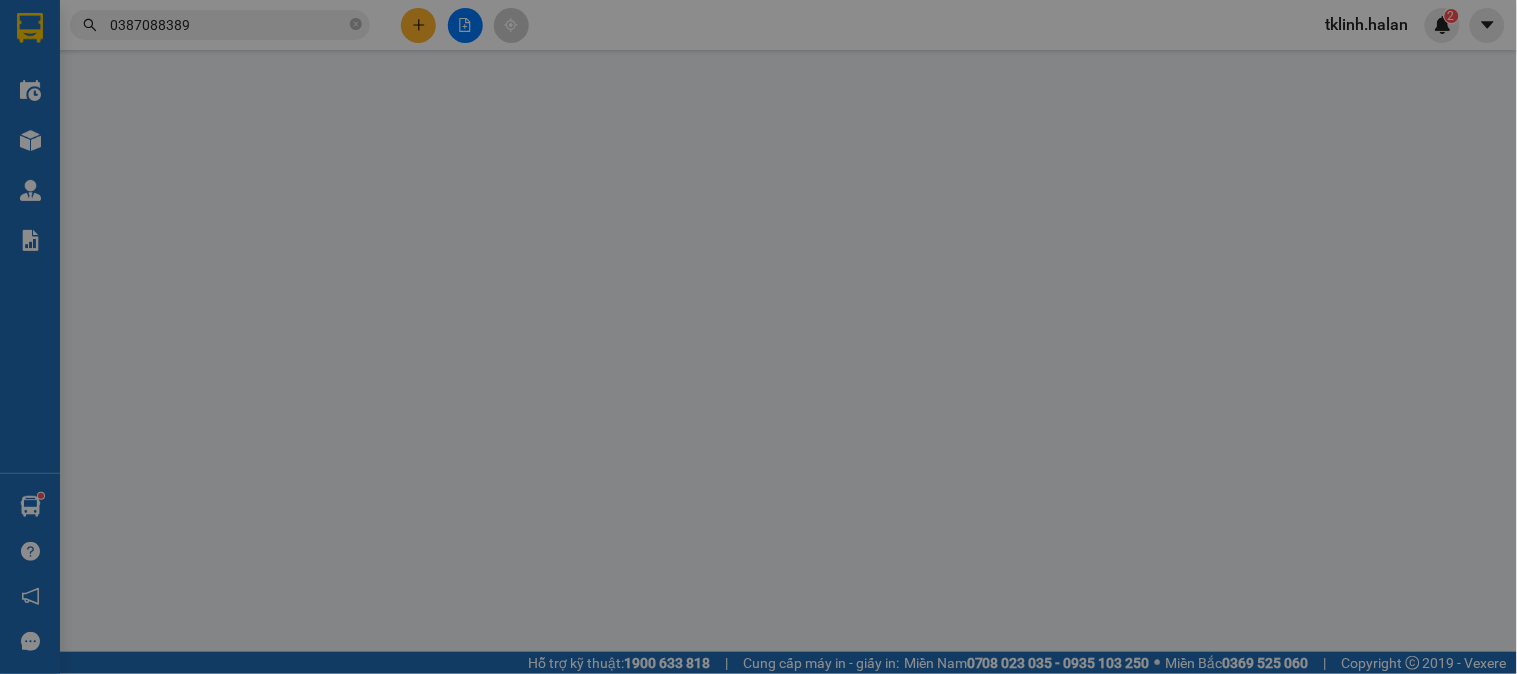 type on "0766669969" 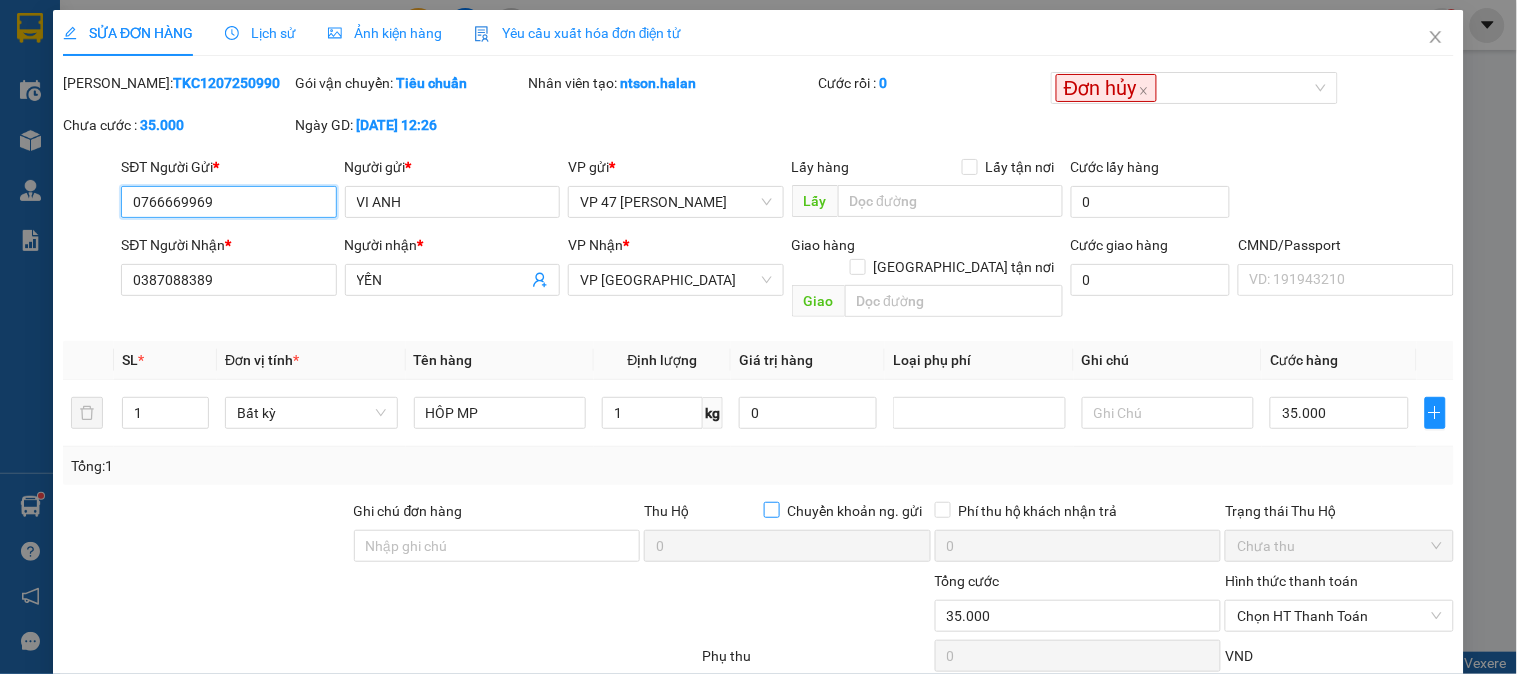 scroll, scrollTop: 110, scrollLeft: 0, axis: vertical 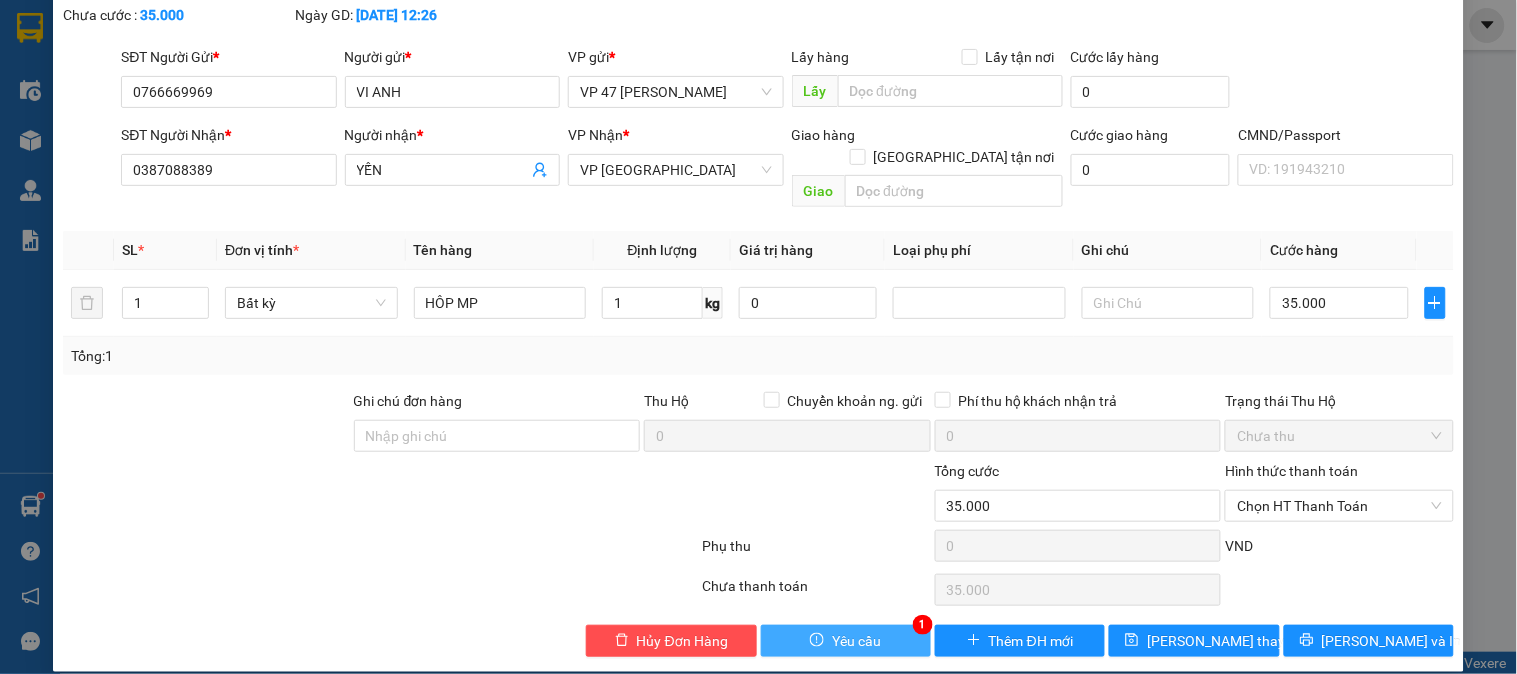 click on "Yêu cầu" at bounding box center [856, 641] 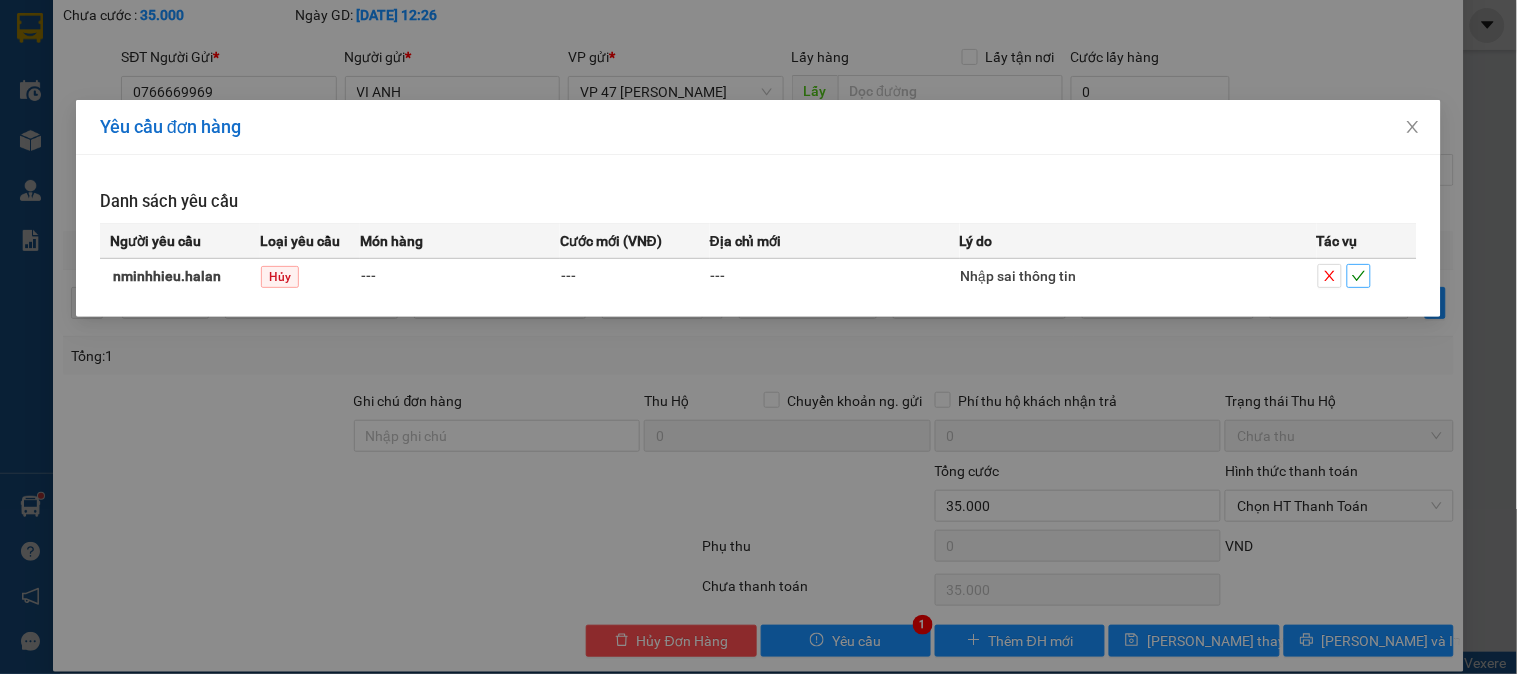 click 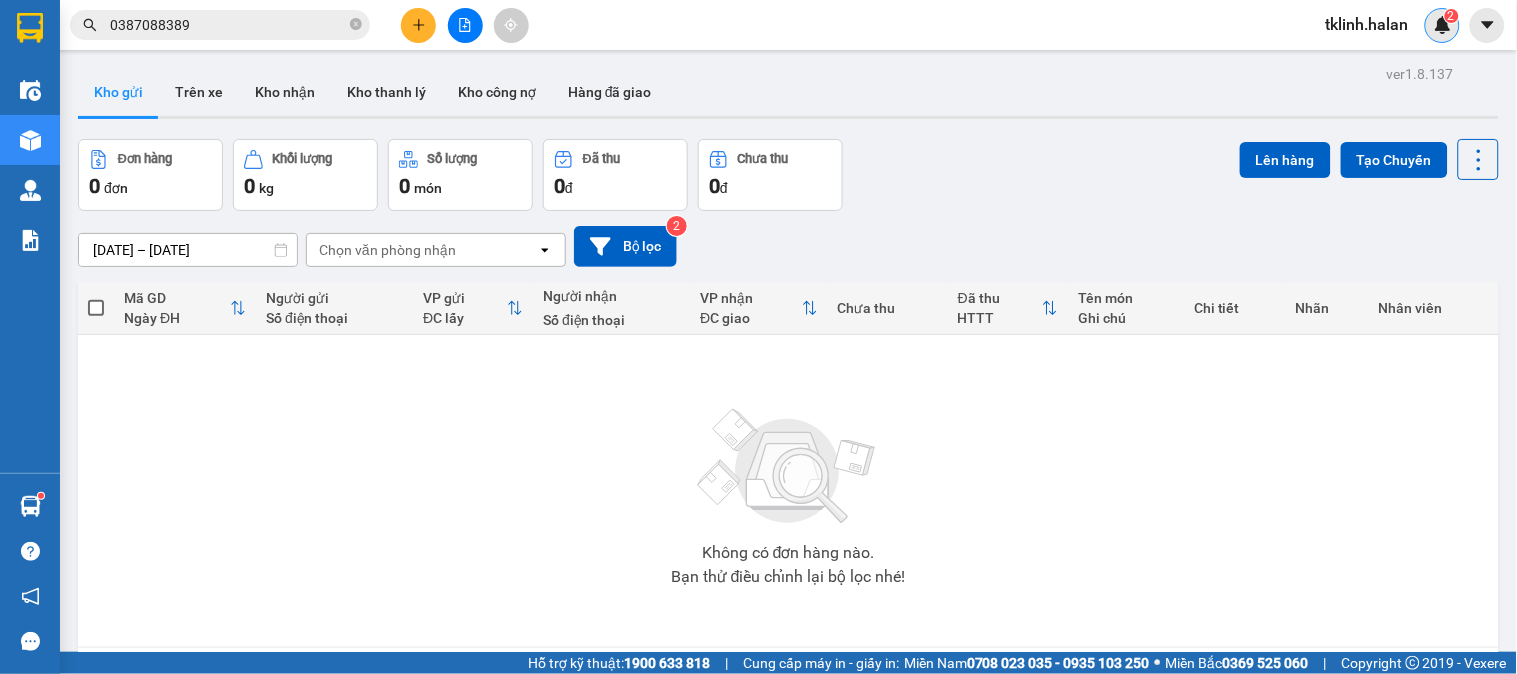 click at bounding box center (1443, 25) 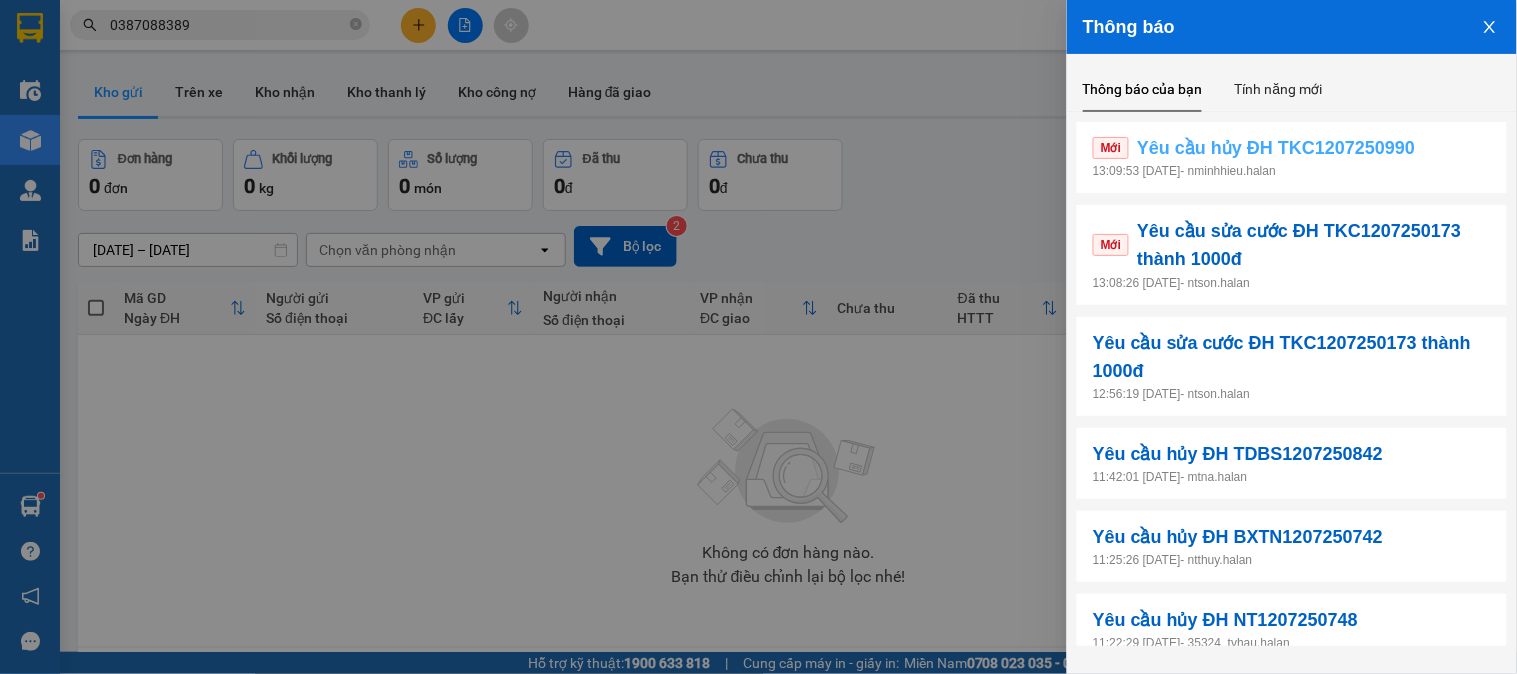 click on "Yêu cầu hủy ĐH TKC1207250990" at bounding box center [1276, 148] 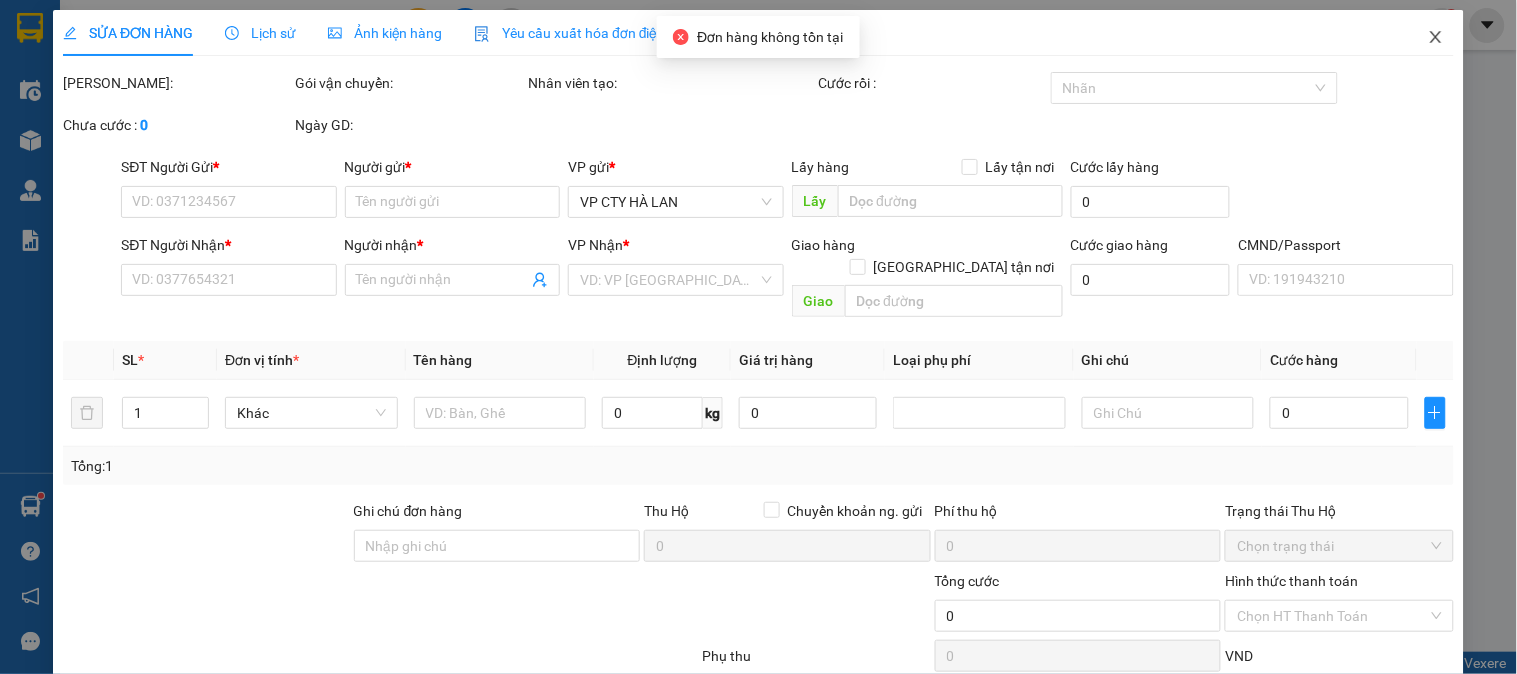 click 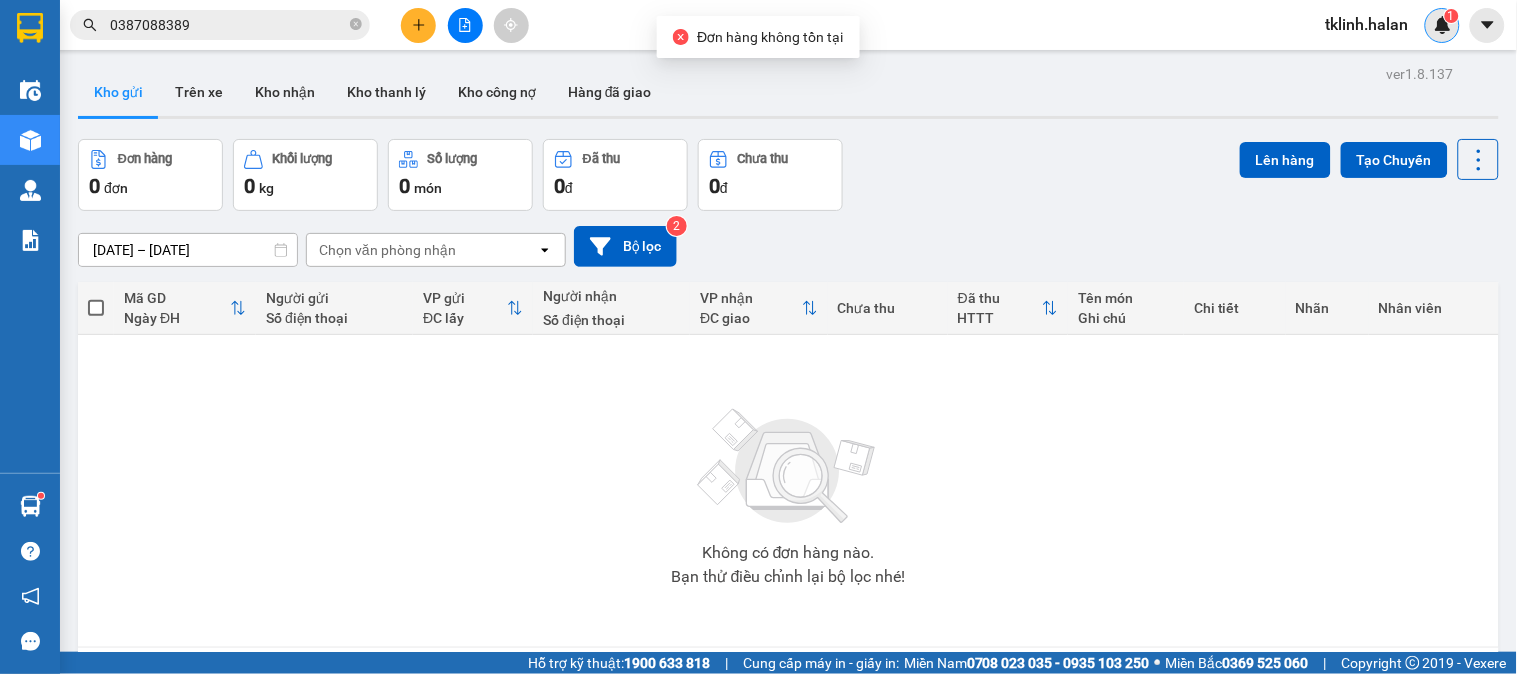 click at bounding box center (1443, 25) 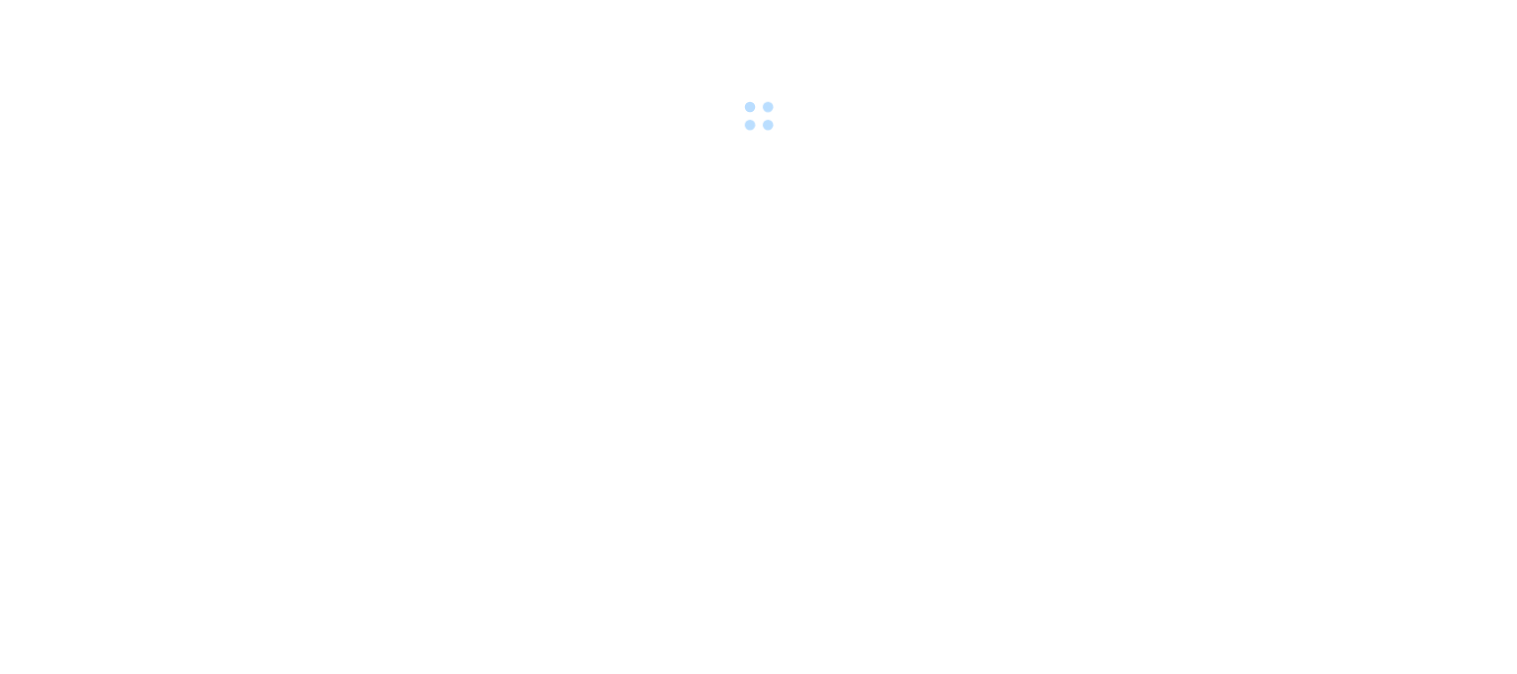 scroll, scrollTop: 0, scrollLeft: 0, axis: both 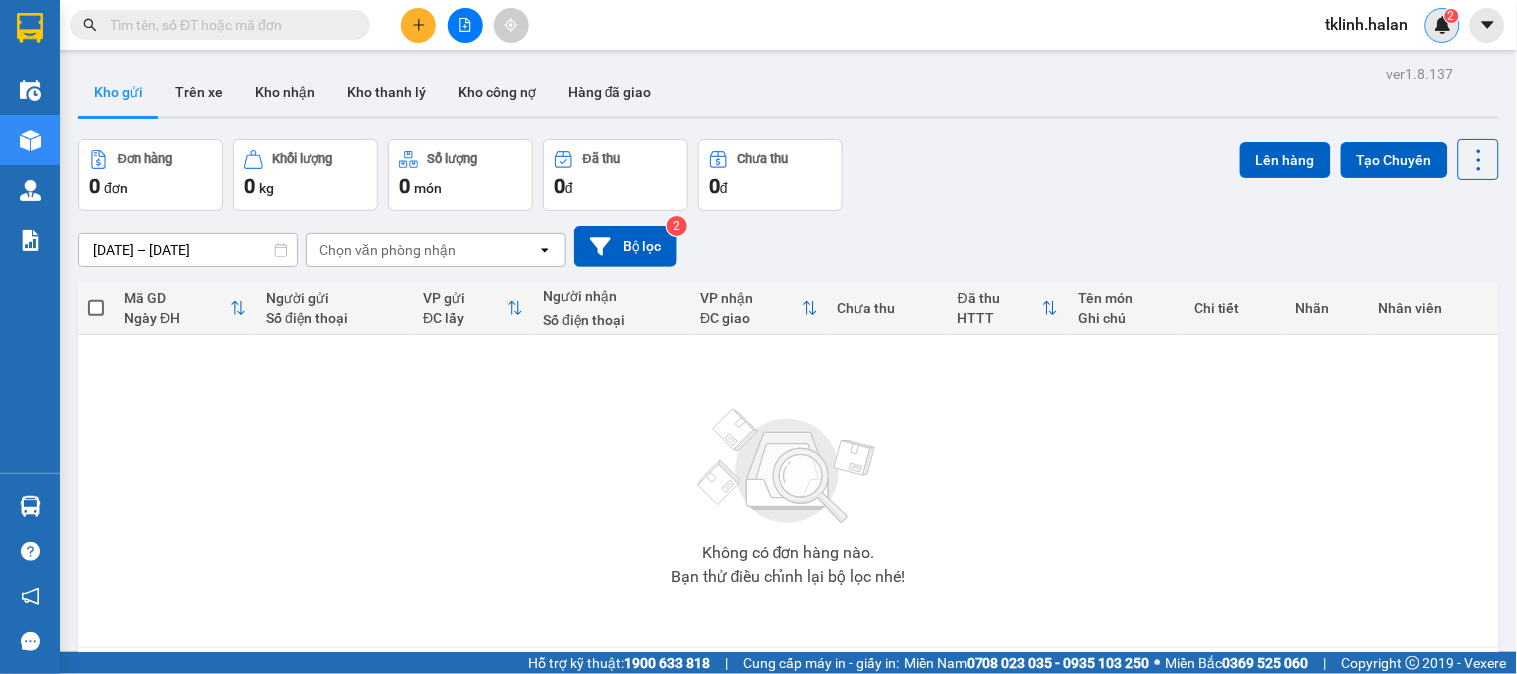 click on "2" at bounding box center (1451, 16) 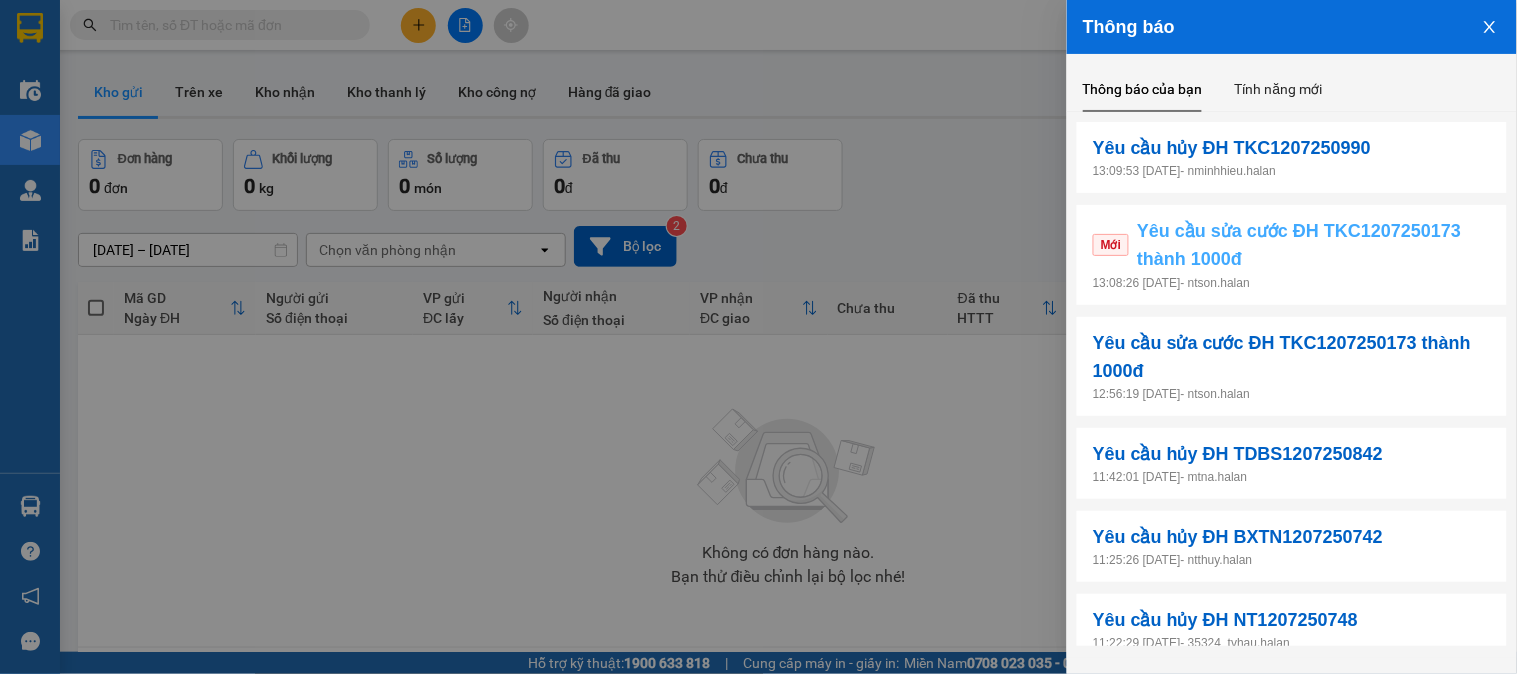 click on "Yêu cầu sửa cước ĐH TKC1207250173 thành 1000đ" at bounding box center [1314, 245] 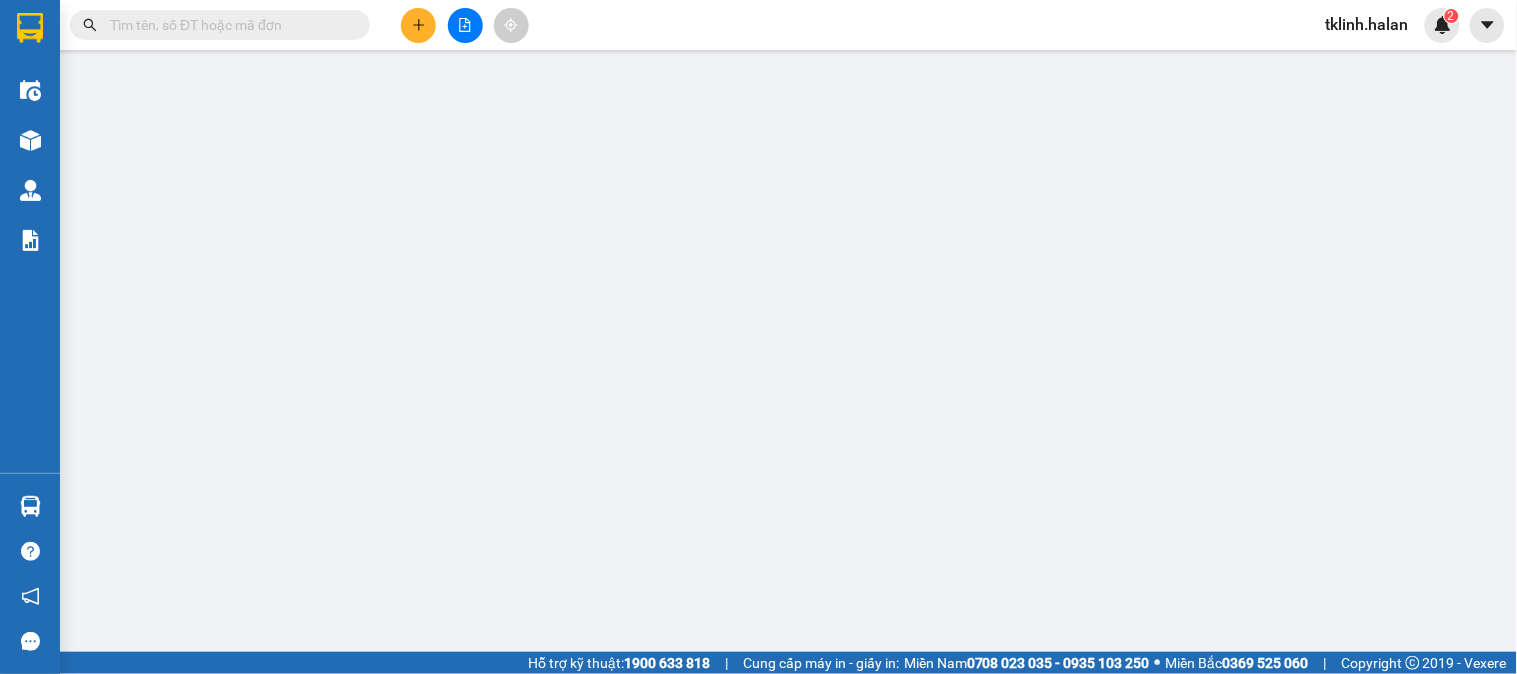 type on "0886884119" 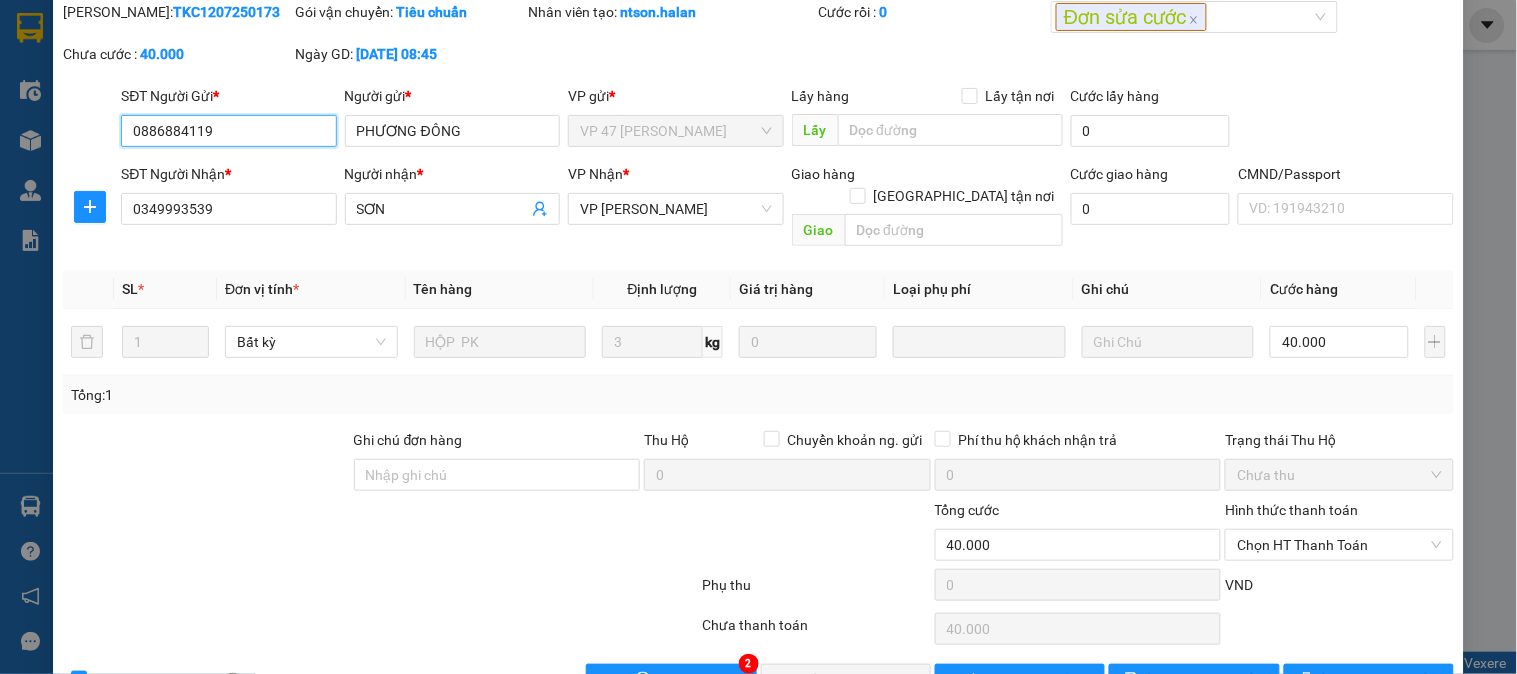 scroll, scrollTop: 110, scrollLeft: 0, axis: vertical 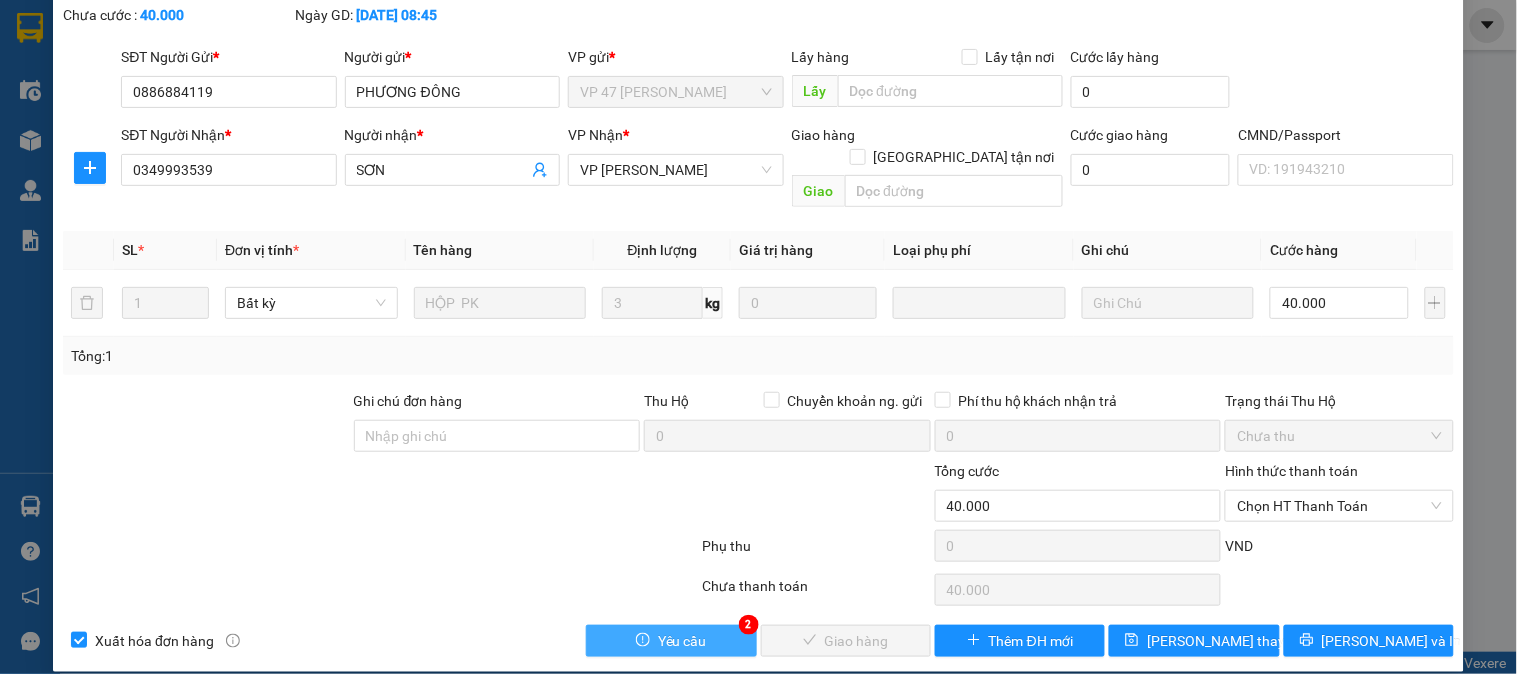 click on "Yêu cầu" at bounding box center (682, 641) 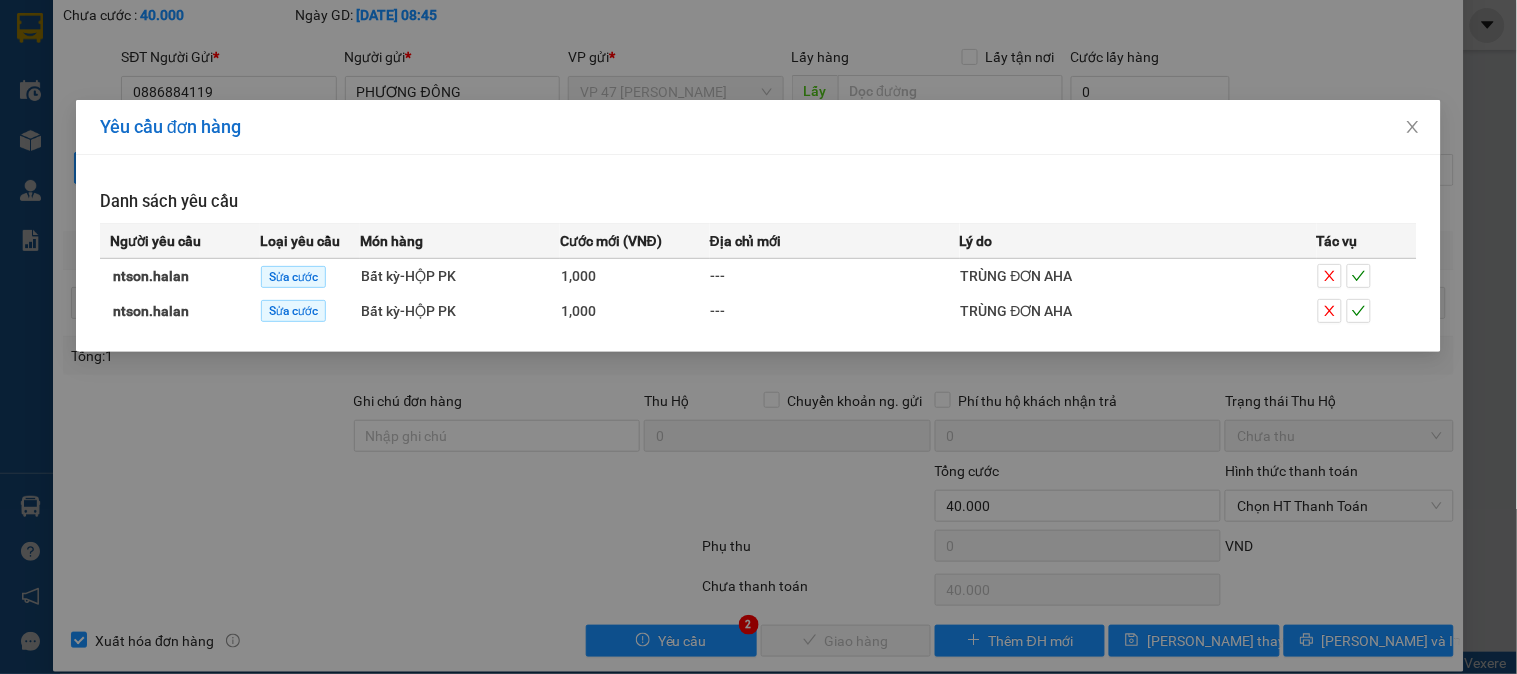 click on "Yêu cầu đơn hàng Danh sách yêu cầu Người yêu cầu Loại yêu cầu Món hàng Cước mới (VNĐ) Địa chỉ mới Lý do Tác vụ ntson.halan Sửa cước Bất kỳ  -  HỘP  PK 1,000 --- TRÙNG ĐƠN AHA ntson.halan Sửa cước Bất kỳ  -  HỘP  PK 1,000 --- TRÙNG ĐƠN AHA" at bounding box center (758, 337) 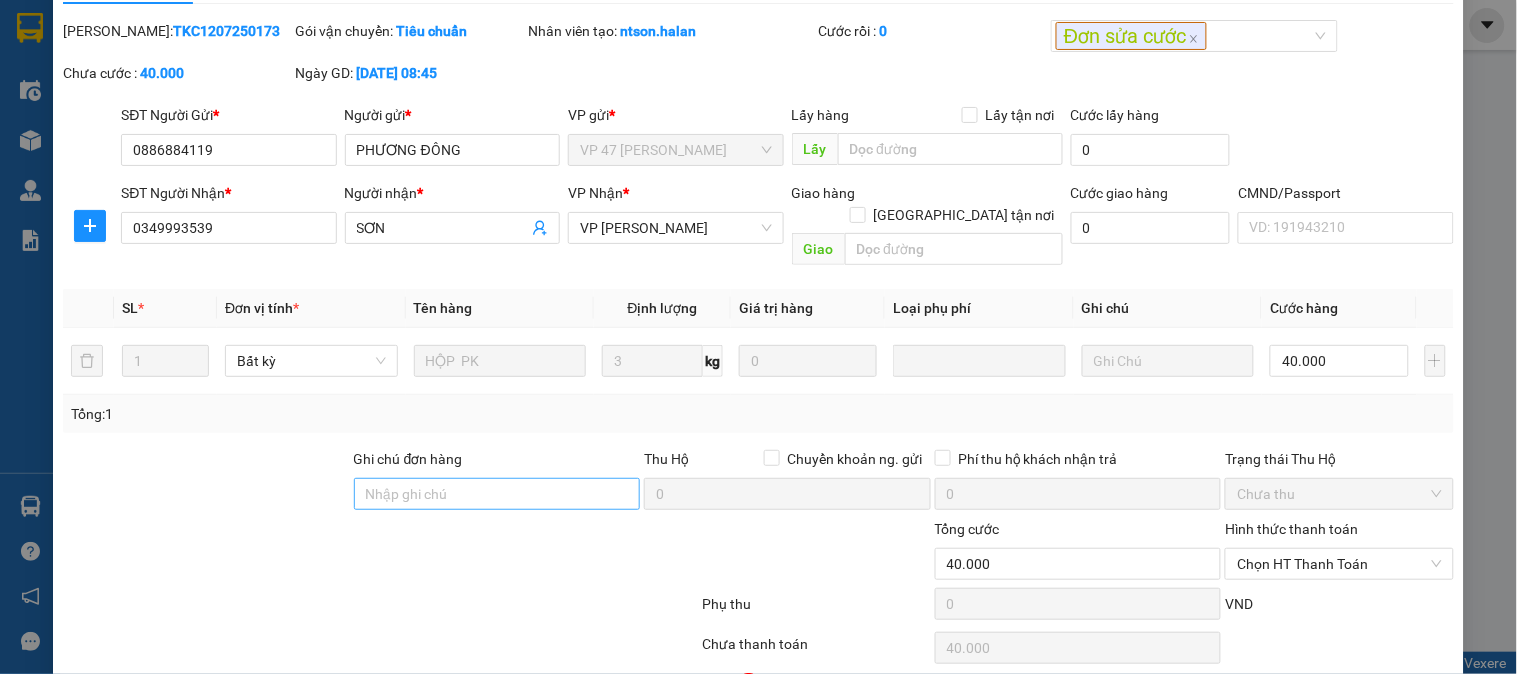 scroll, scrollTop: 0, scrollLeft: 0, axis: both 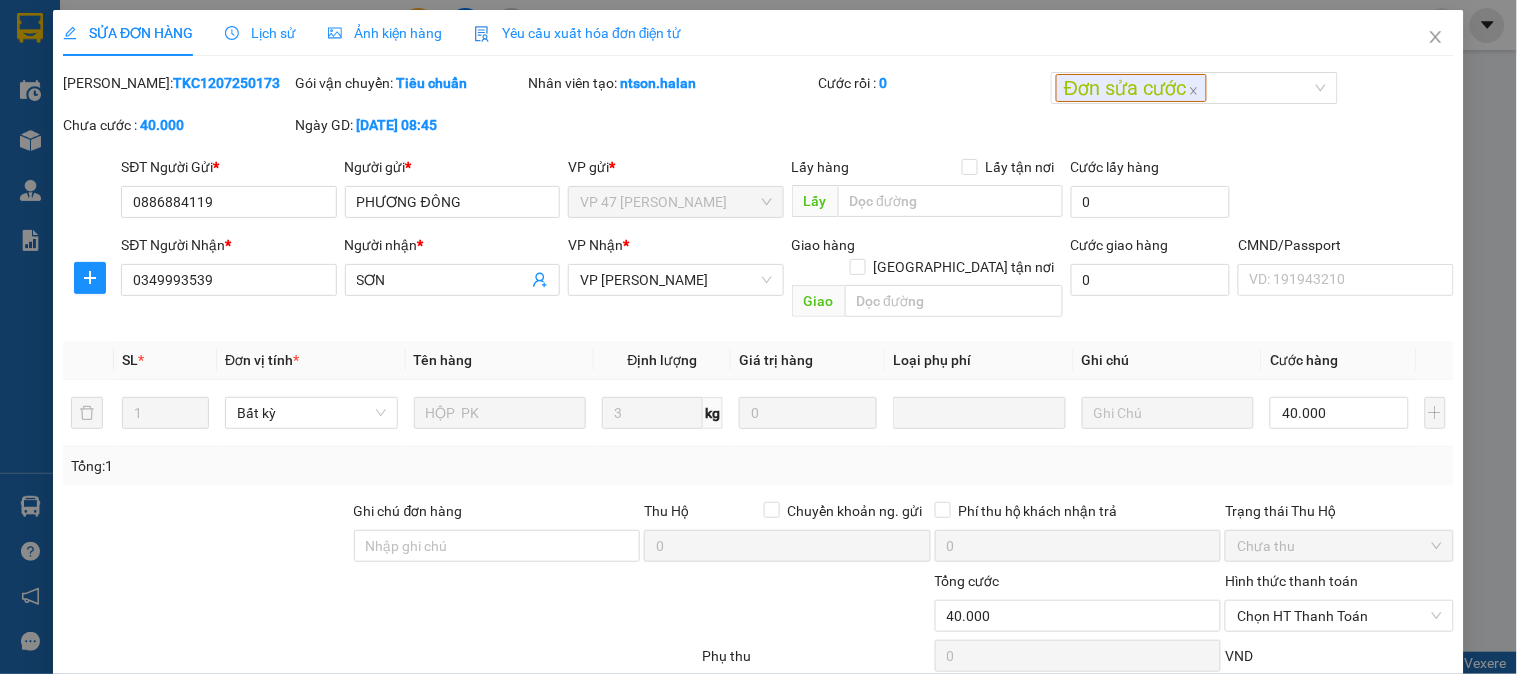 click at bounding box center (206, 535) 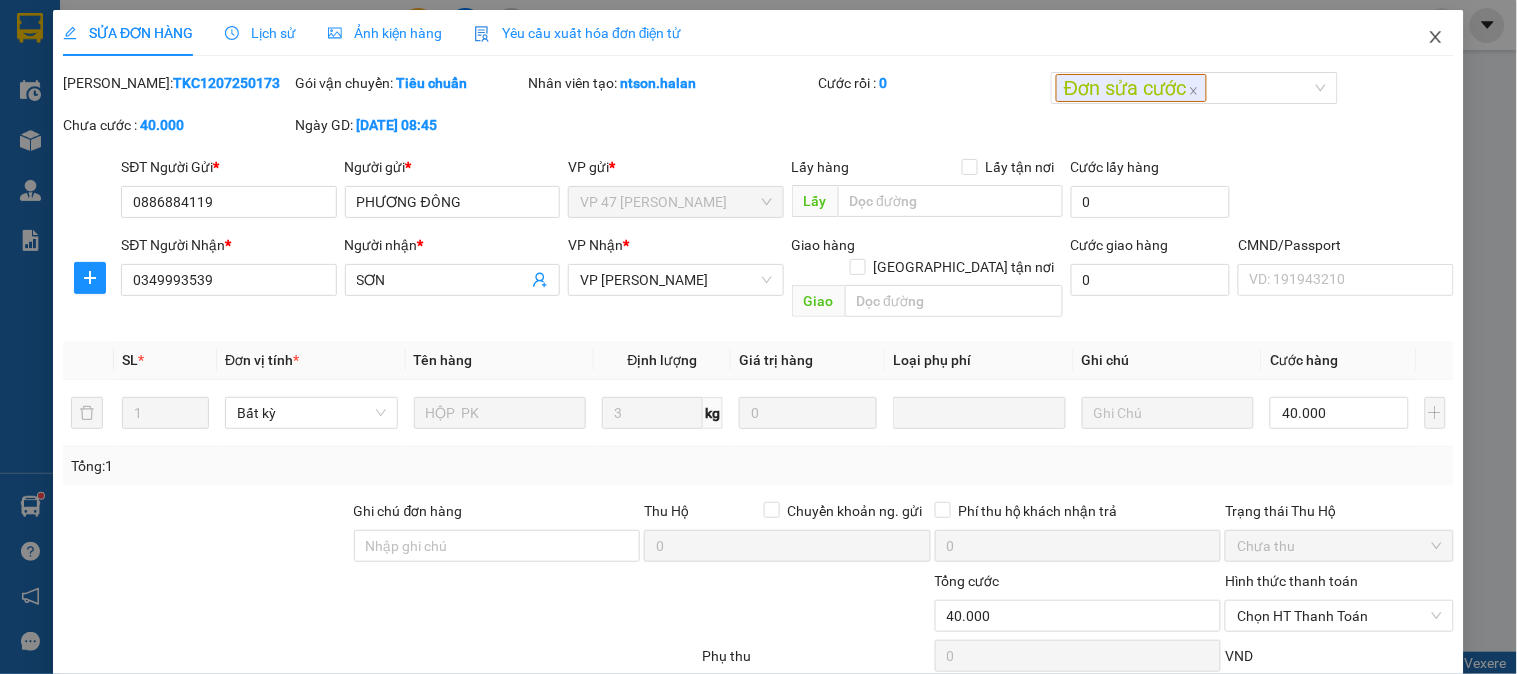 click 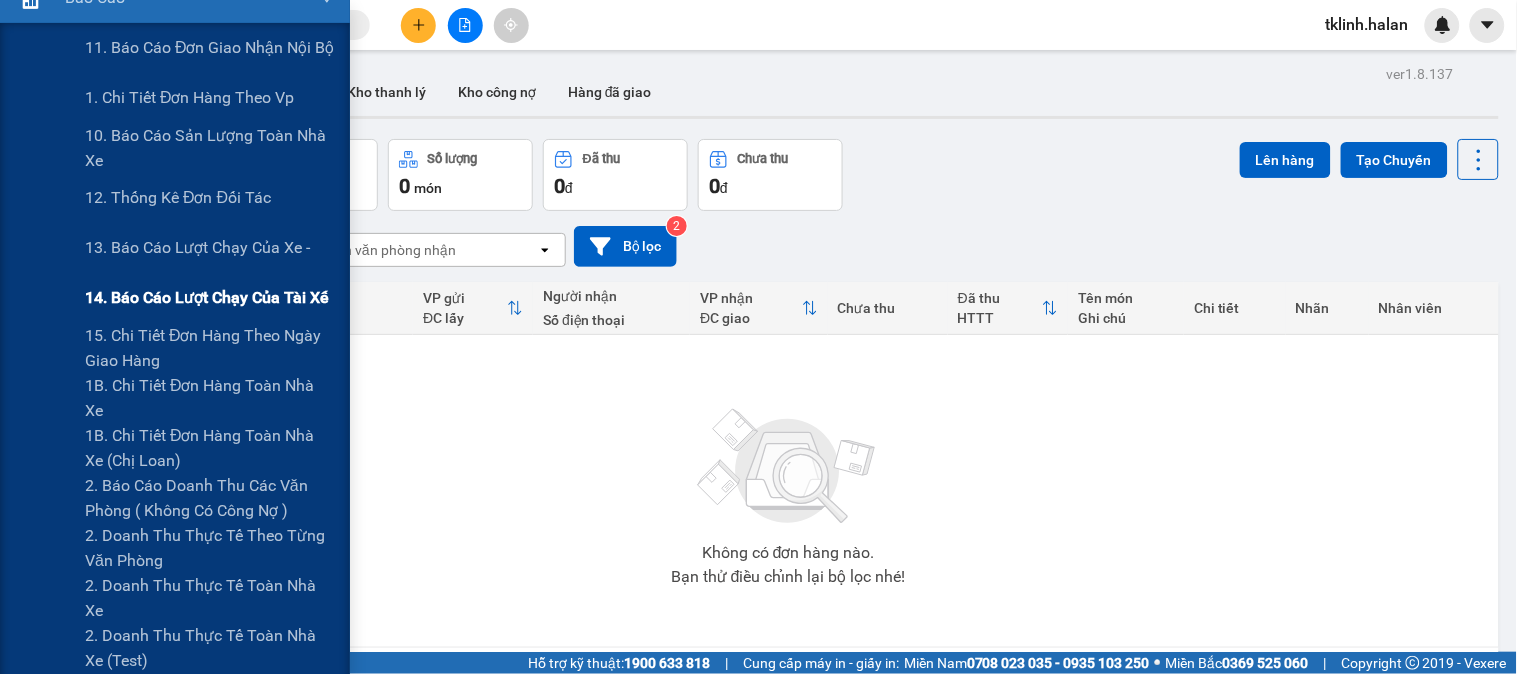 scroll, scrollTop: 444, scrollLeft: 0, axis: vertical 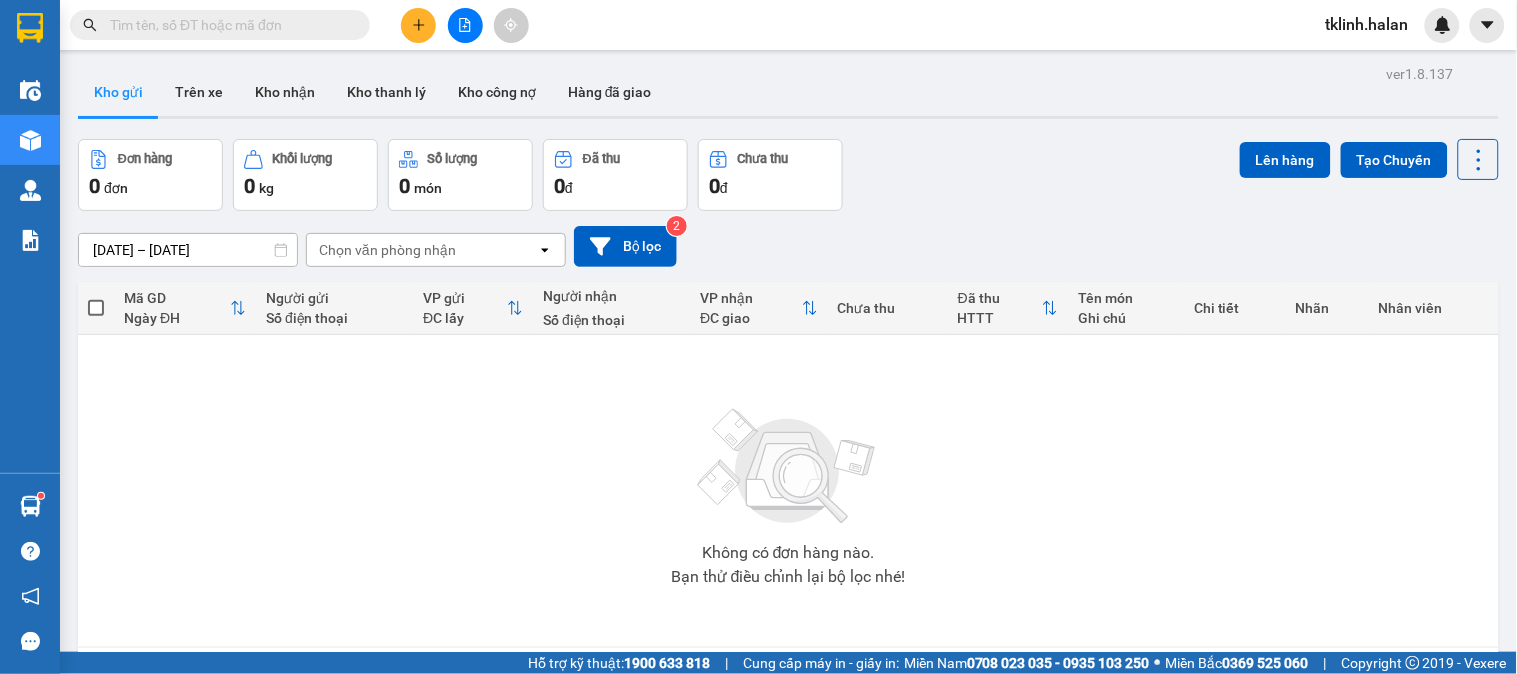 click on "Không có đơn hàng nào. Bạn thử điều chỉnh lại bộ lọc nhé!" at bounding box center (788, 491) 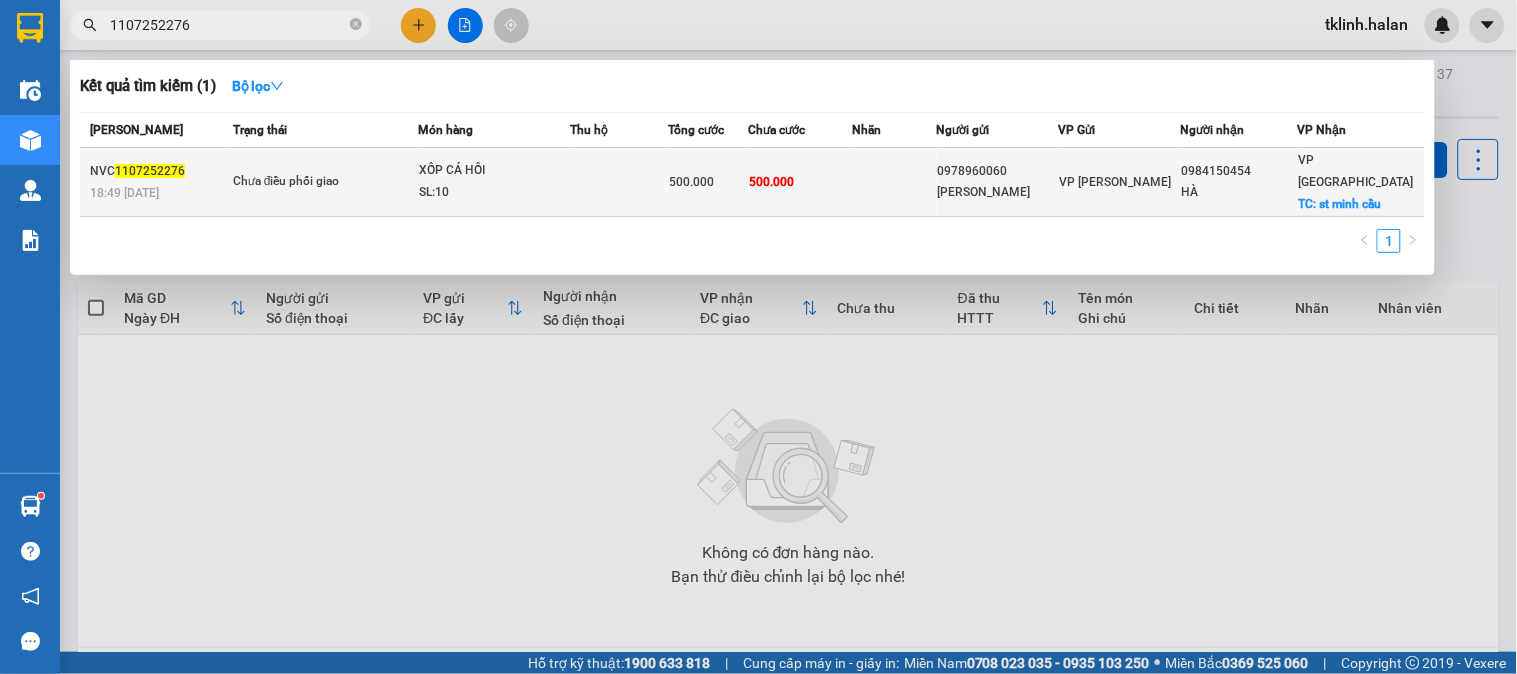type on "1107252276" 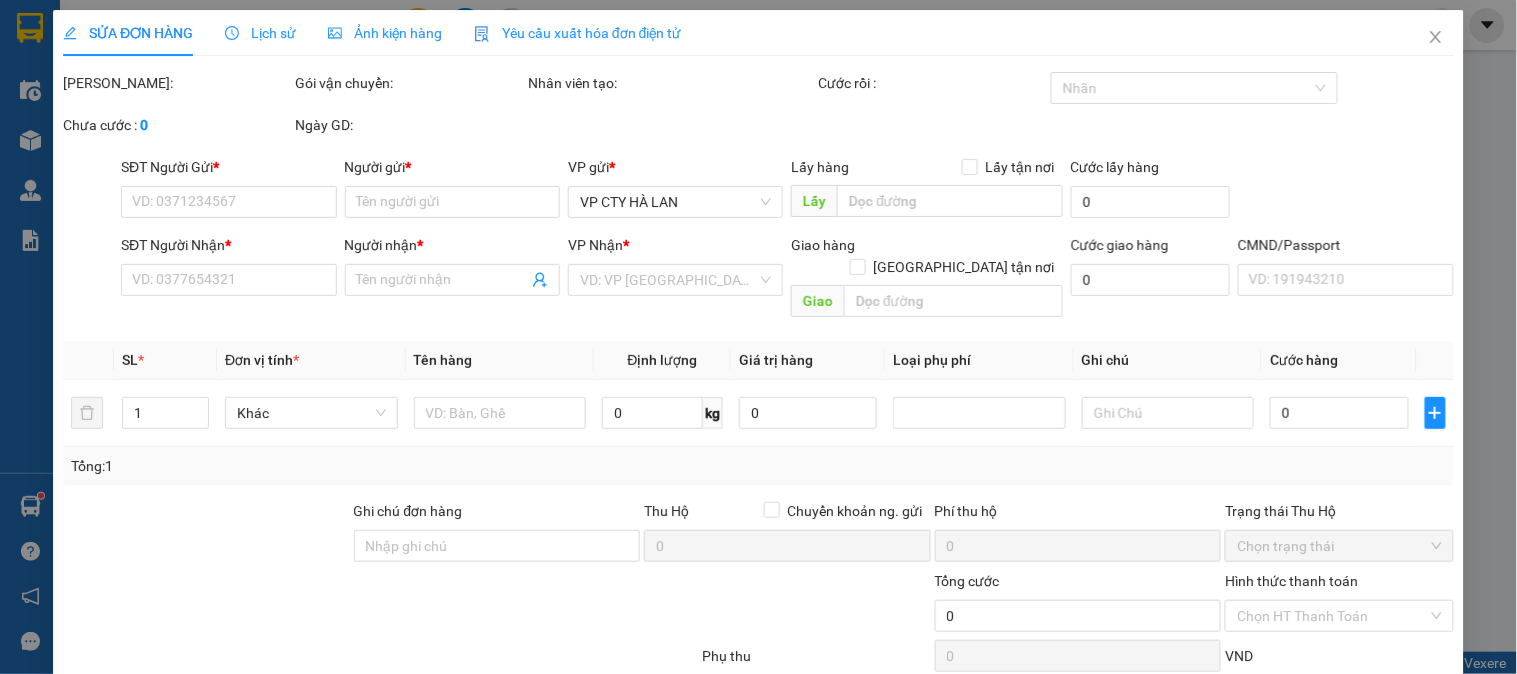 type on "0978960060" 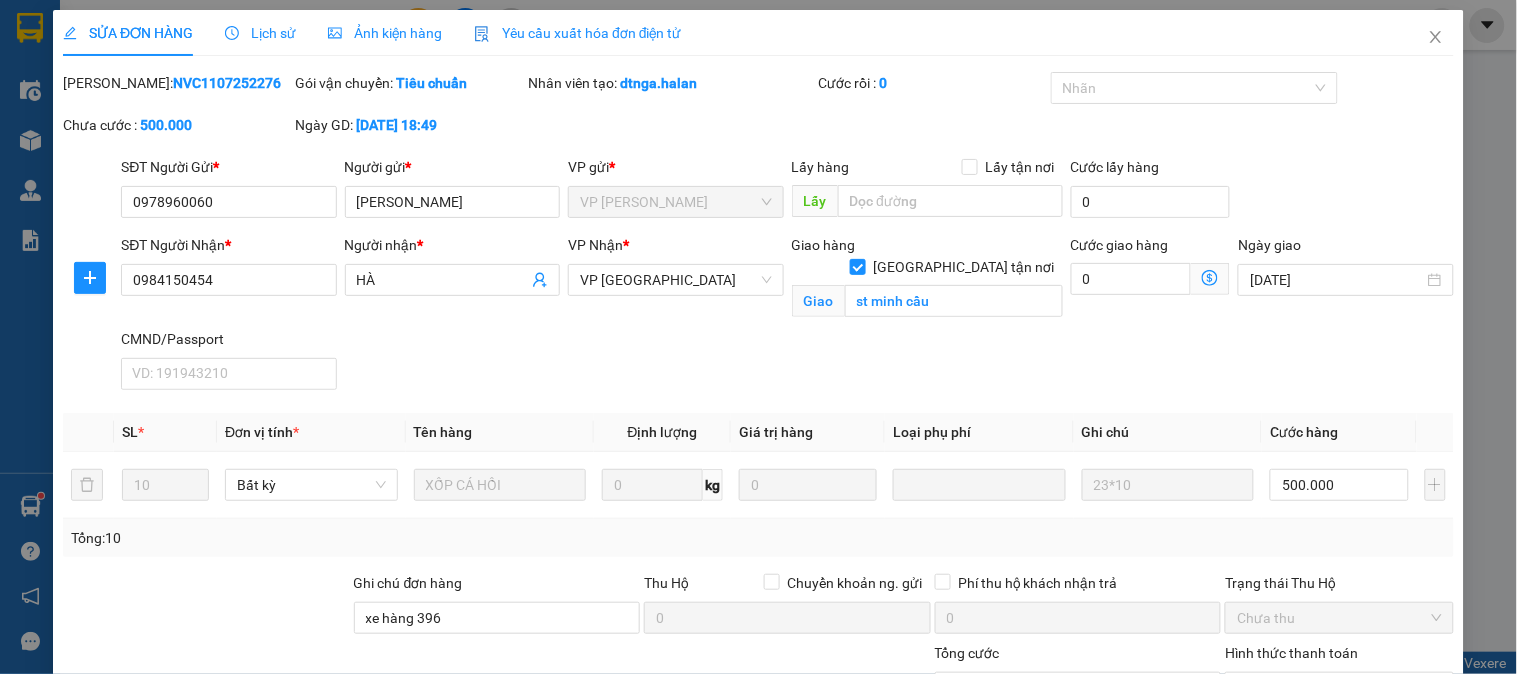 click on "Lịch sử" at bounding box center (260, 33) 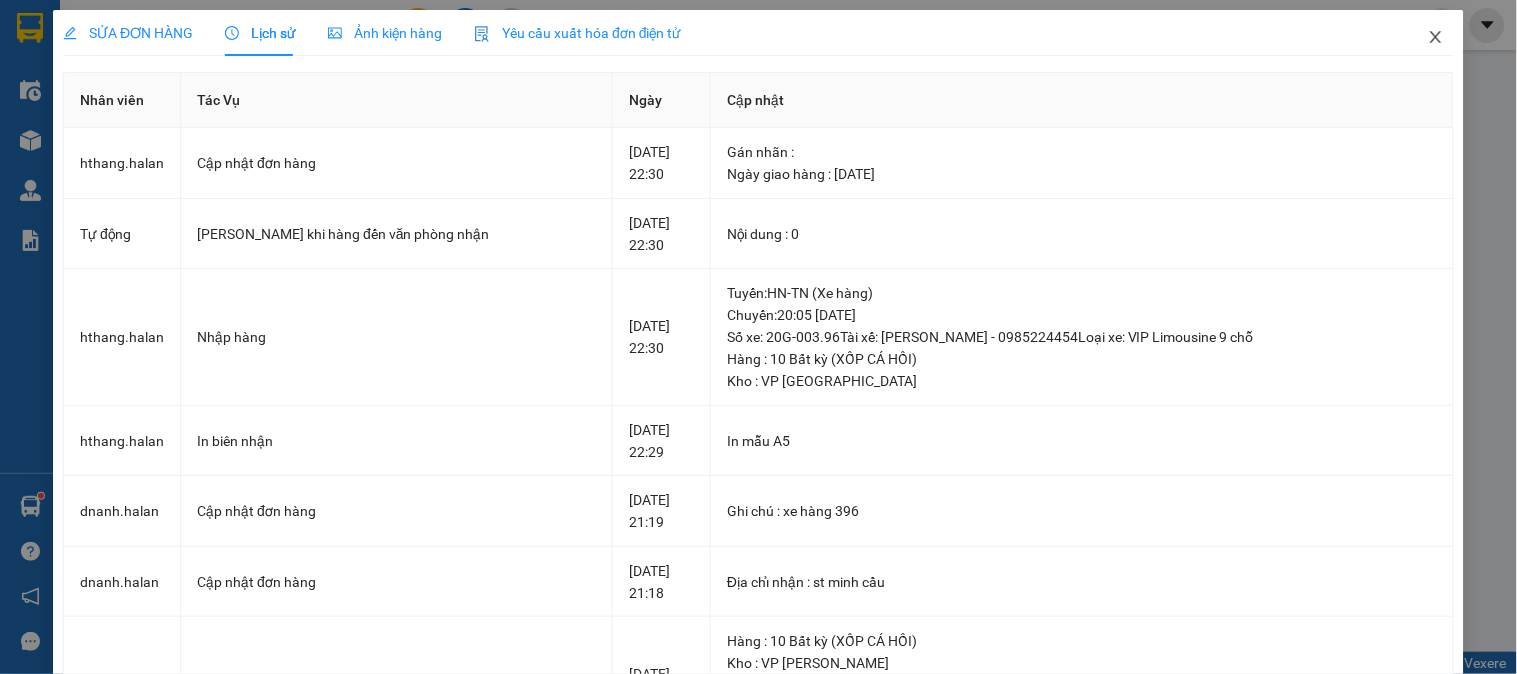 click 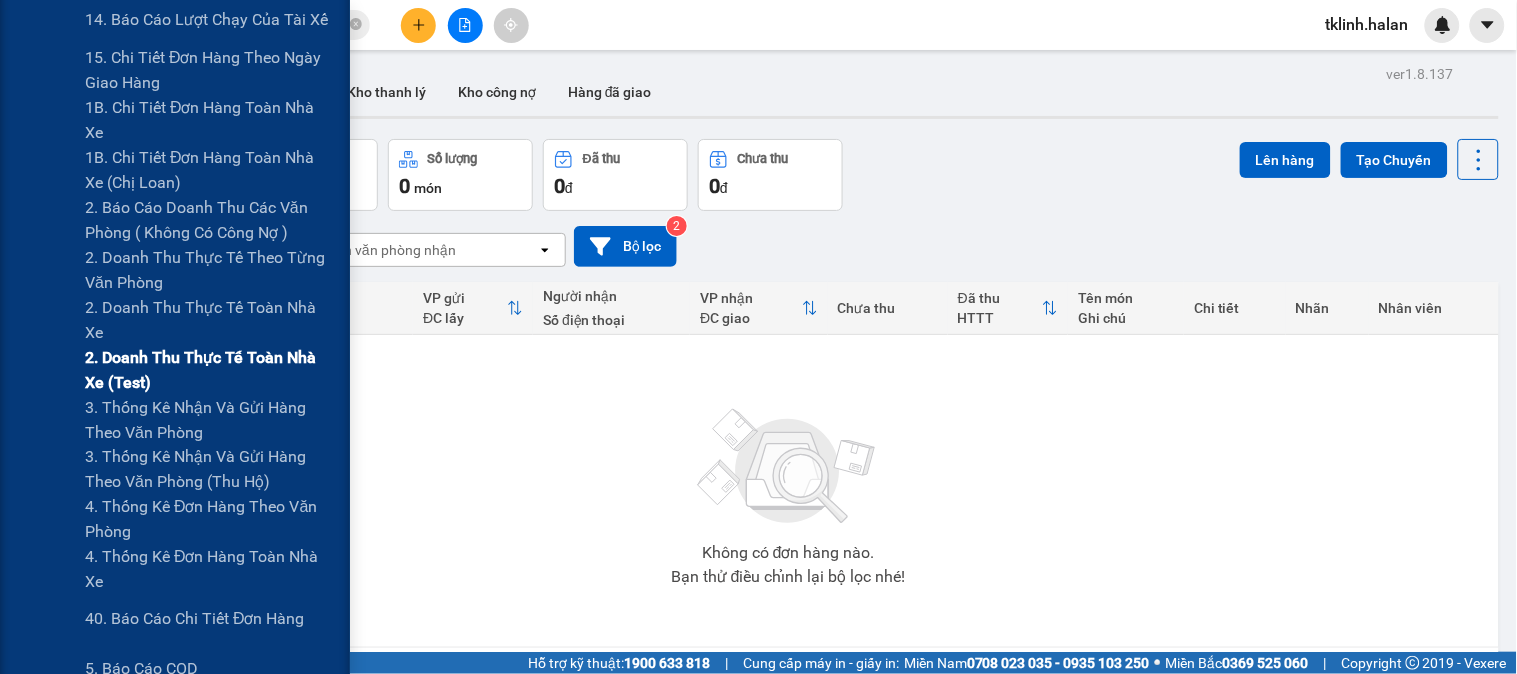 scroll, scrollTop: 0, scrollLeft: 0, axis: both 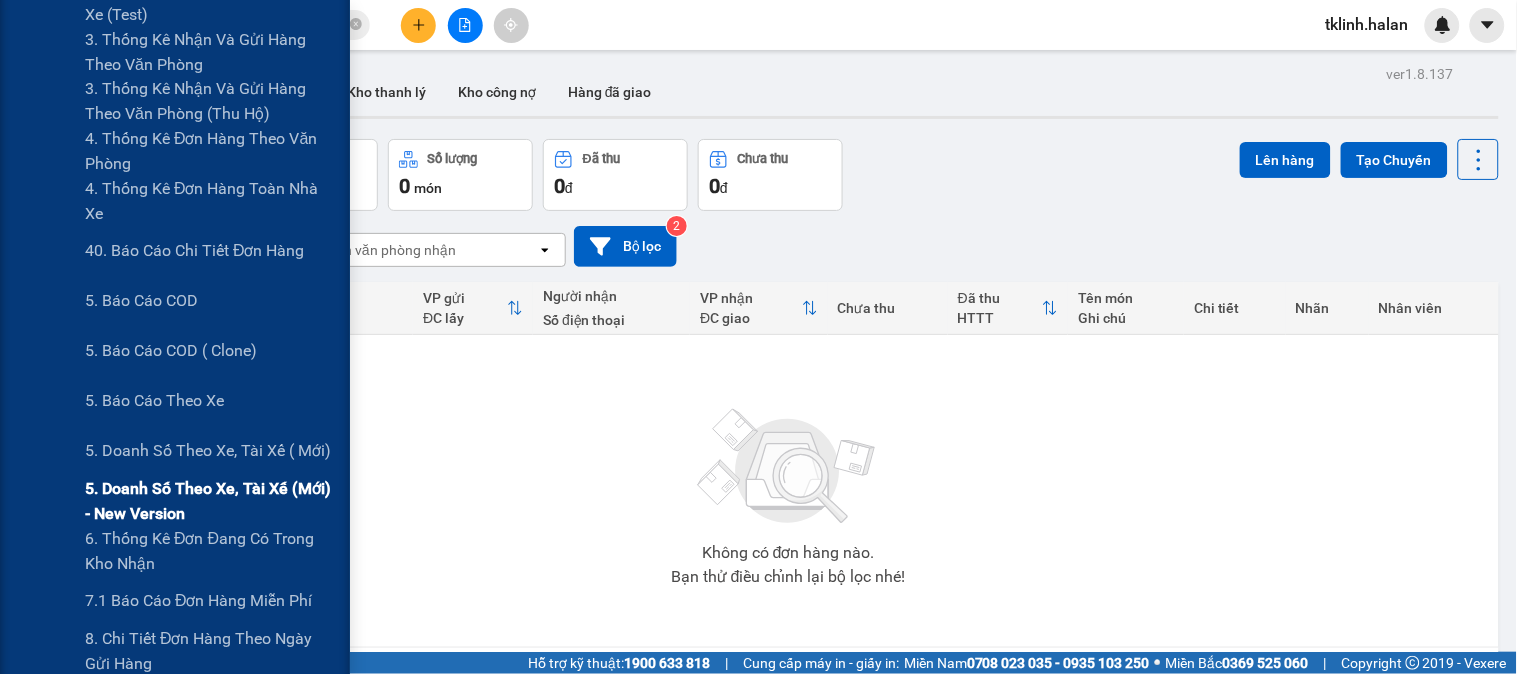 click on "5. Doanh số theo xe, tài xế (mới) - New version" at bounding box center (210, 502) 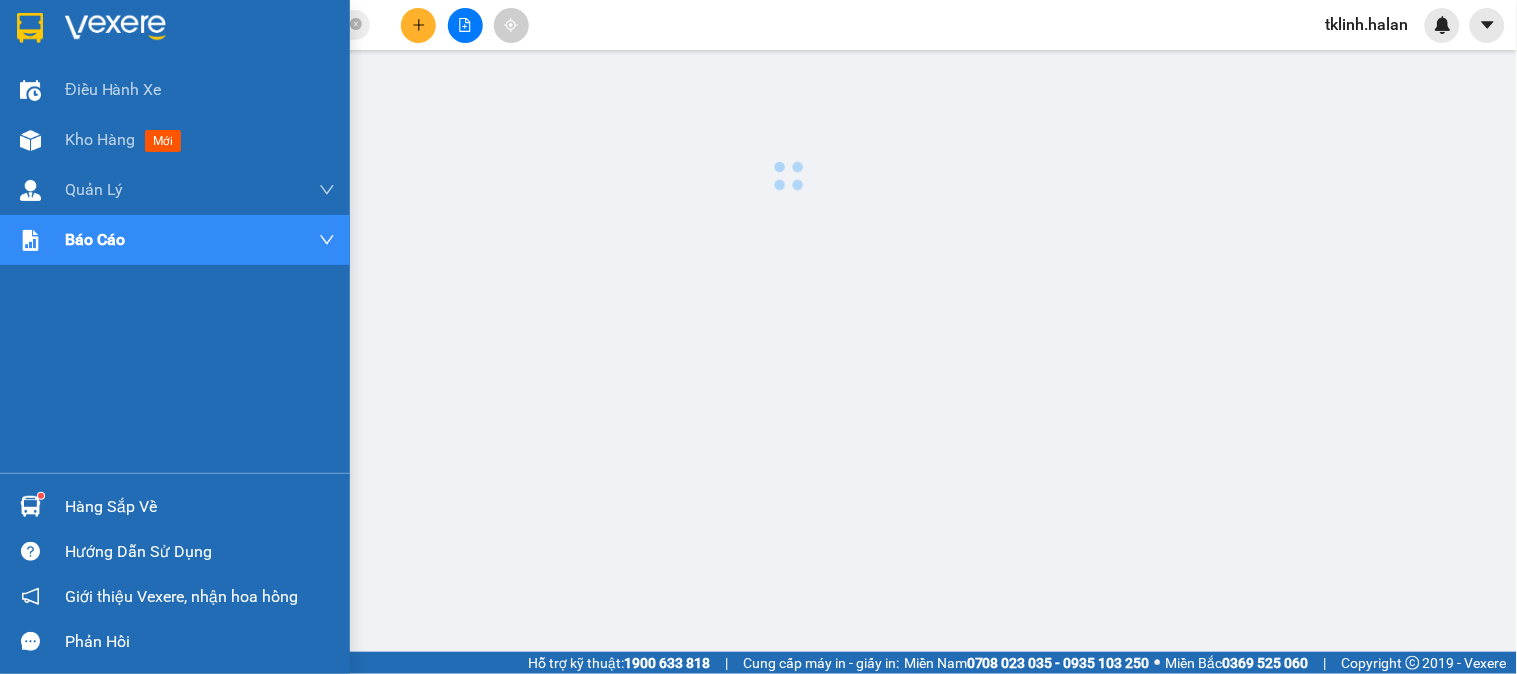 scroll, scrollTop: 0, scrollLeft: 0, axis: both 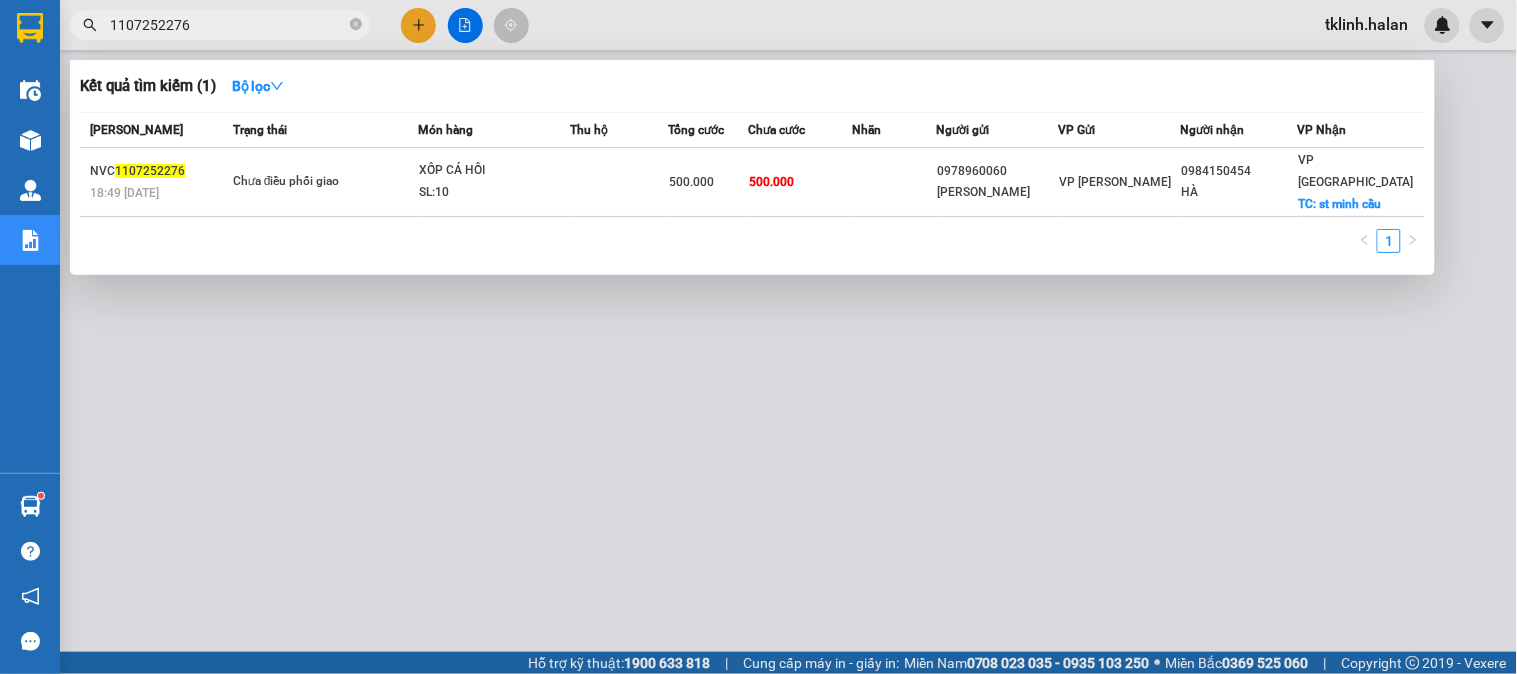 click on "1107252276" at bounding box center [228, 25] 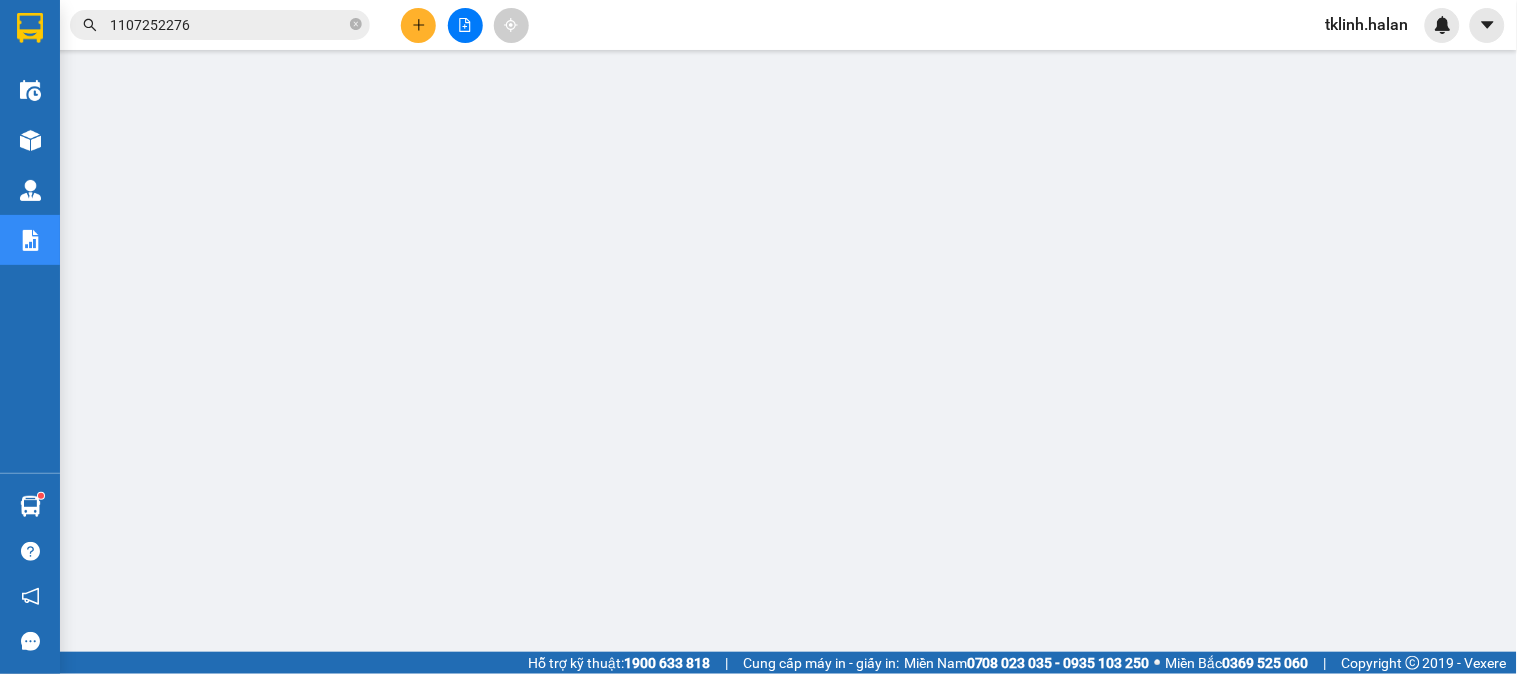 scroll, scrollTop: 222, scrollLeft: 0, axis: vertical 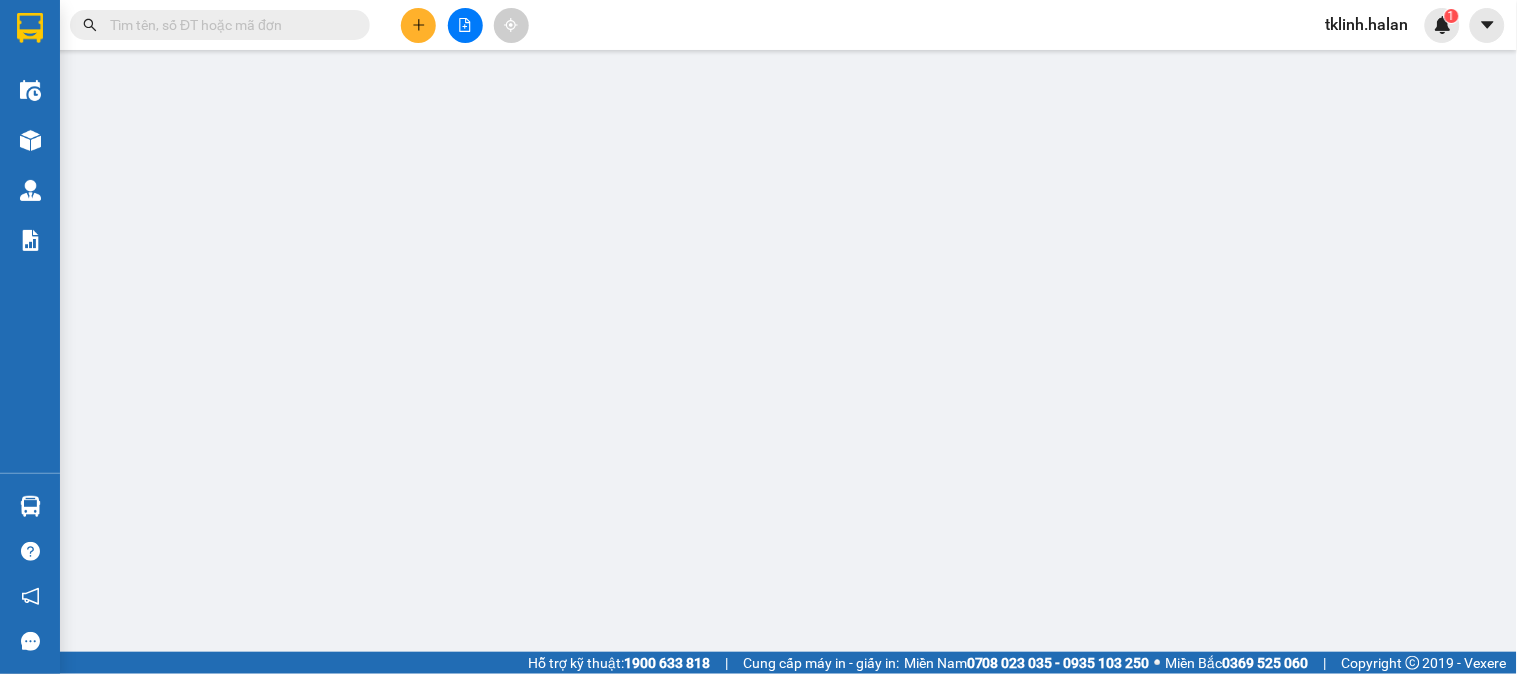 click at bounding box center (228, 25) 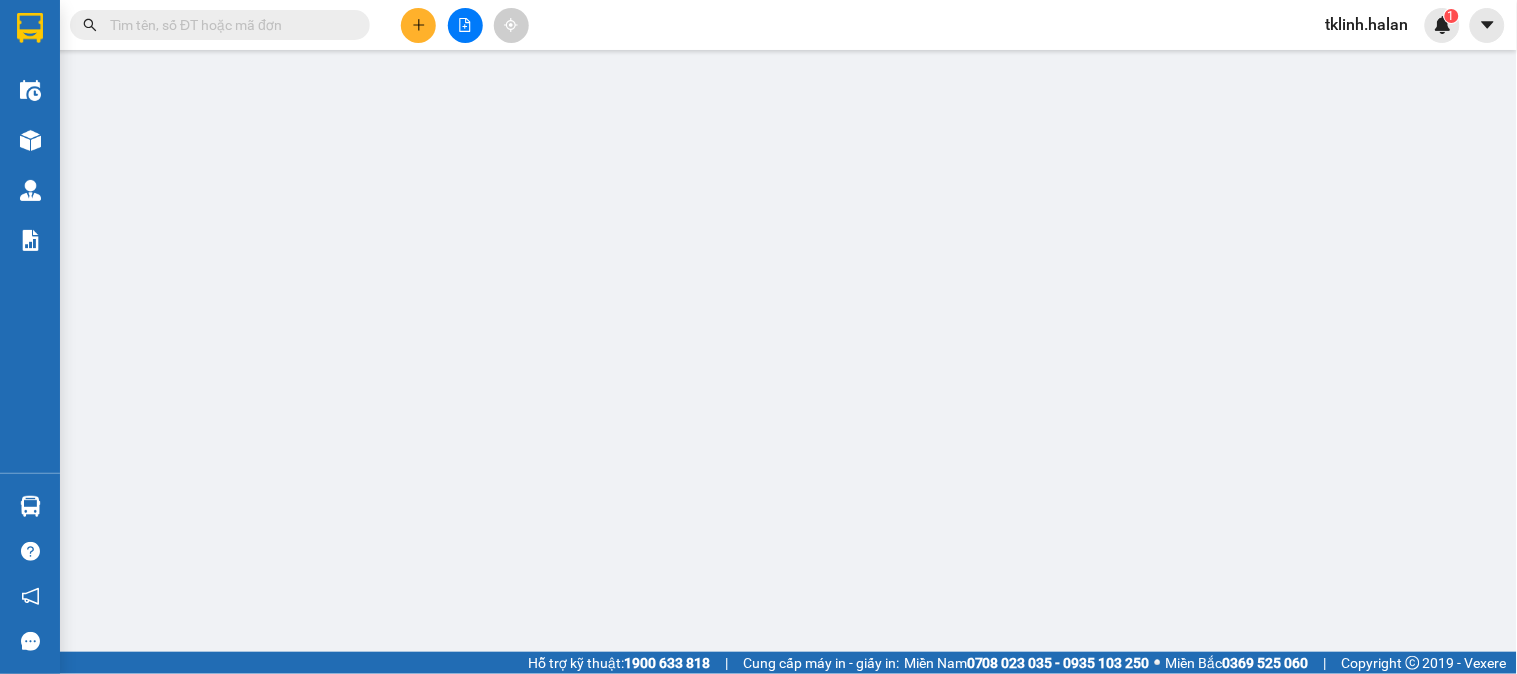 paste on "1107252276" 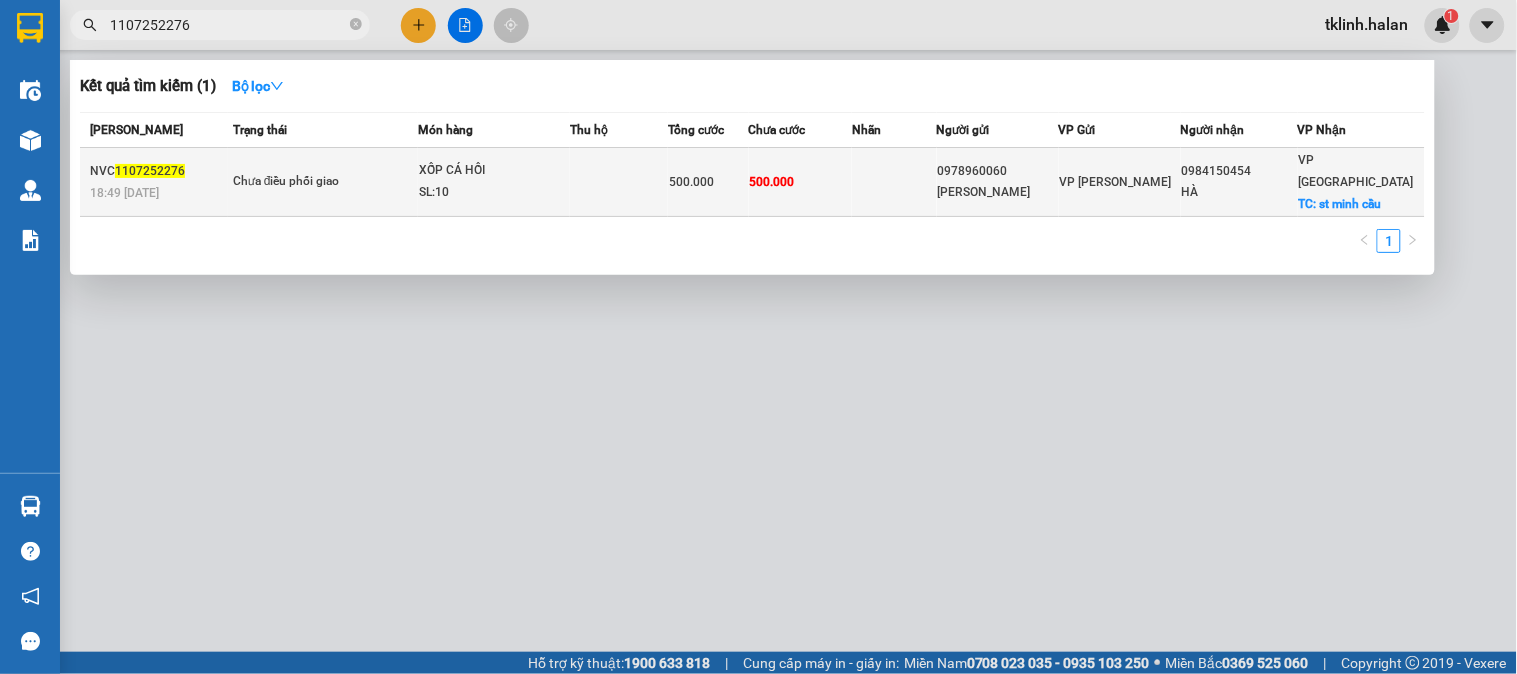type on "1107252276" 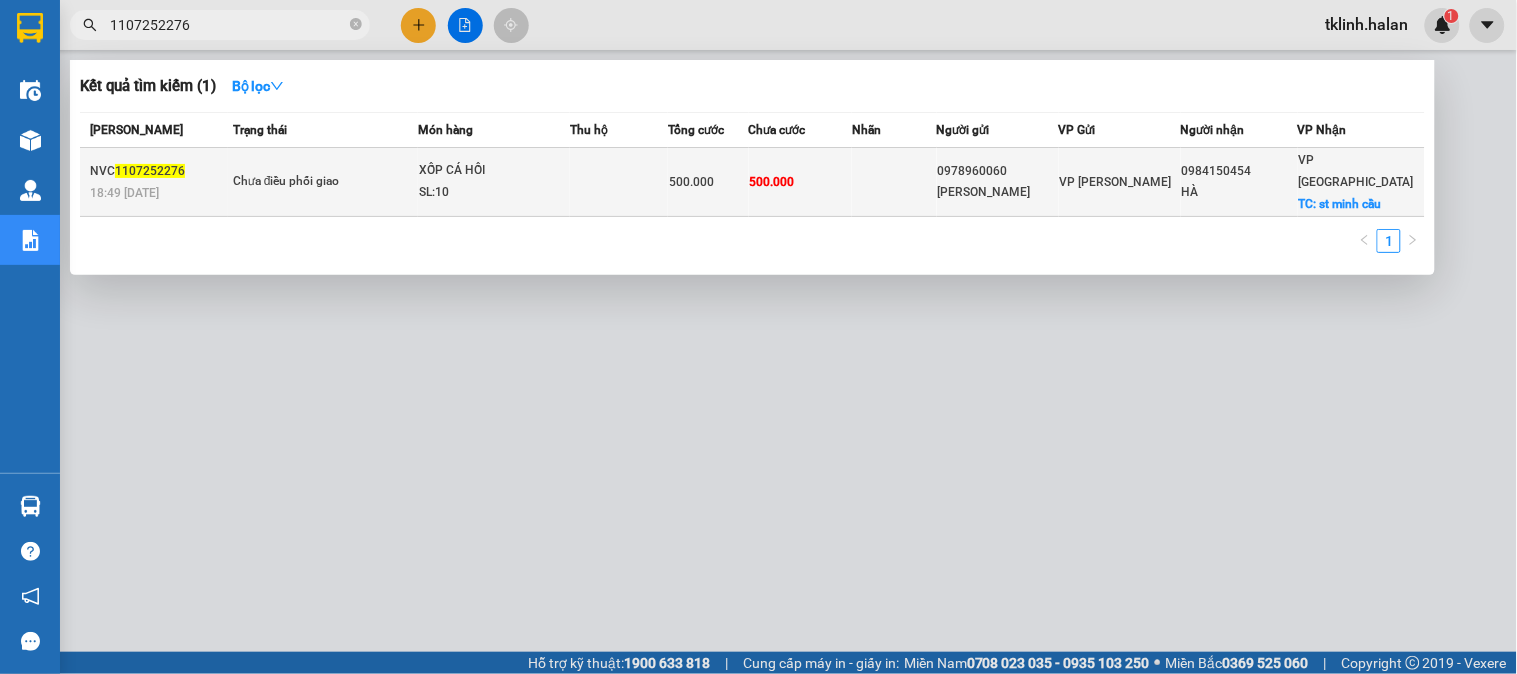 click at bounding box center [619, 182] 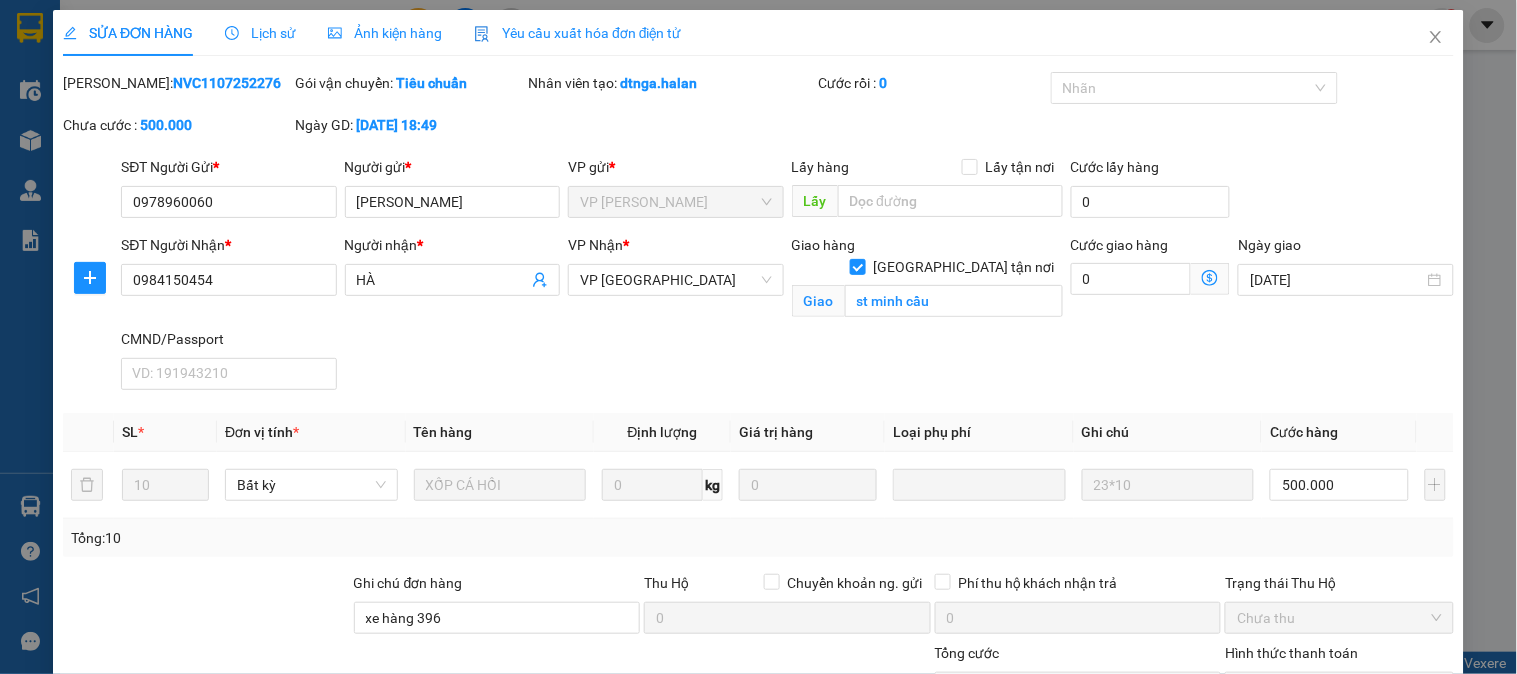 click on "Lịch sử" at bounding box center (260, 33) 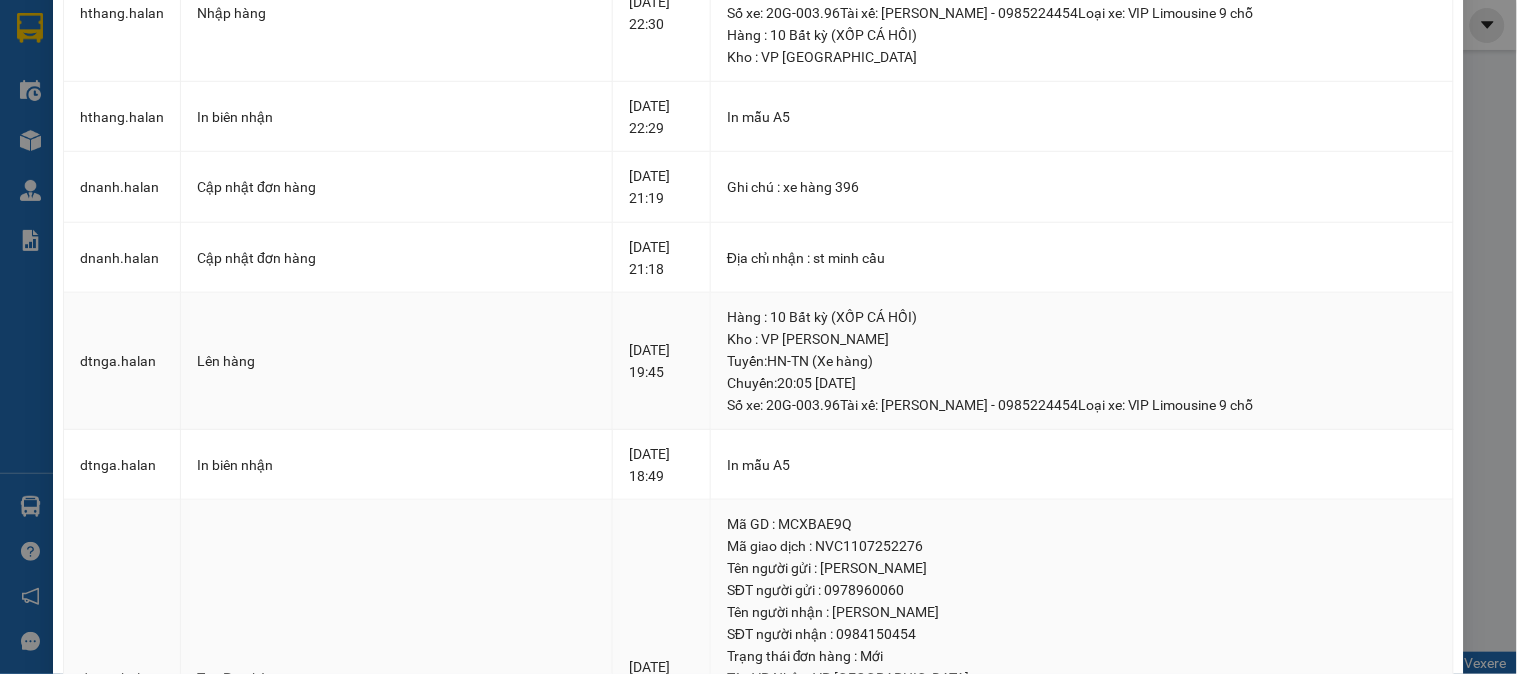 scroll, scrollTop: 323, scrollLeft: 0, axis: vertical 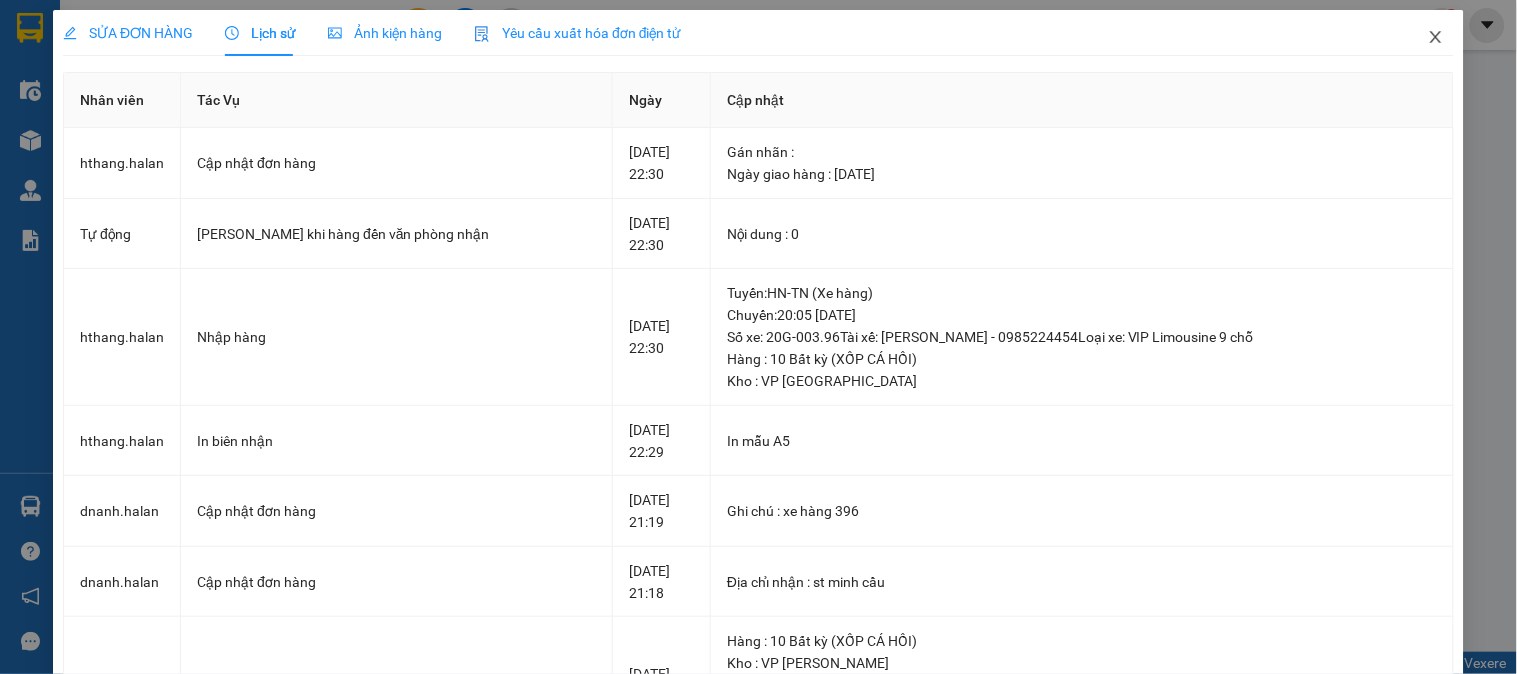 drag, startPoint x: 1415, startPoint y: 32, endPoint x: 1398, endPoint y: 40, distance: 18.788294 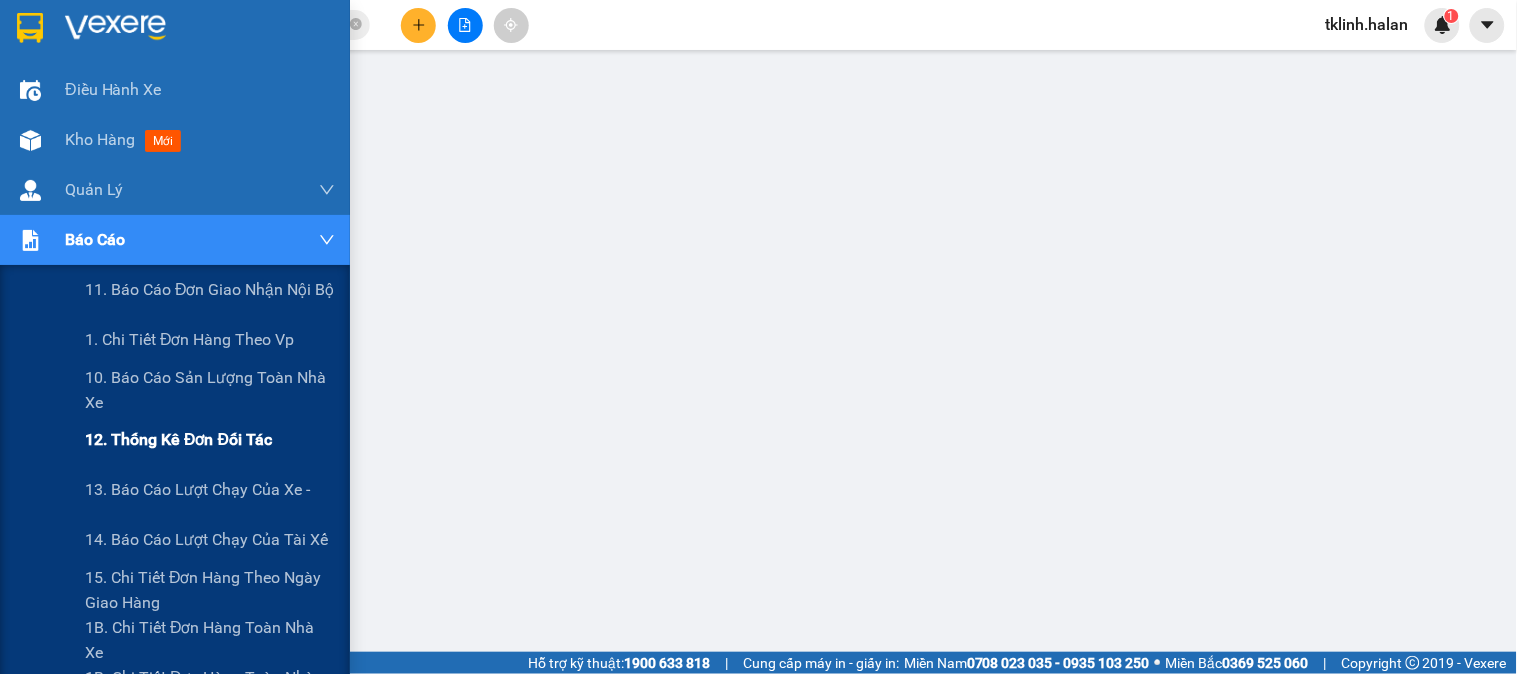 scroll, scrollTop: 0, scrollLeft: 0, axis: both 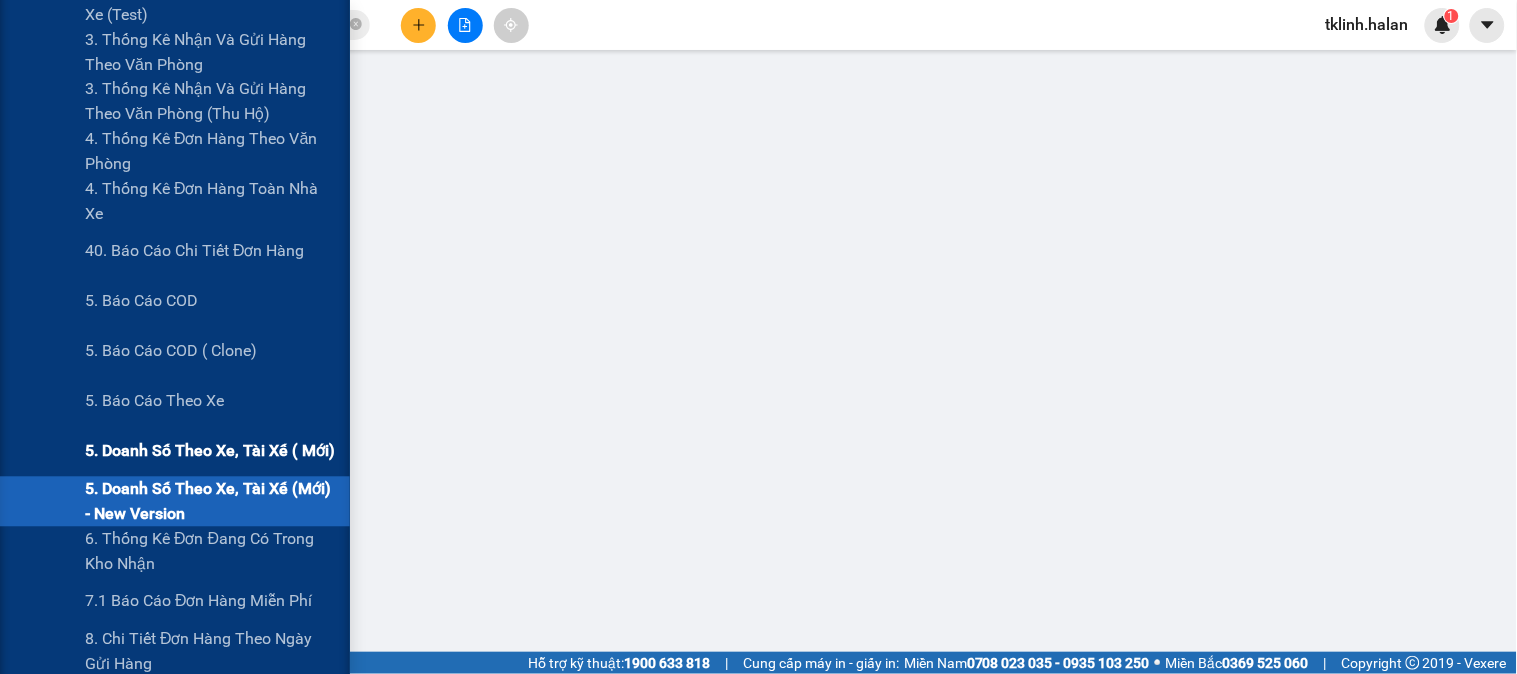 click on "5. Doanh số theo xe, tài xế ( mới)" at bounding box center [210, 451] 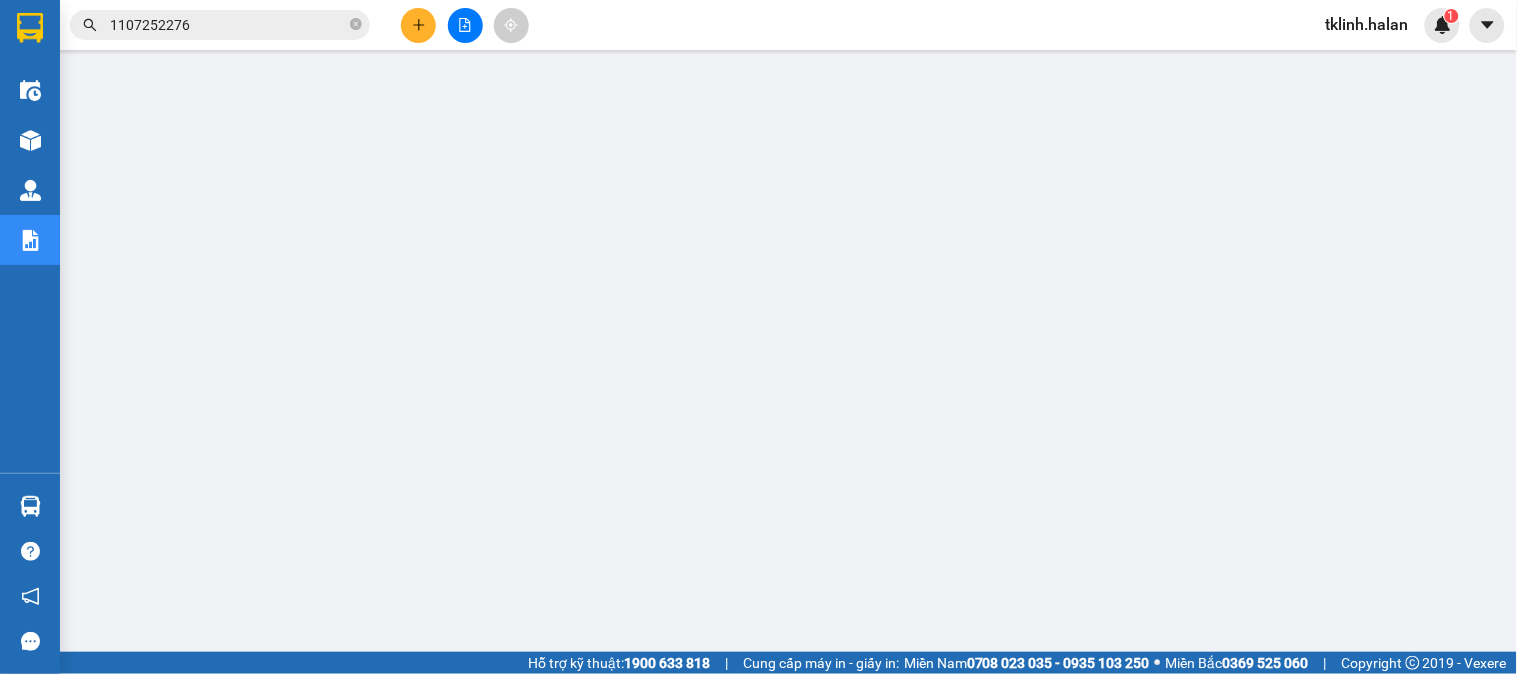 scroll, scrollTop: 0, scrollLeft: 0, axis: both 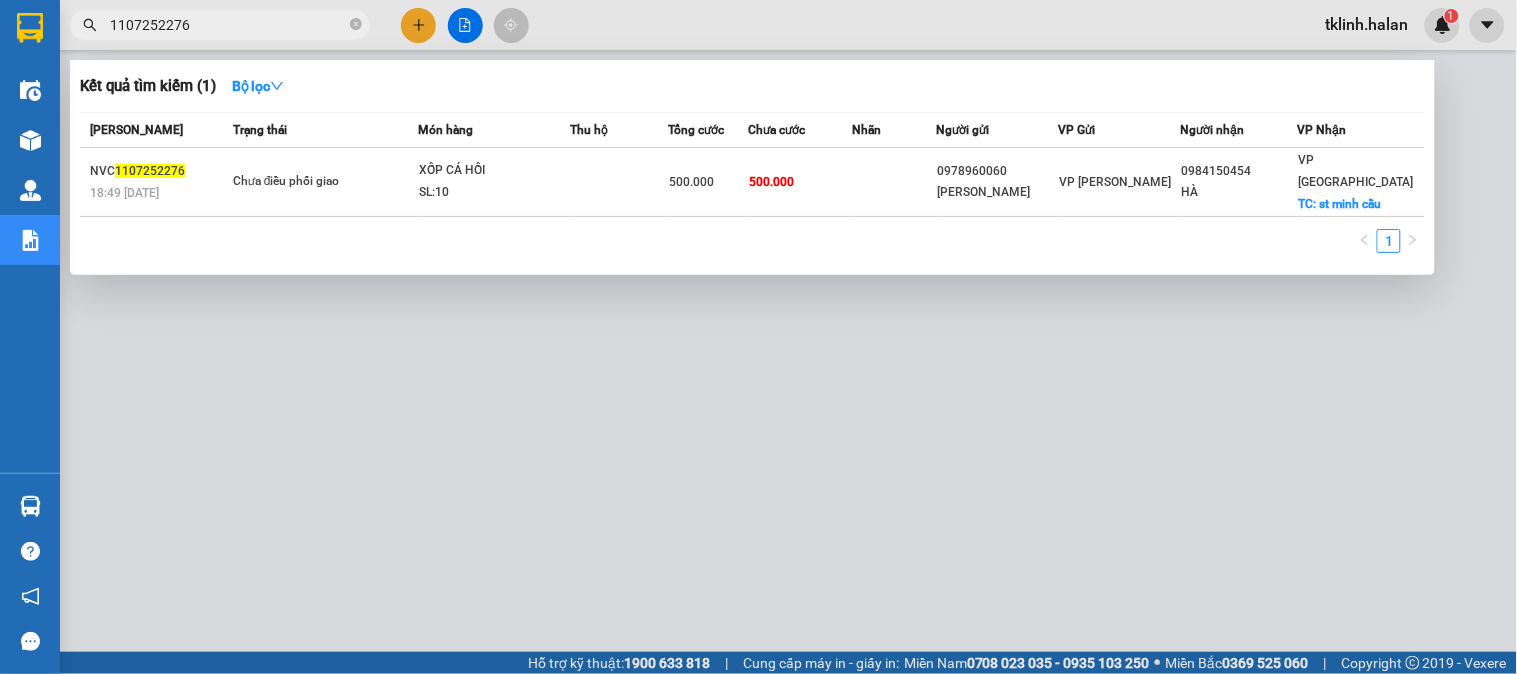 click on "1107252276" at bounding box center (228, 25) 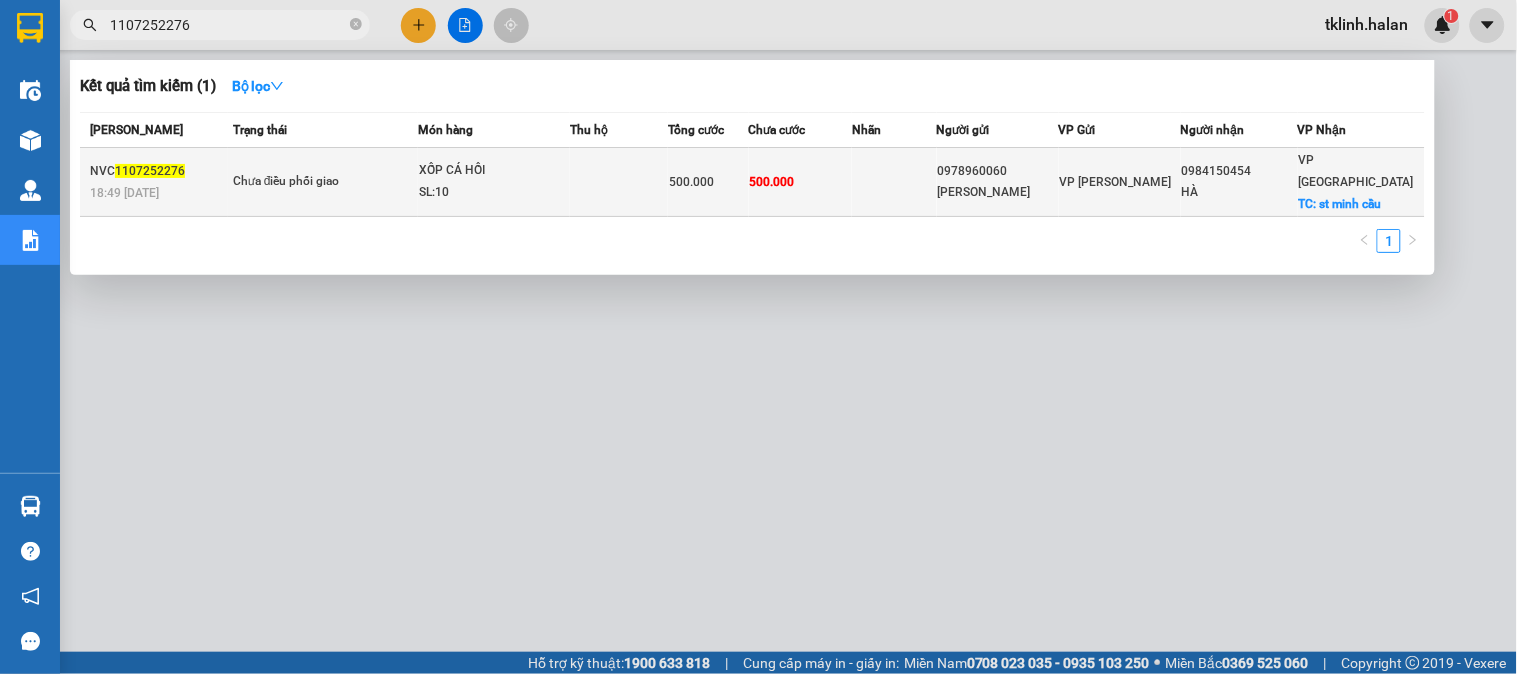 drag, startPoint x: 552, startPoint y: 208, endPoint x: 551, endPoint y: 190, distance: 18.027756 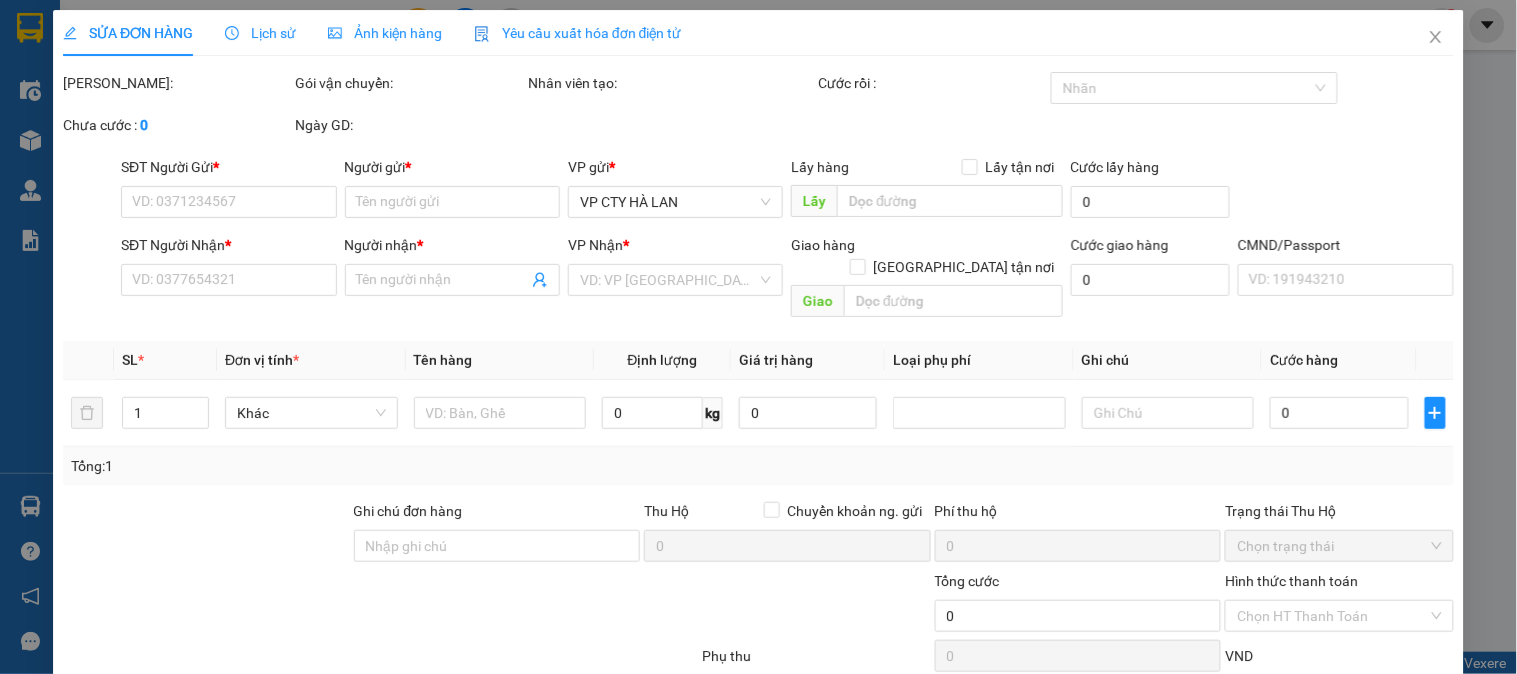 type on "0978960060" 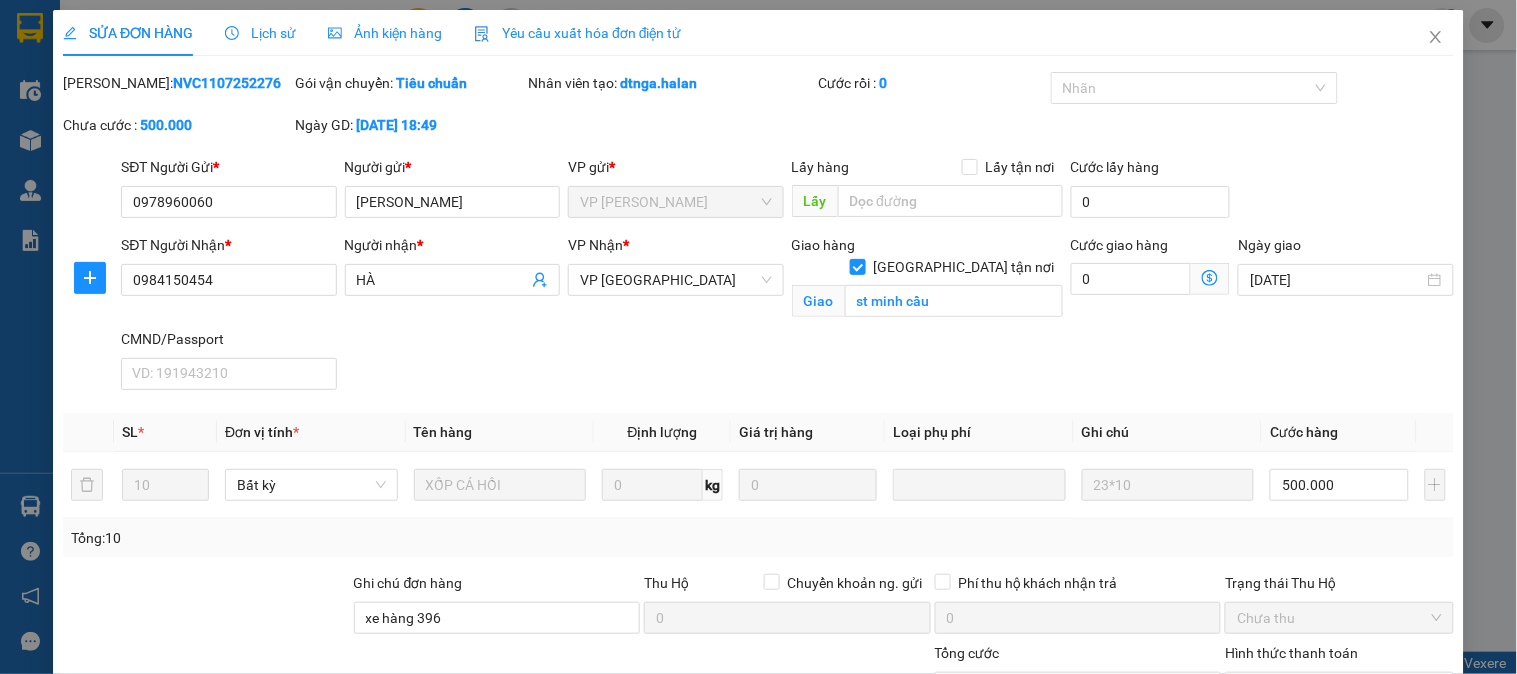 click on "Lịch sử" at bounding box center [260, 33] 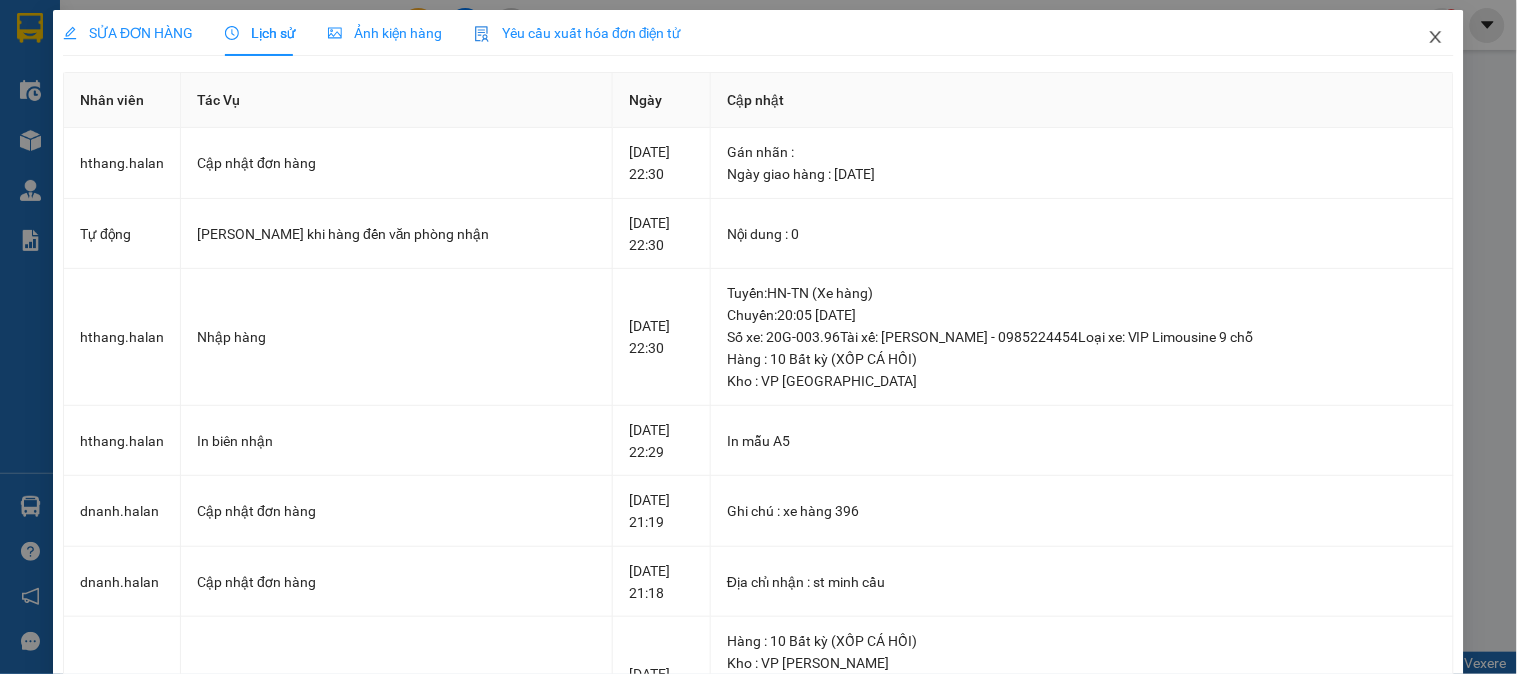 click at bounding box center [1436, 38] 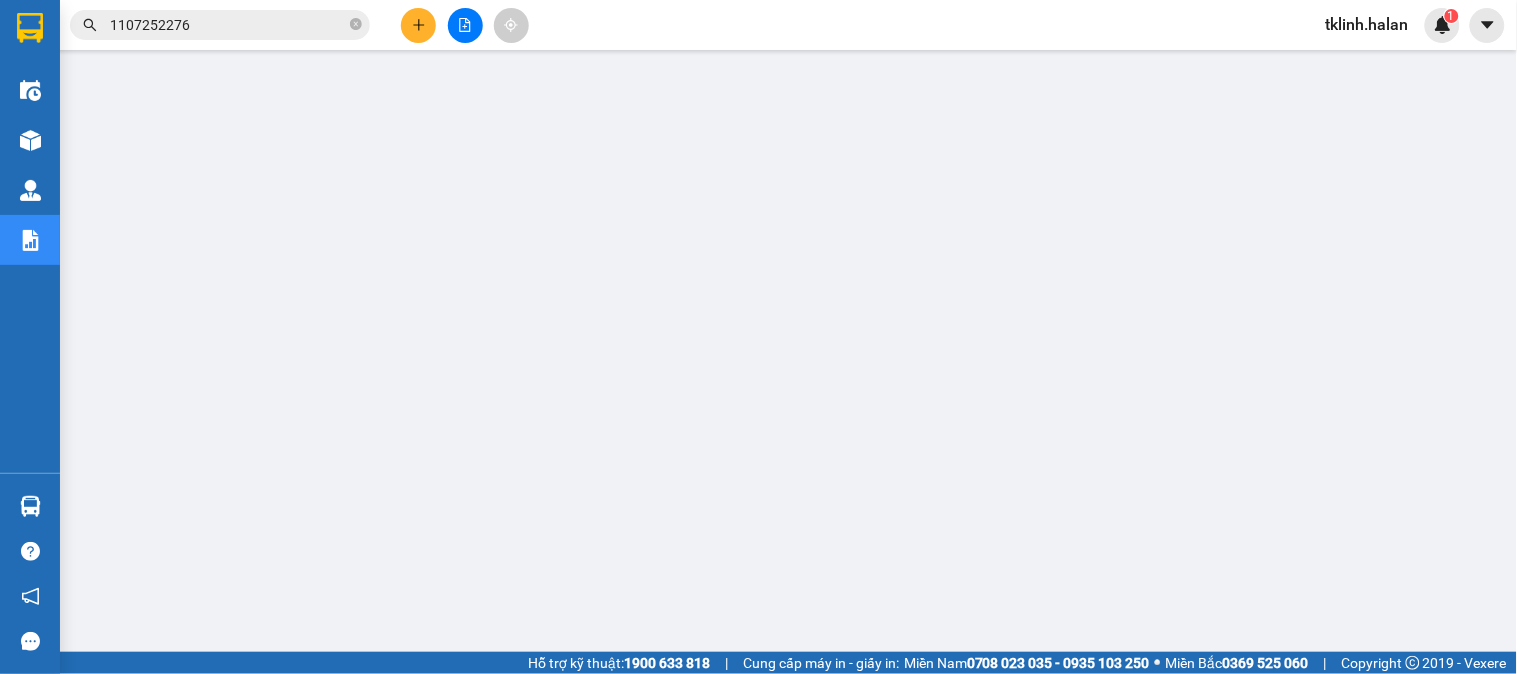 click on "1107252276" at bounding box center (228, 25) 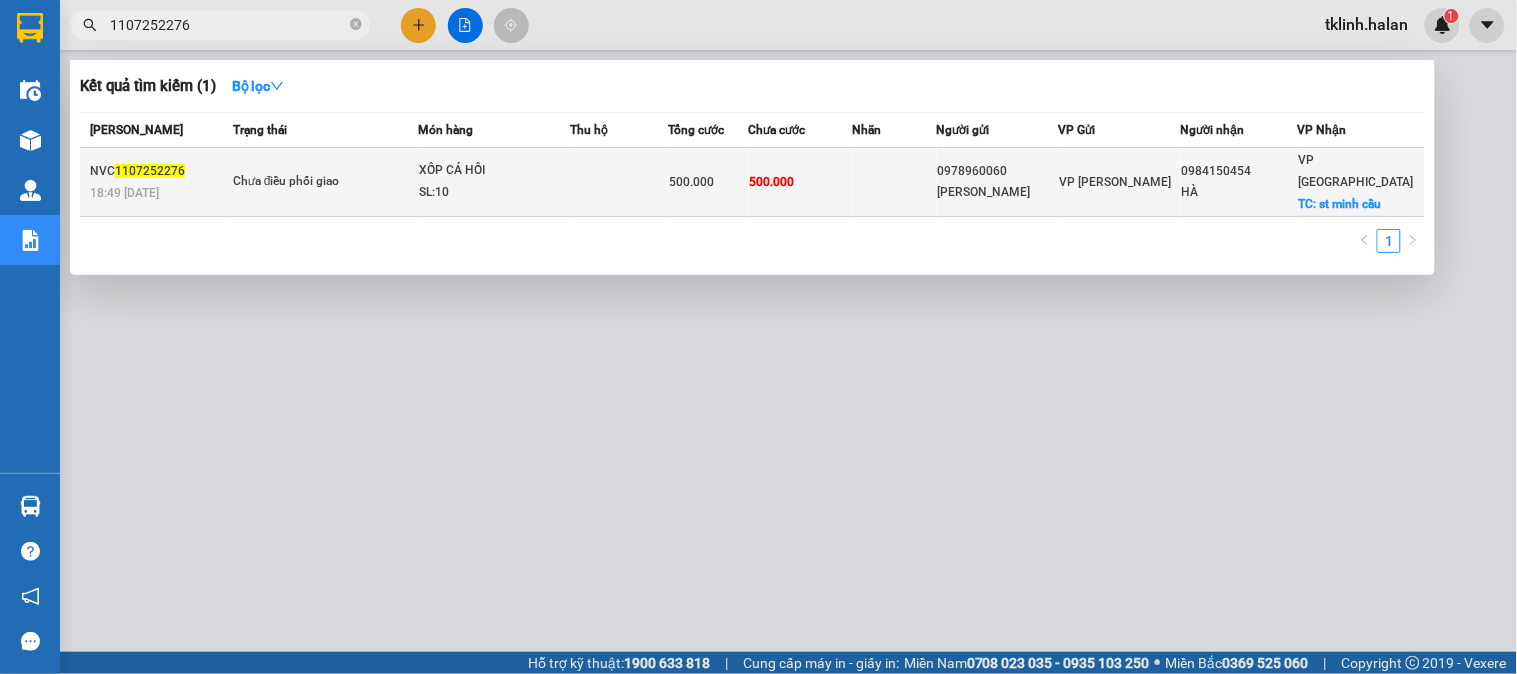 click on "XỐP CÁ HỒI" at bounding box center (494, 171) 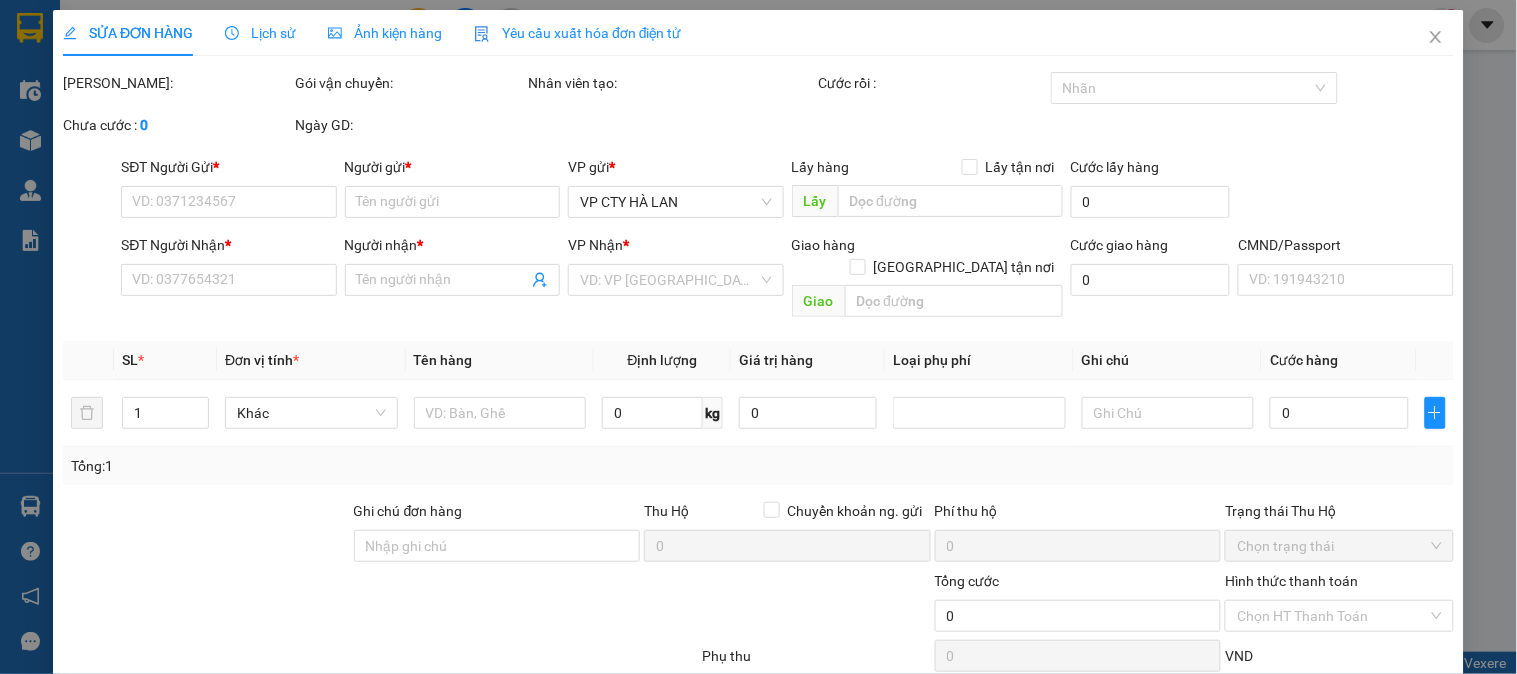 type on "0978960060" 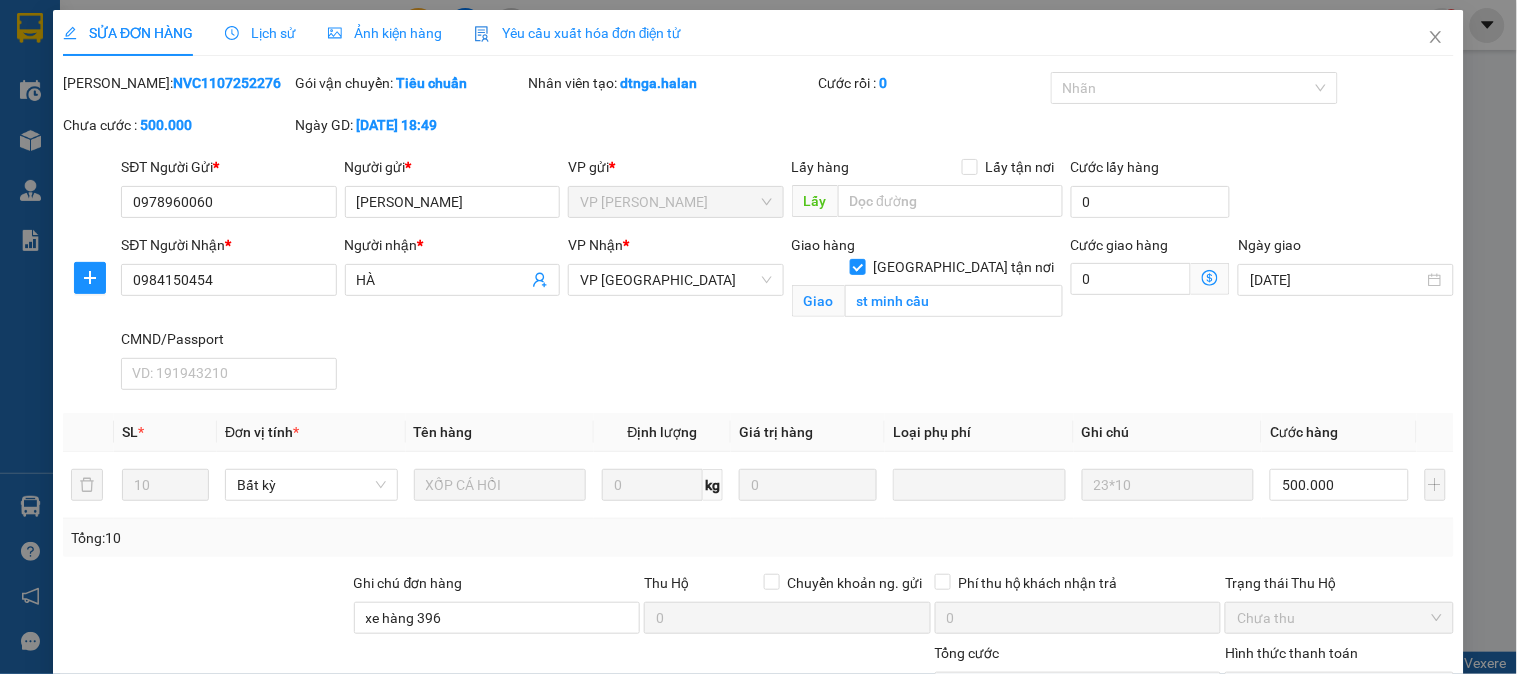 drag, startPoint x: 268, startPoint y: 18, endPoint x: 267, endPoint y: 34, distance: 16.03122 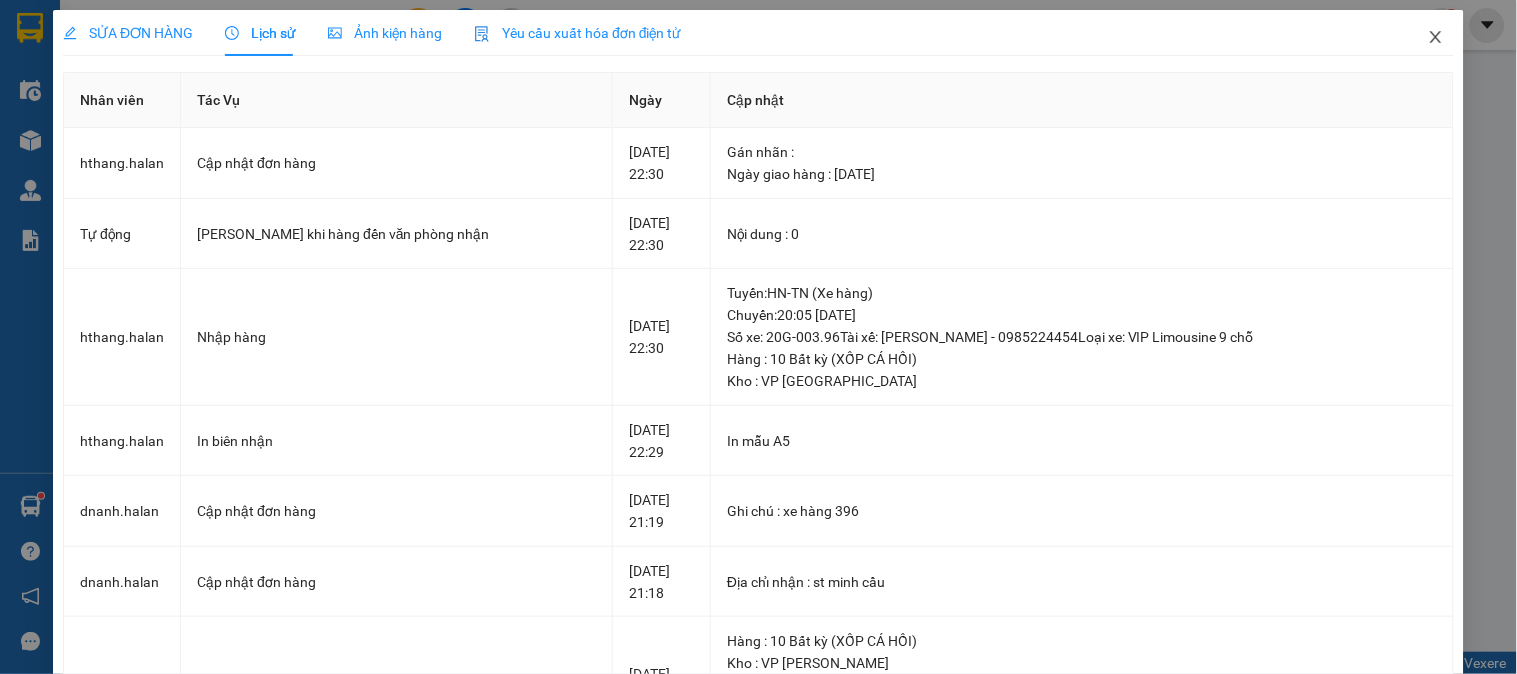 click 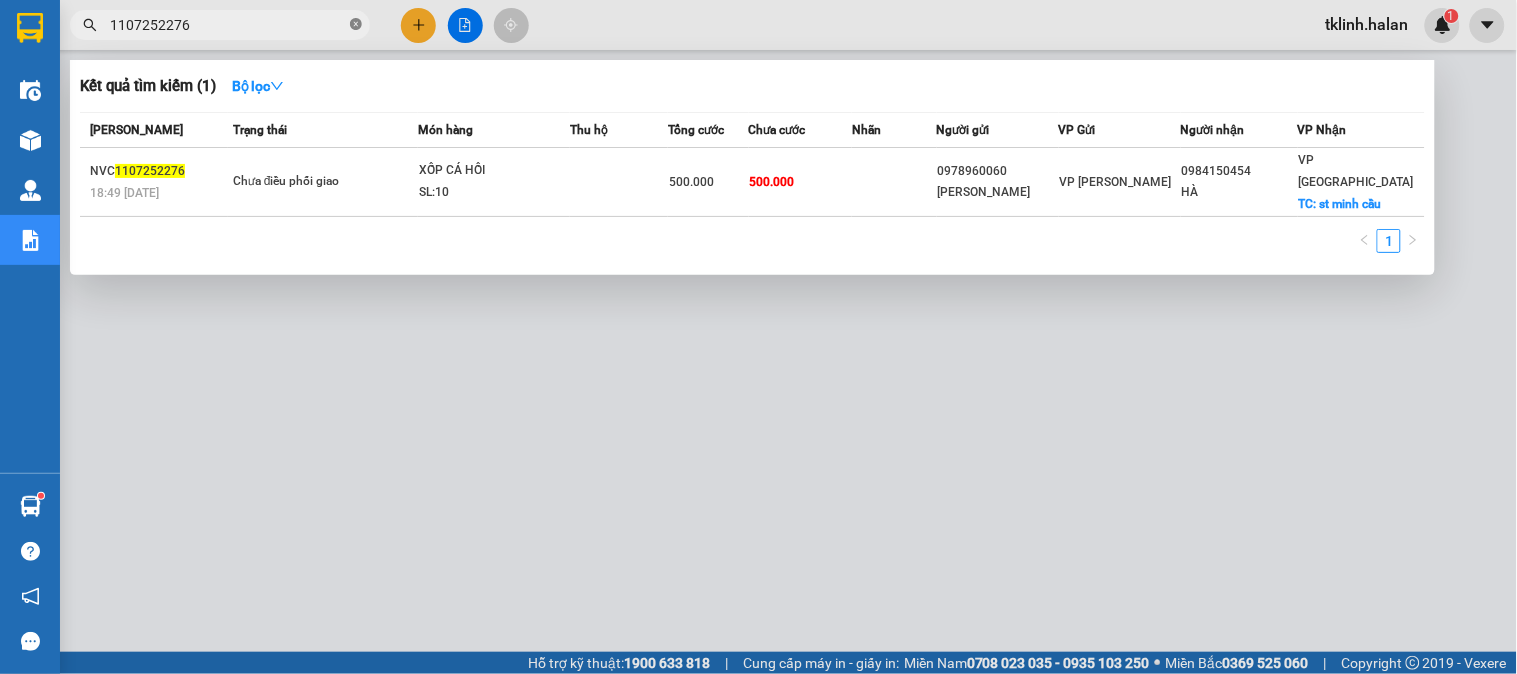 click 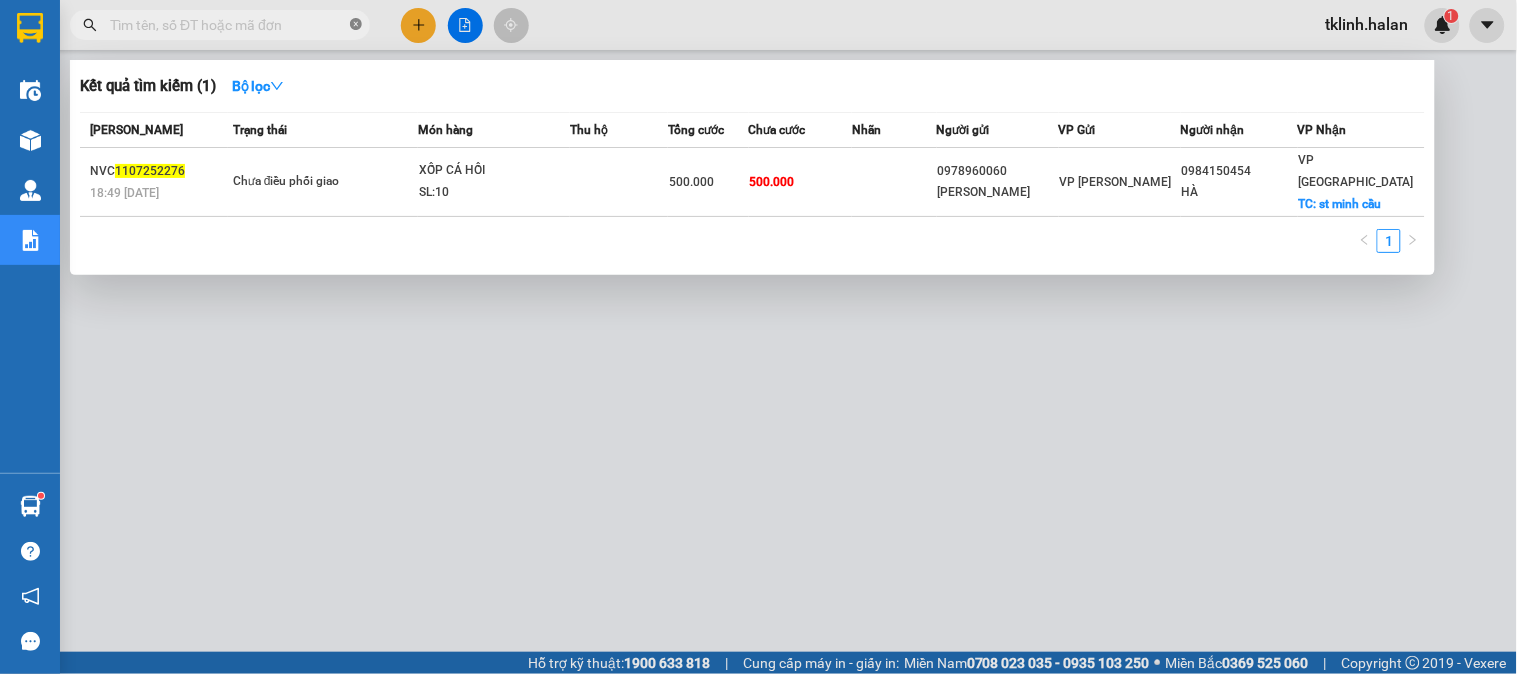 paste on "1207250599" 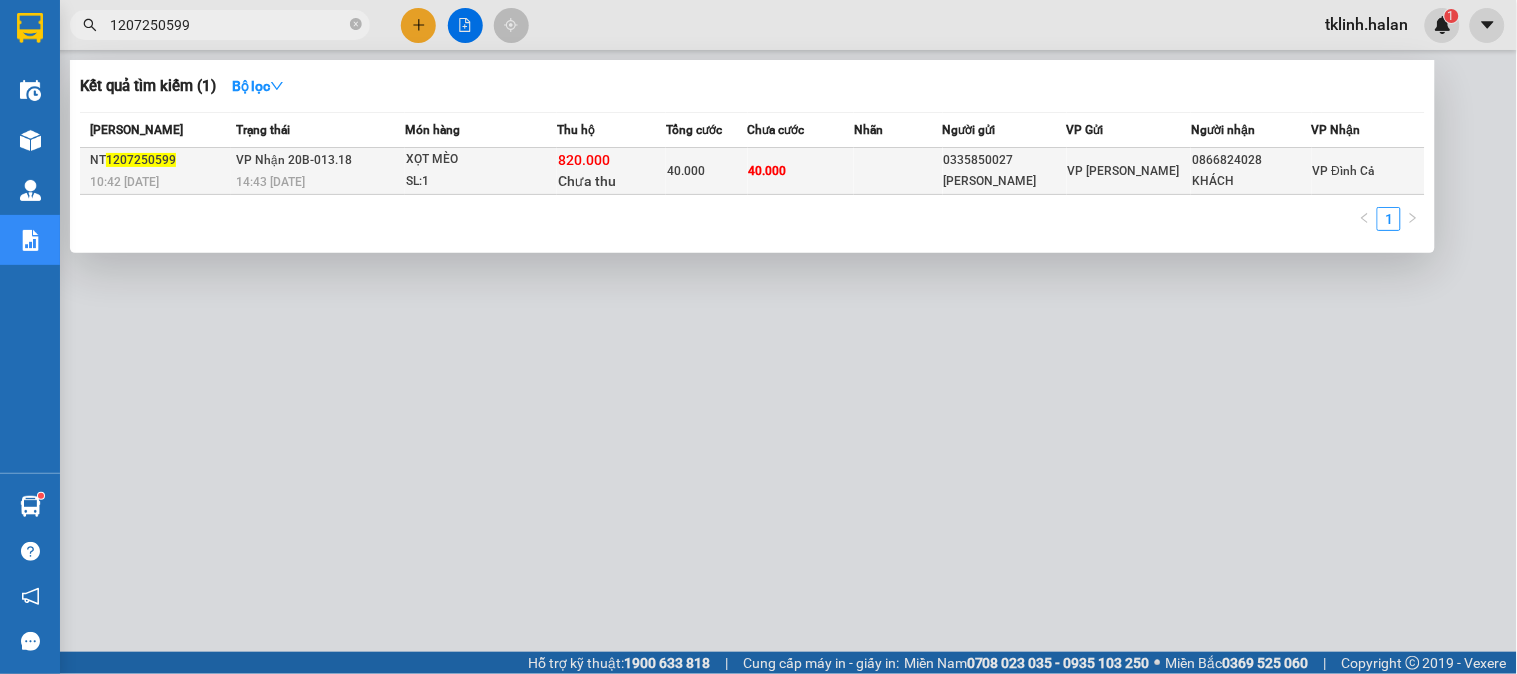type on "1207250599" 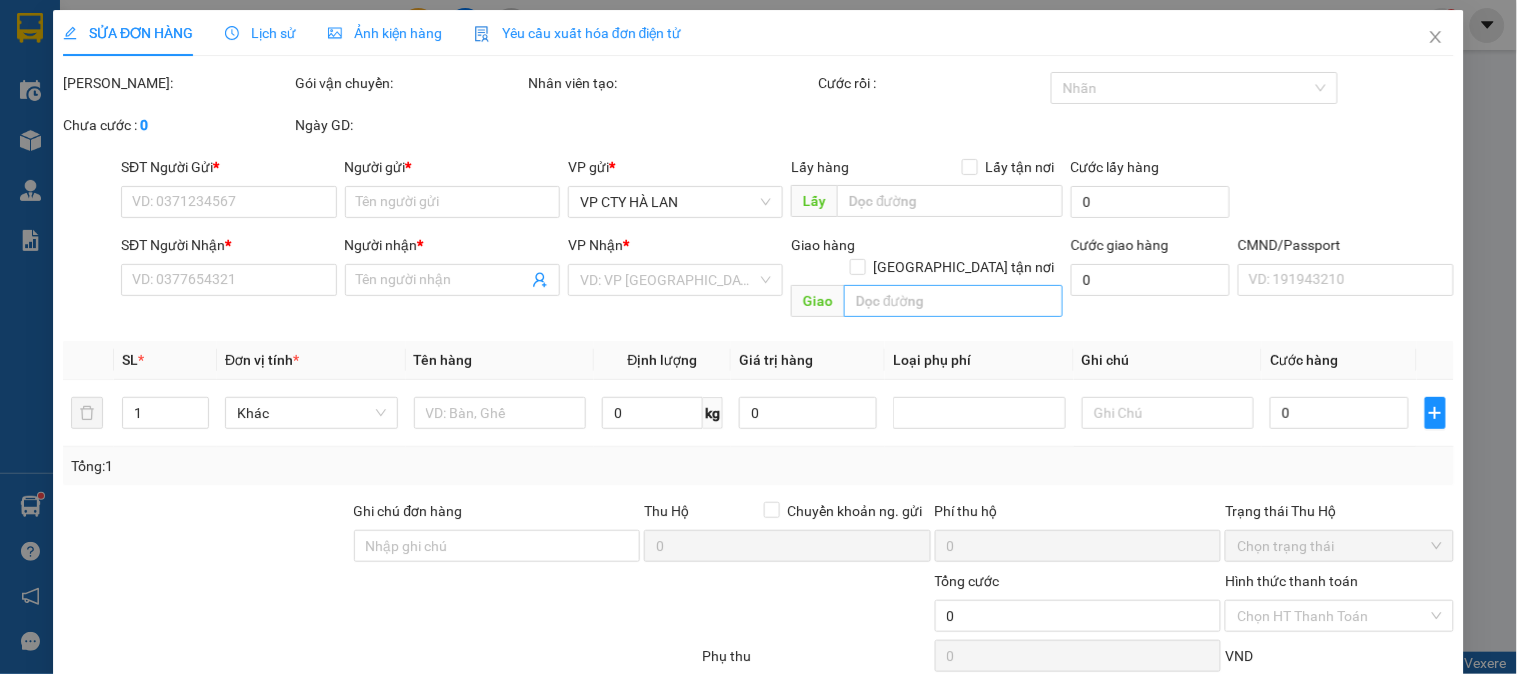type on "0335850027" 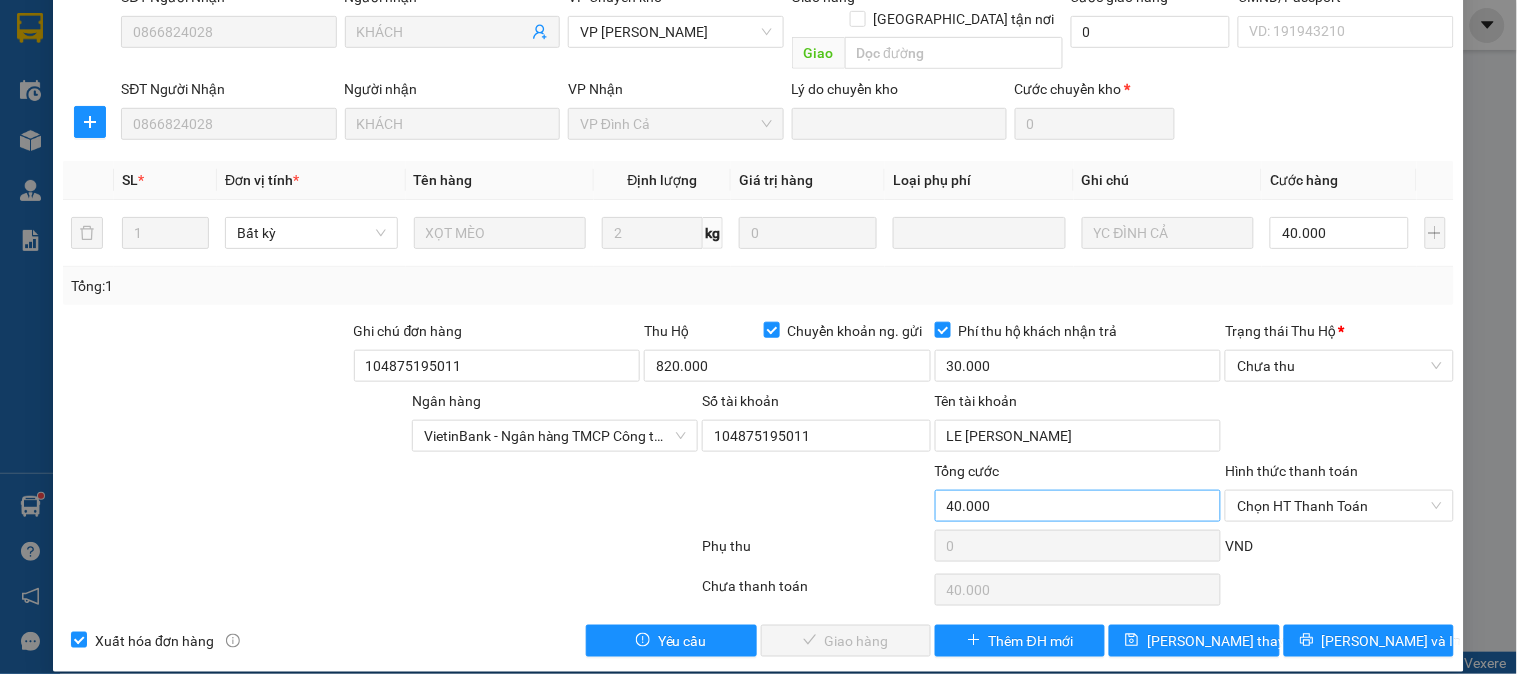 scroll, scrollTop: 0, scrollLeft: 0, axis: both 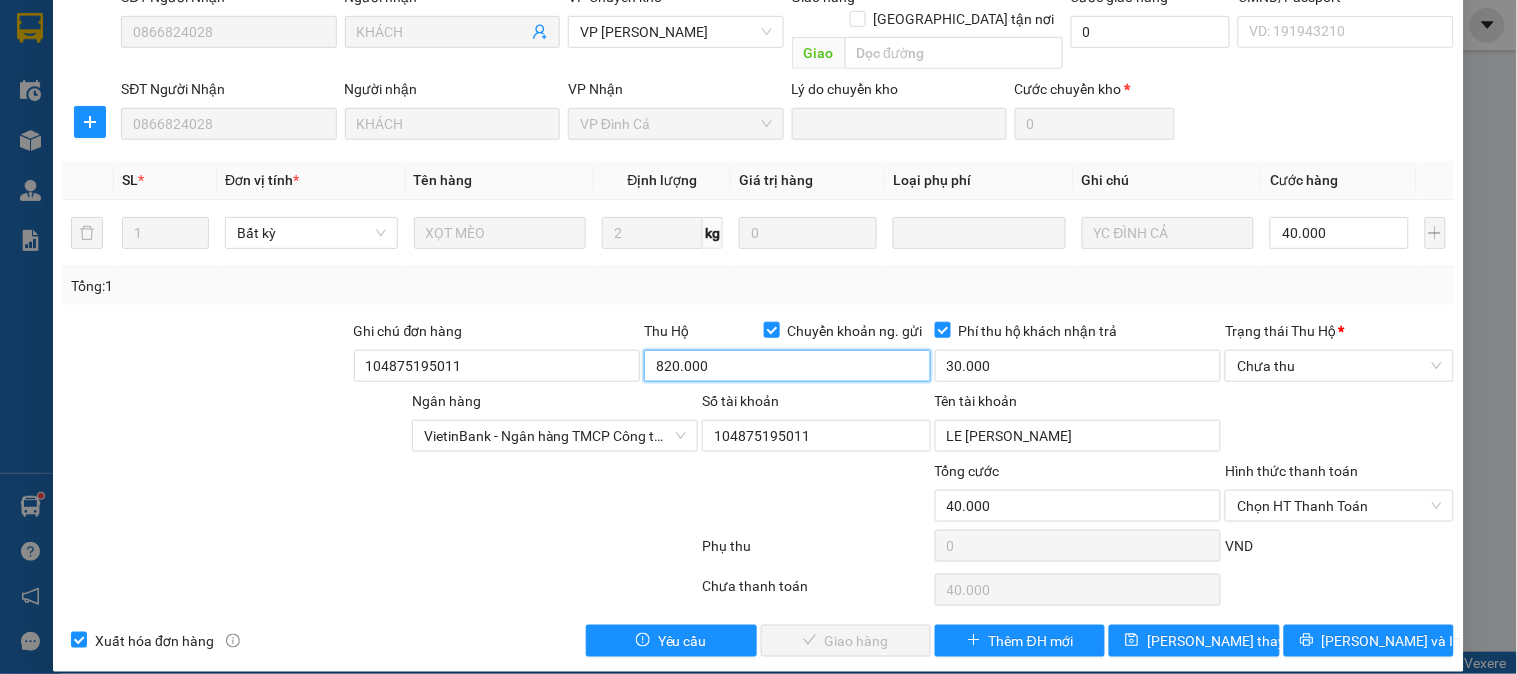 click on "820.000" at bounding box center [787, 366] 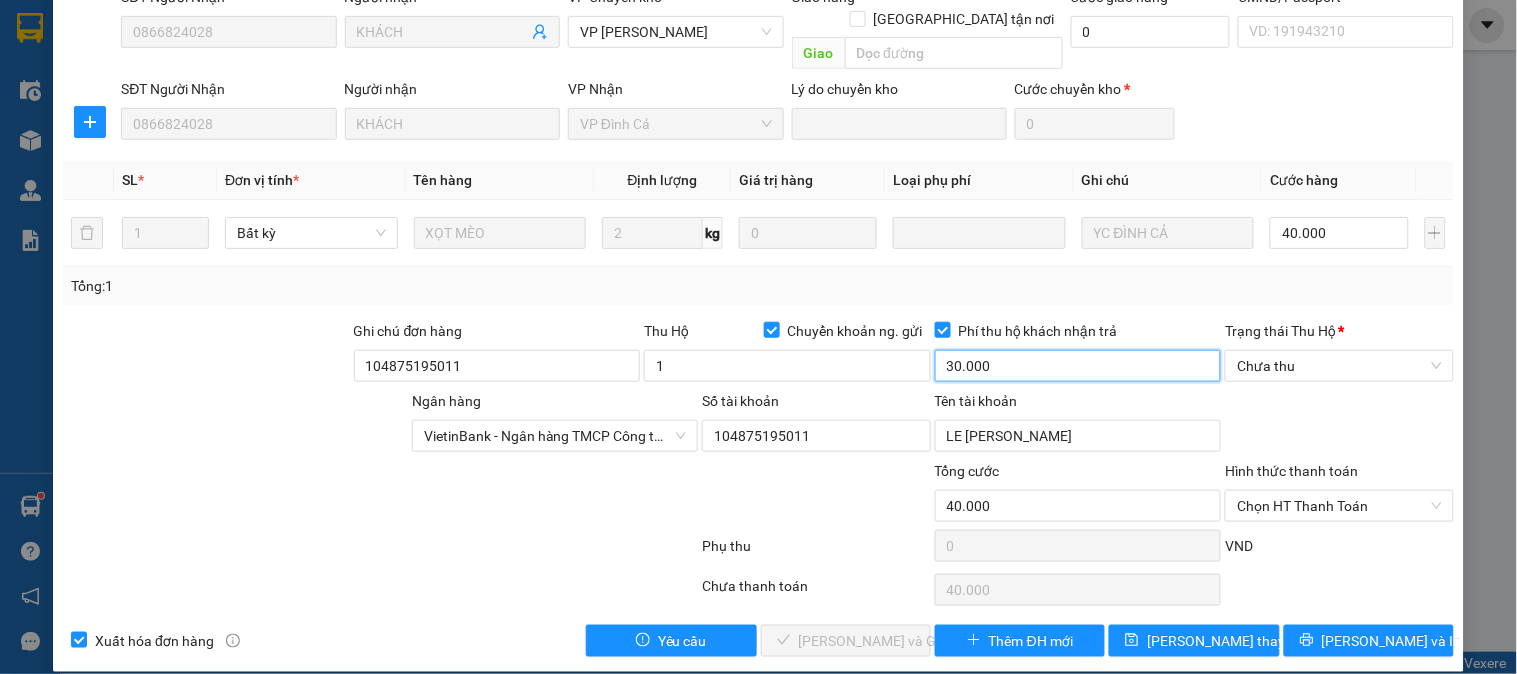type on "1.000" 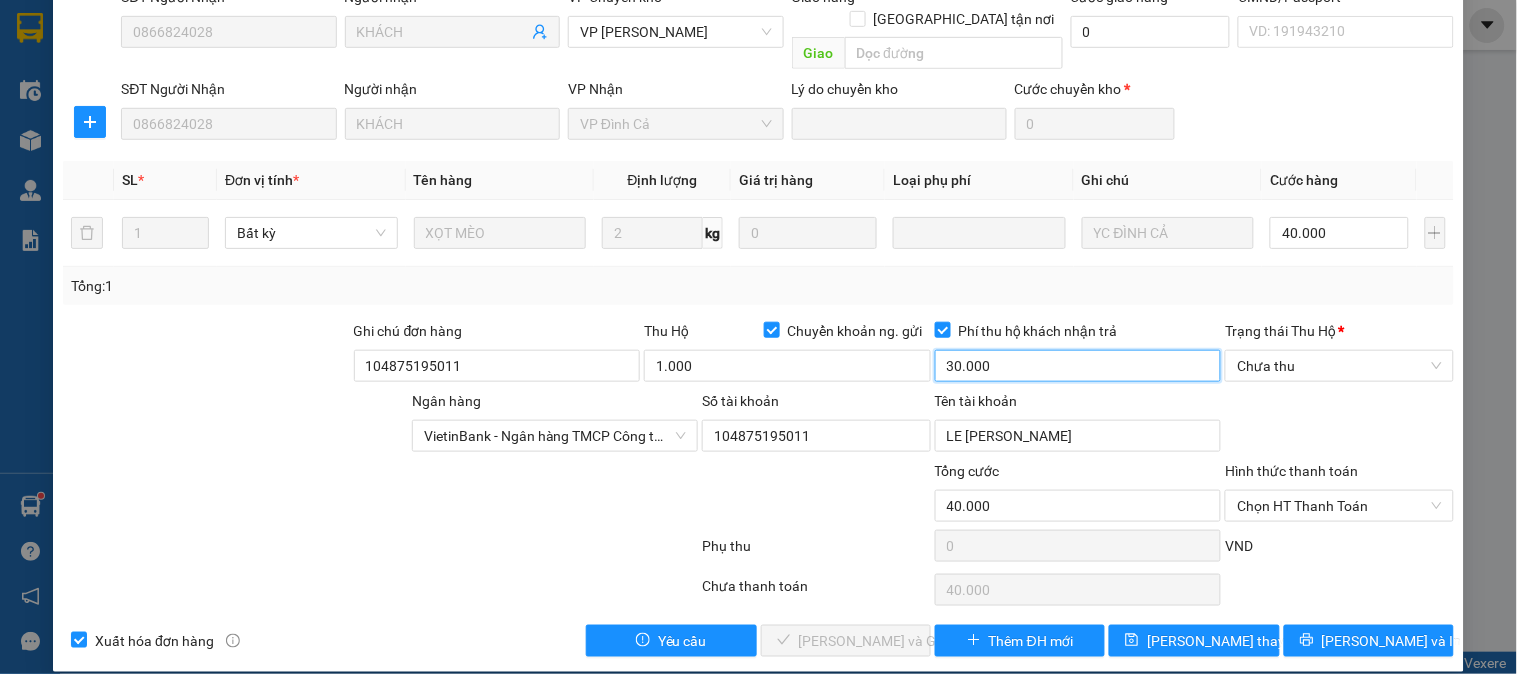 click on "30.000" at bounding box center (1078, 366) 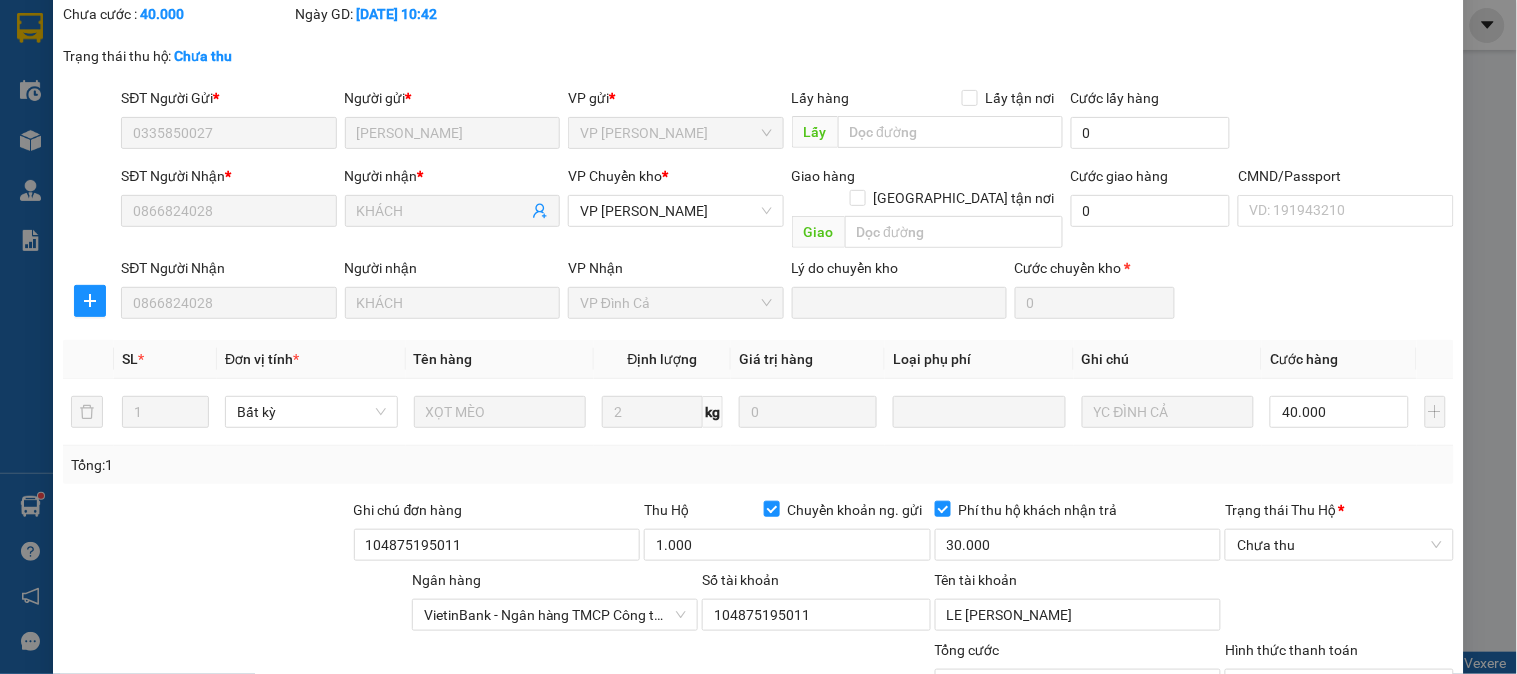 scroll, scrollTop: 290, scrollLeft: 0, axis: vertical 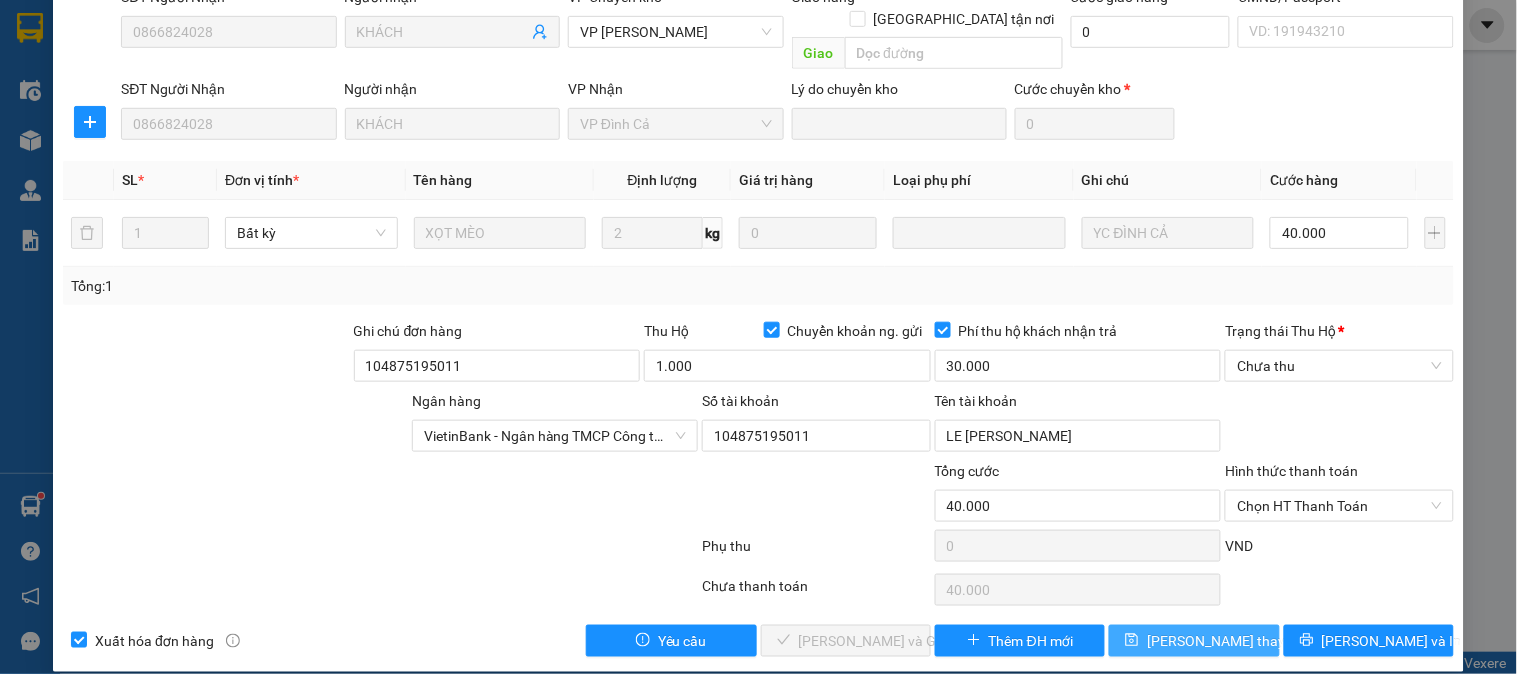 click on "[PERSON_NAME] thay đổi" at bounding box center (1227, 641) 